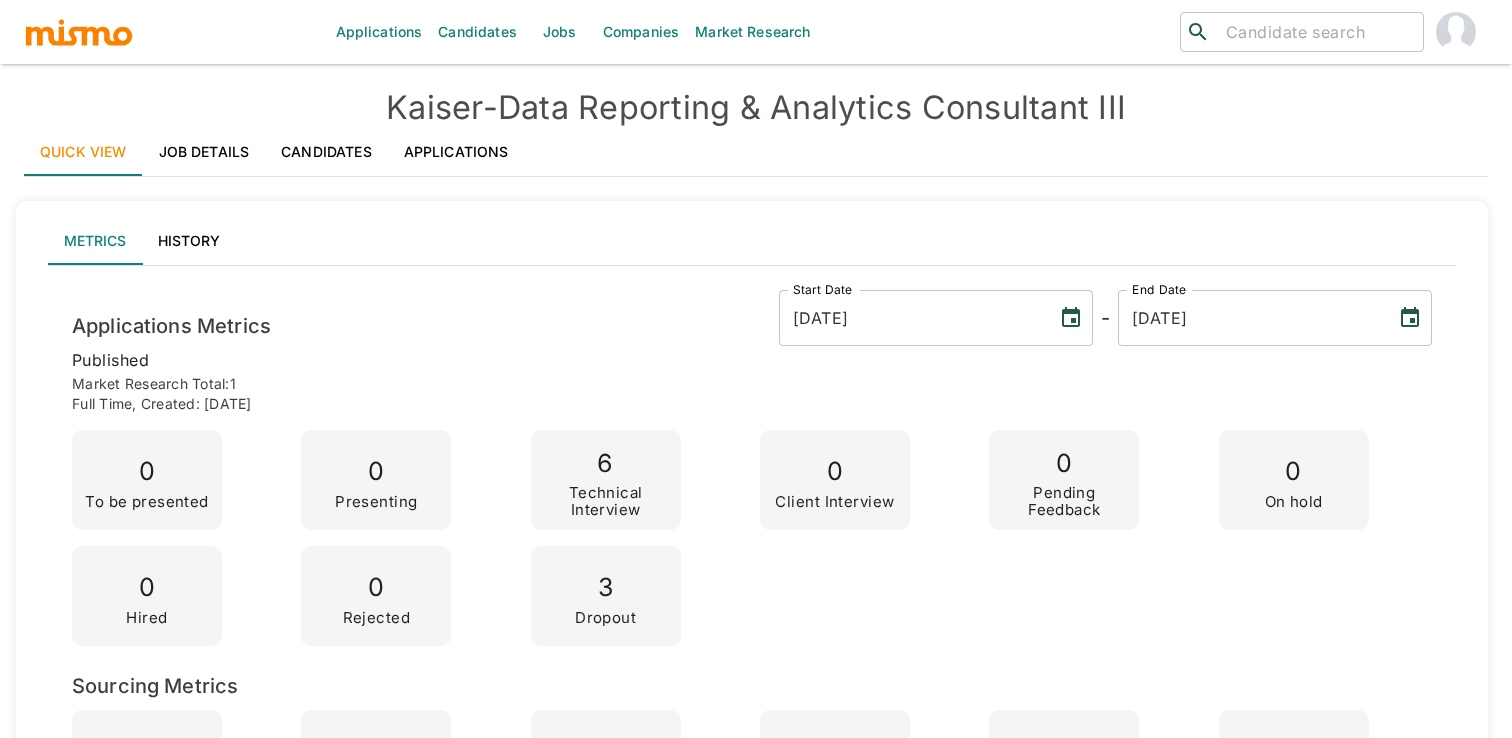scroll, scrollTop: 0, scrollLeft: 0, axis: both 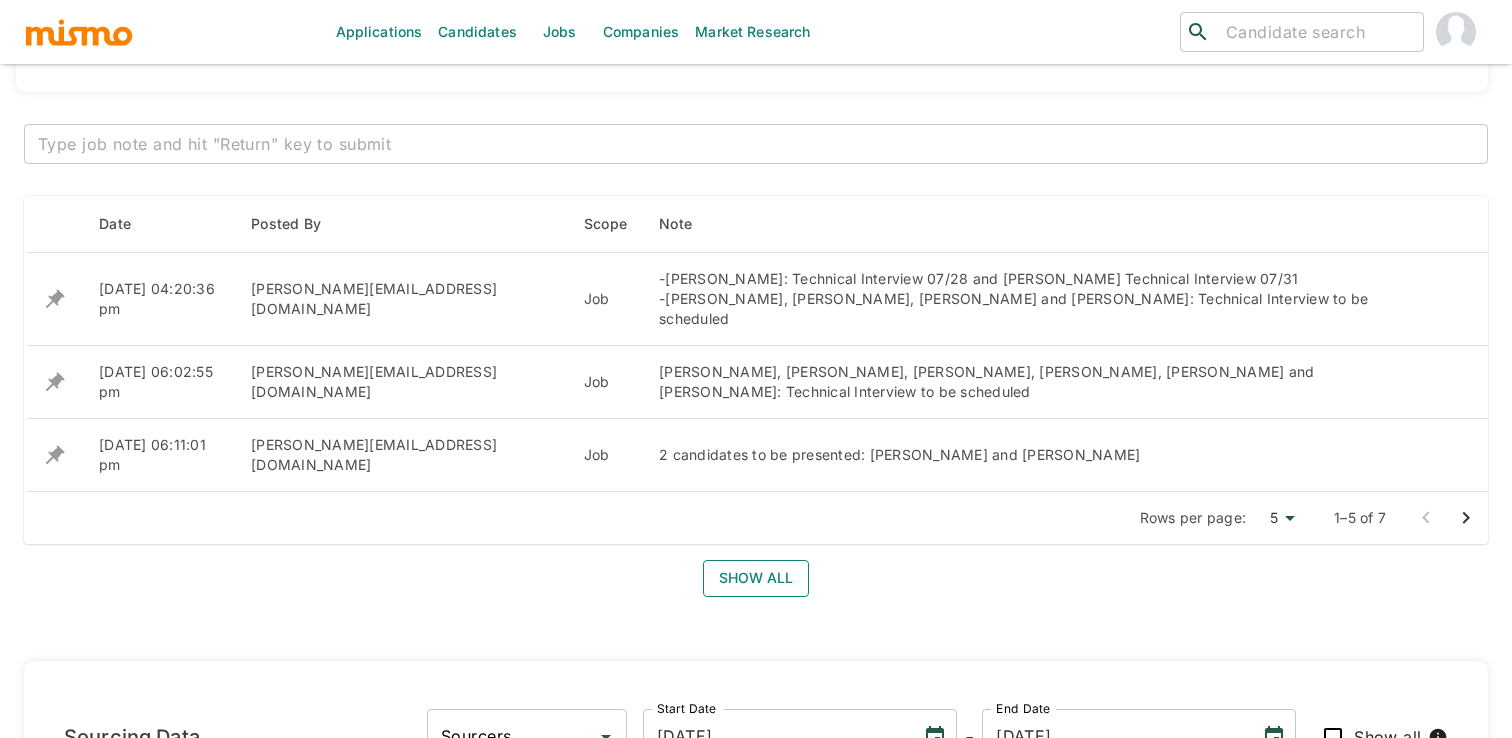click on "Show all" at bounding box center (756, 578) 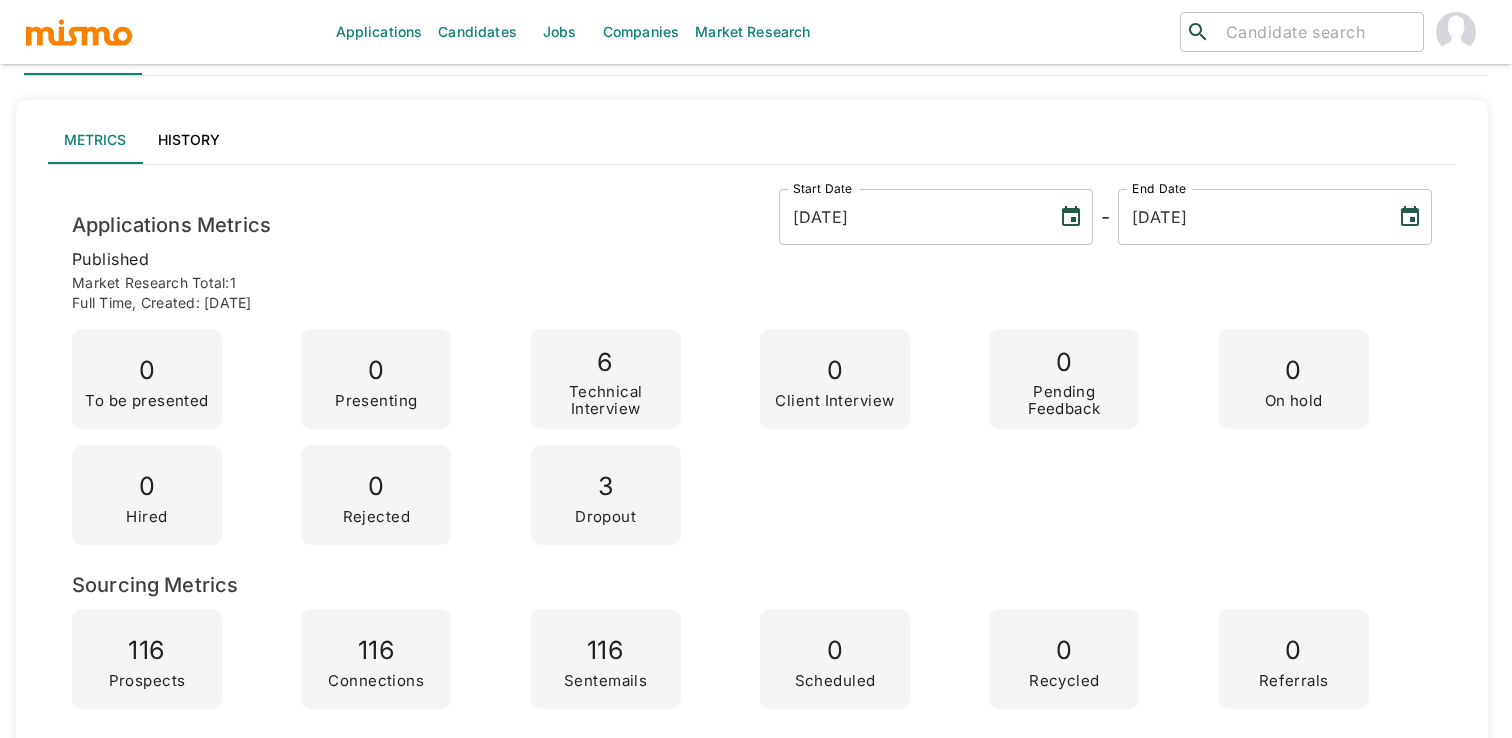 scroll, scrollTop: 0, scrollLeft: 0, axis: both 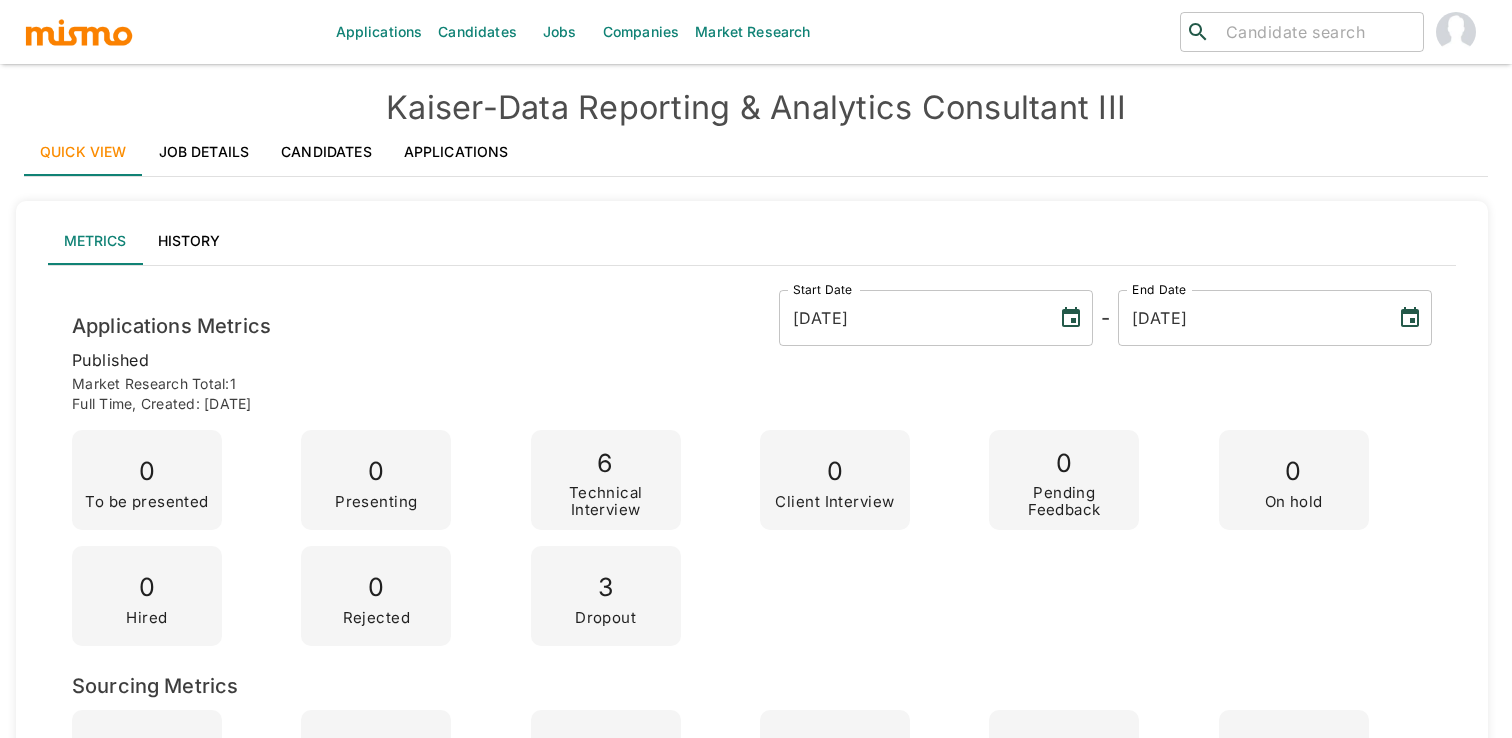 click on "Job Details" at bounding box center (204, 152) 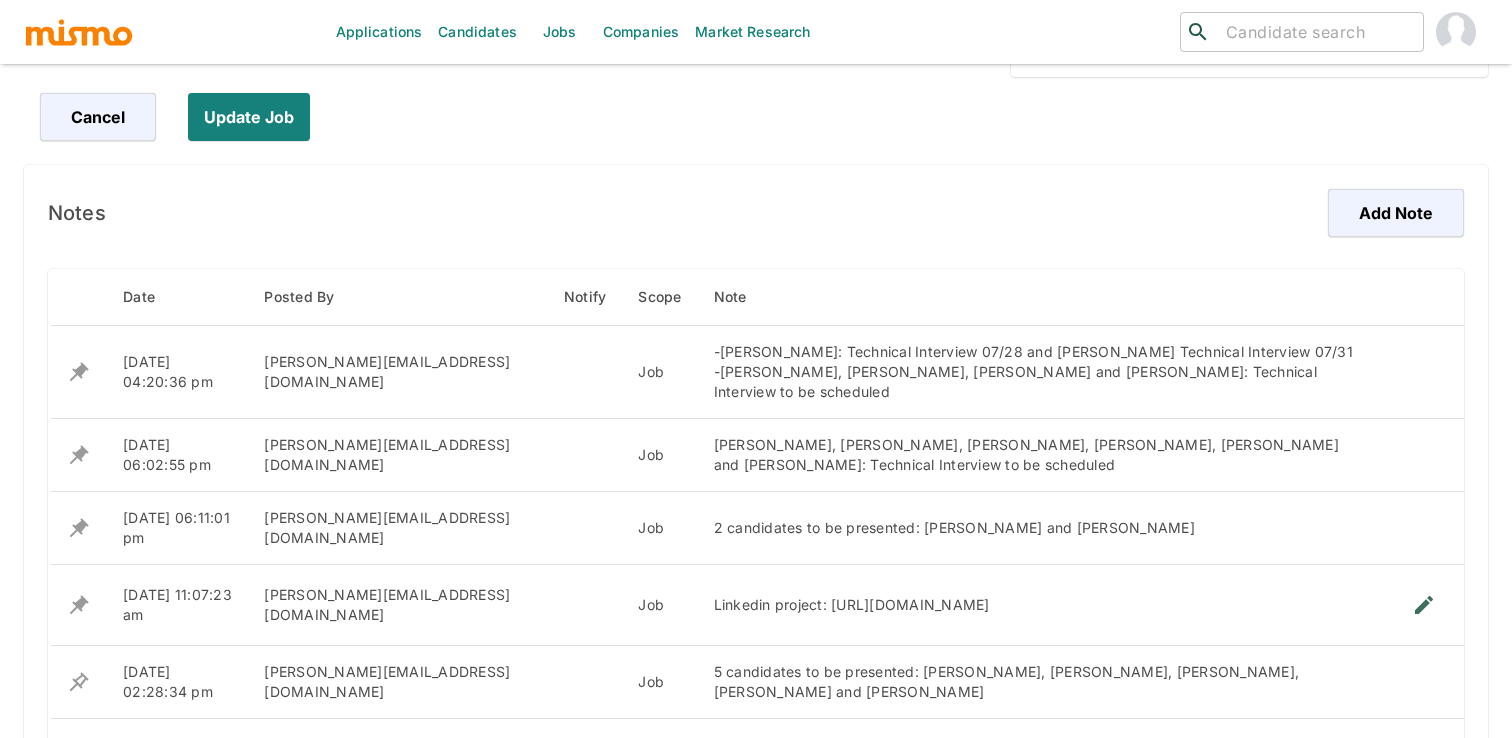 scroll, scrollTop: 1071, scrollLeft: 0, axis: vertical 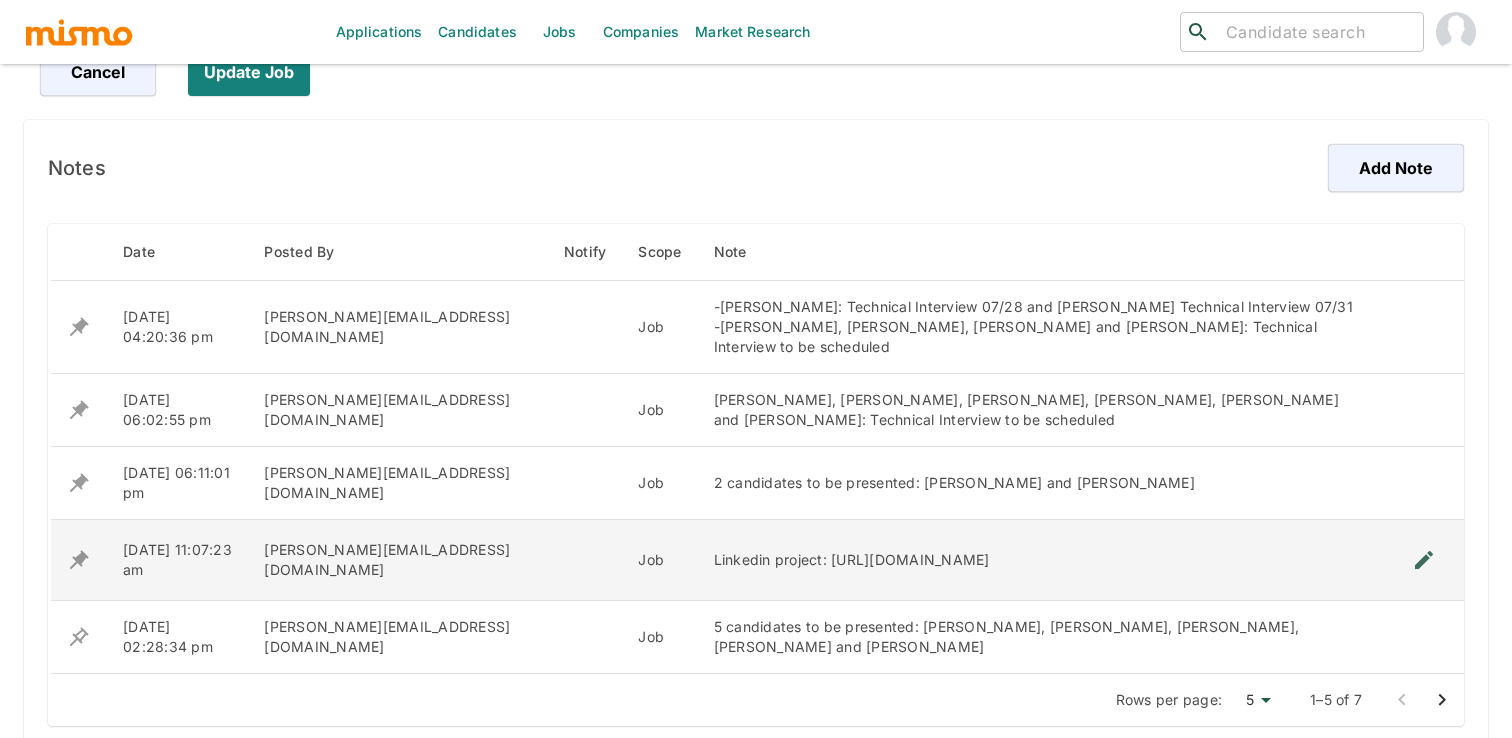 click 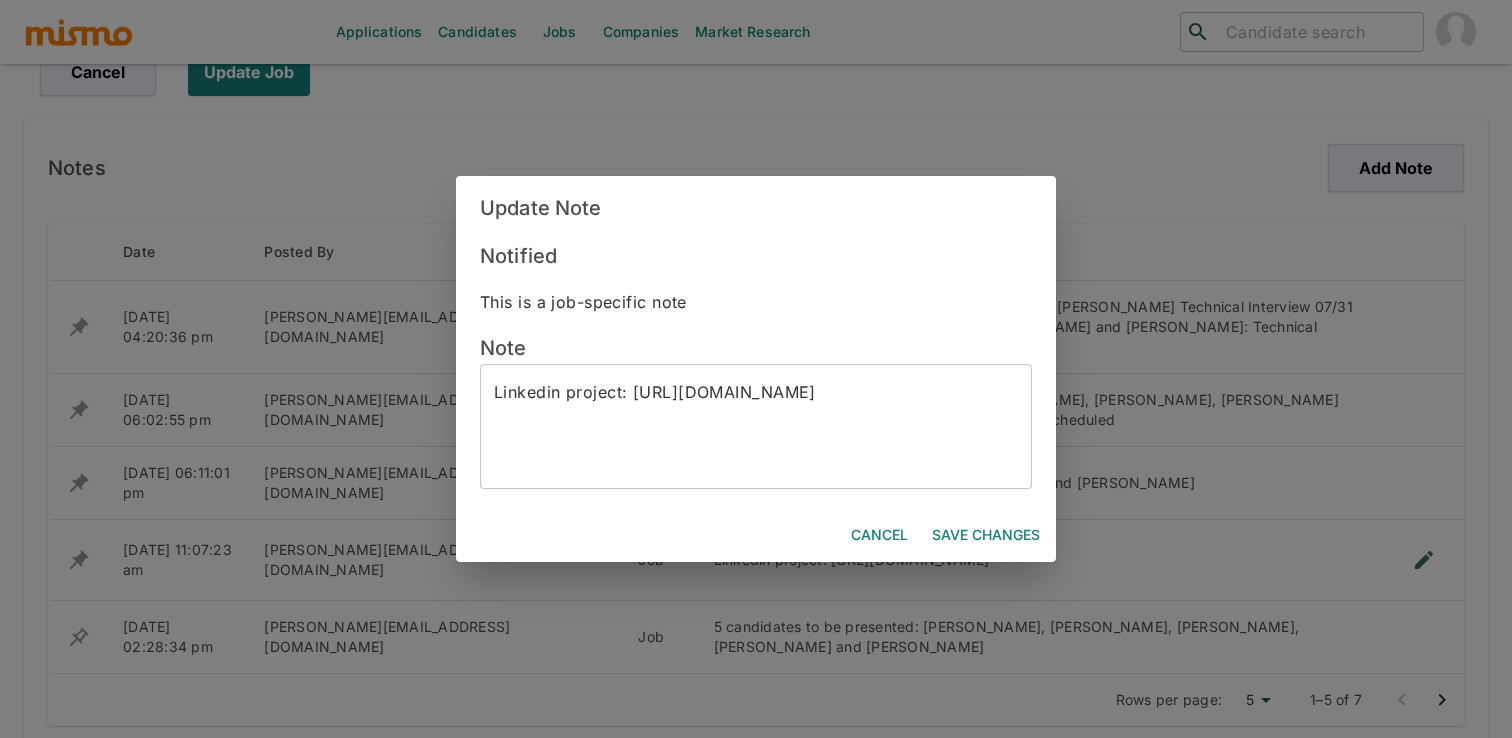 click on "Linkedin project: https://www.linkedin.com/talent/hire/1725483194/overview?lipi=urn%3Ali%3Apage%3Ad_talent_projects_list%3BYLEtPrrtQae1mXf5Ey6LOA%3D%3D" at bounding box center (756, 427) 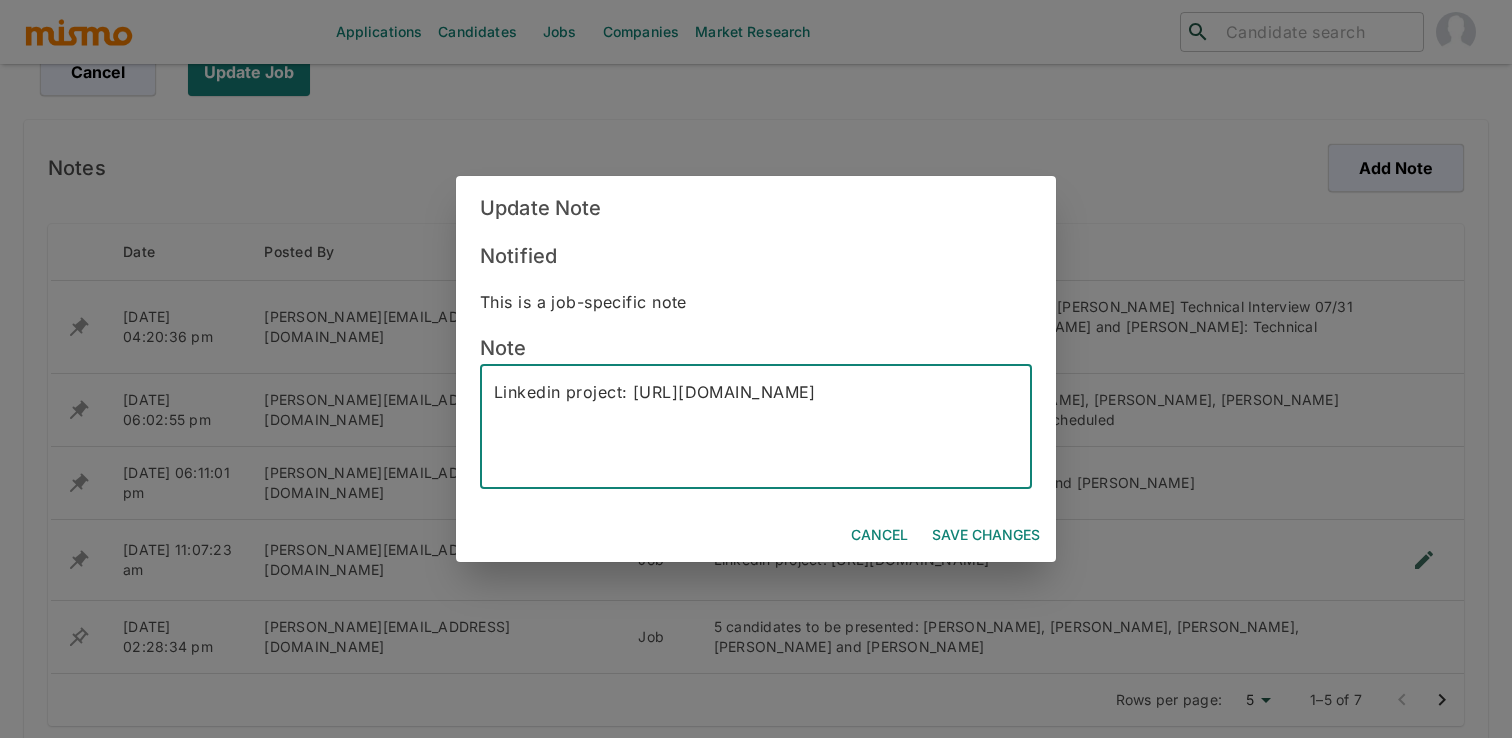 click on "Linkedin project: https://www.linkedin.com/talent/hire/1725483194/overview?lipi=urn%3Ali%3Apage%3Ad_talent_projects_list%3BYLEtPrrtQae1mXf5Ey6LOA%3D%3D" at bounding box center [756, 427] 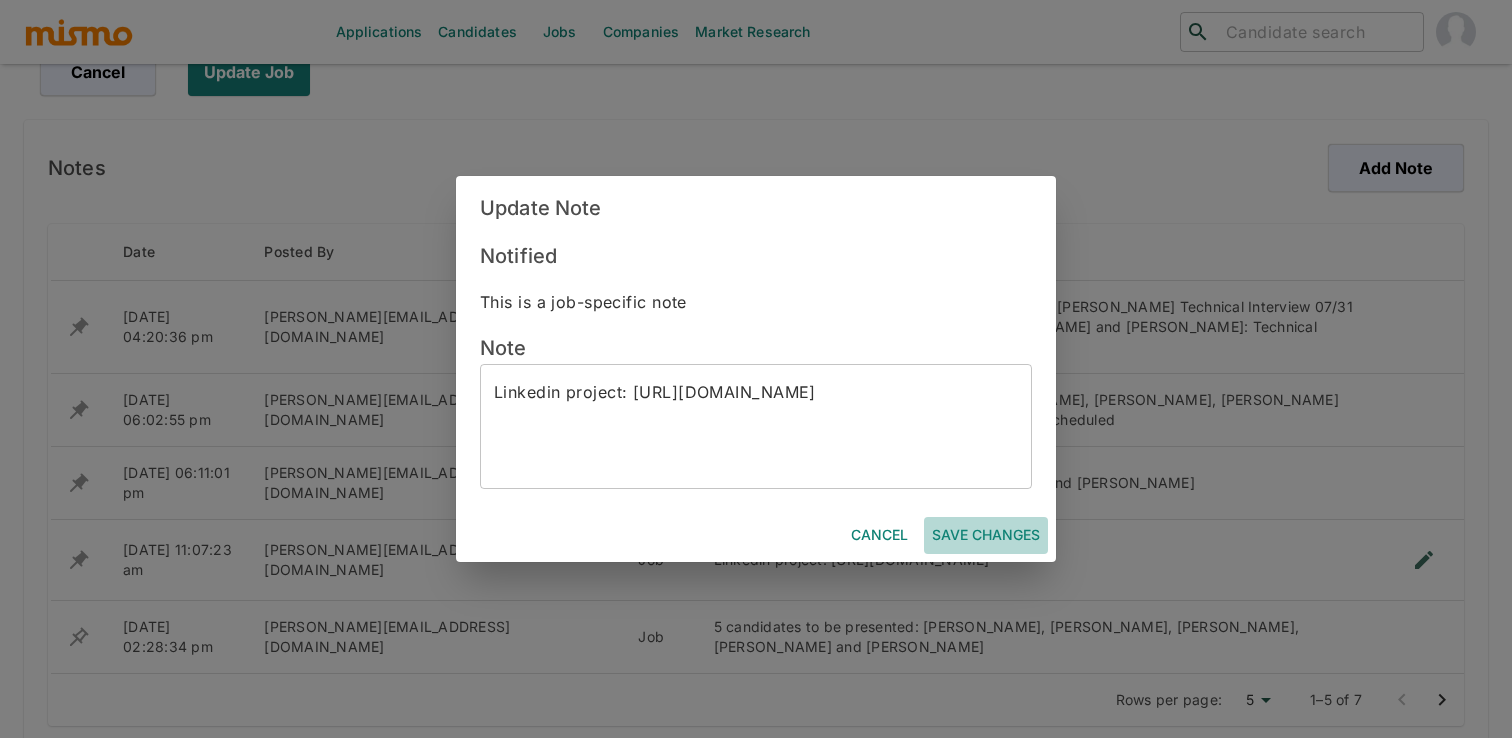 click on "Save Changes" at bounding box center [986, 535] 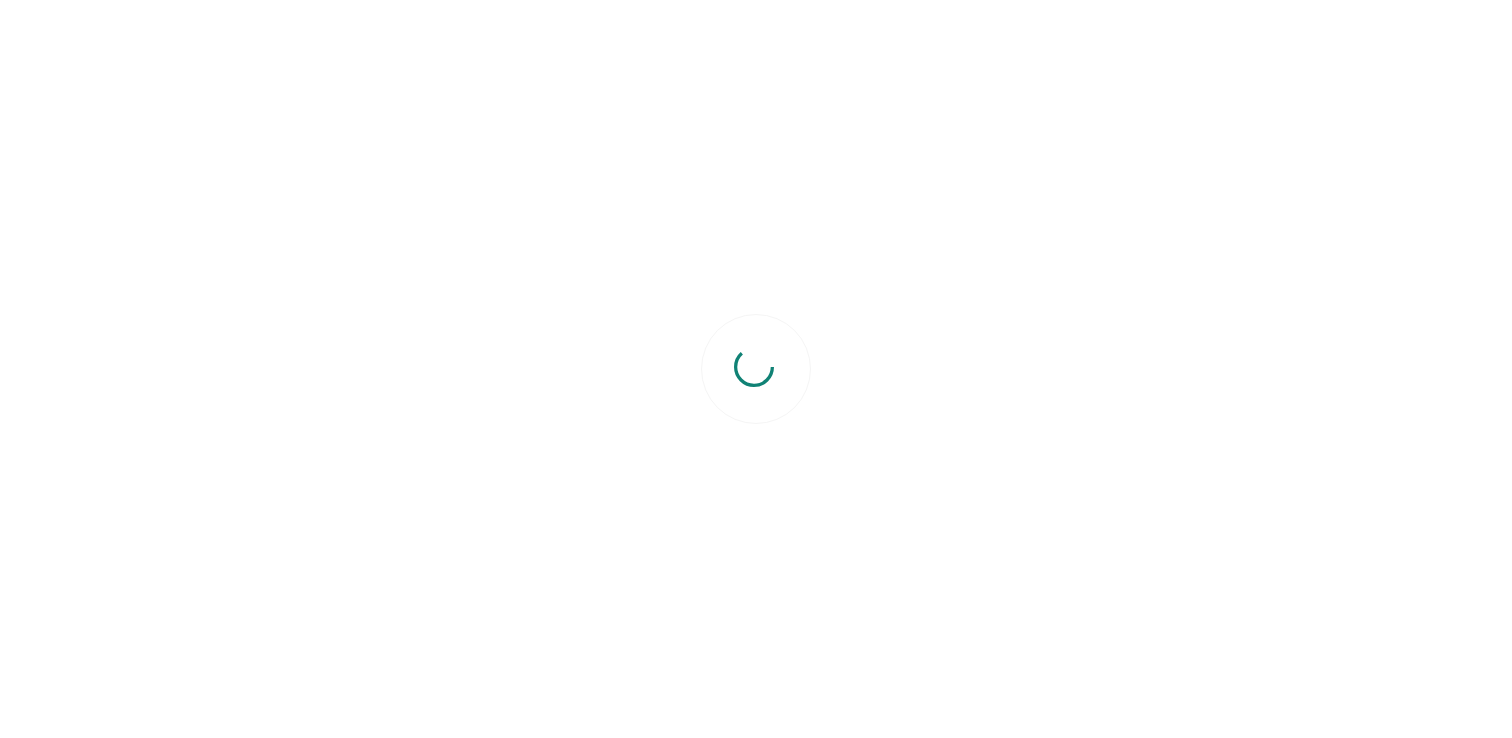 scroll, scrollTop: 0, scrollLeft: 0, axis: both 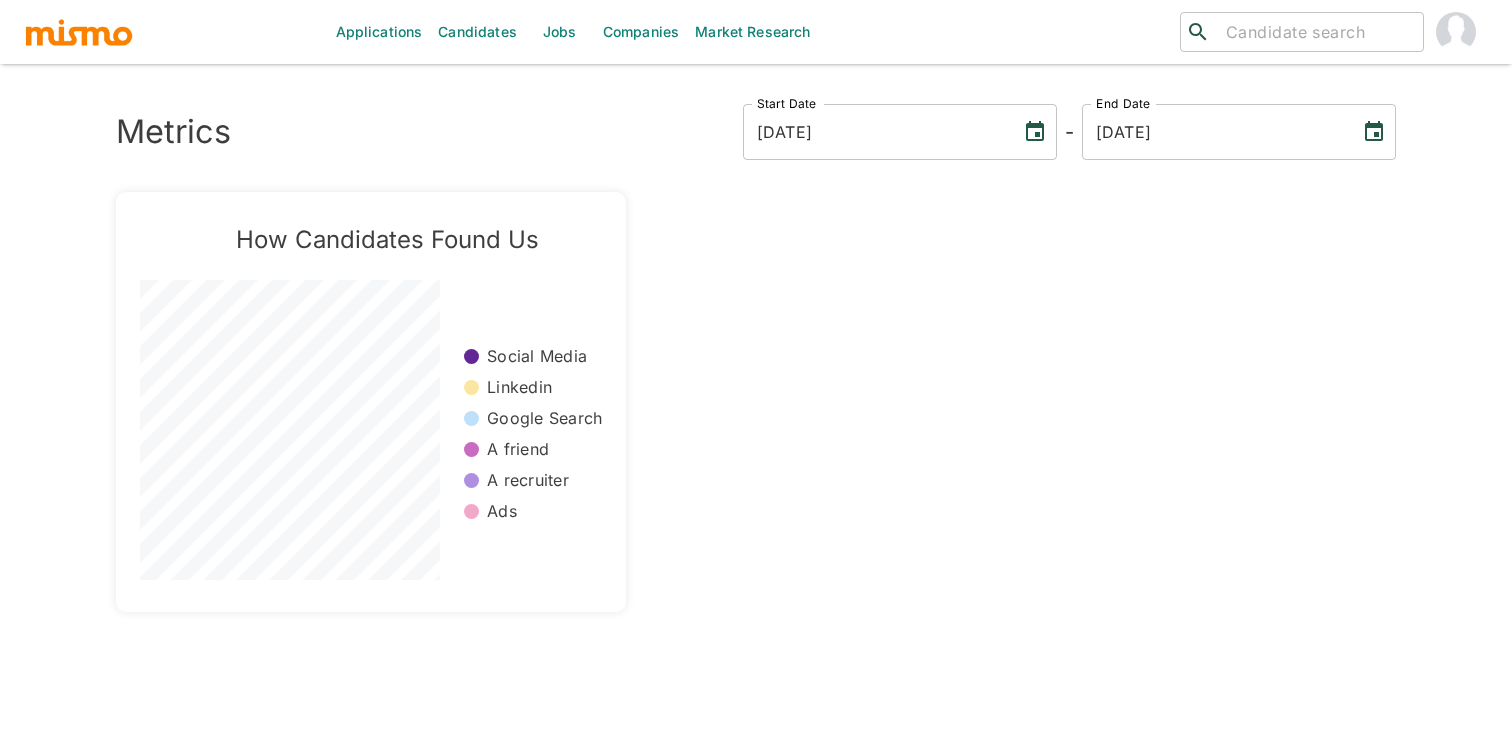 click on "Jobs" at bounding box center [560, 32] 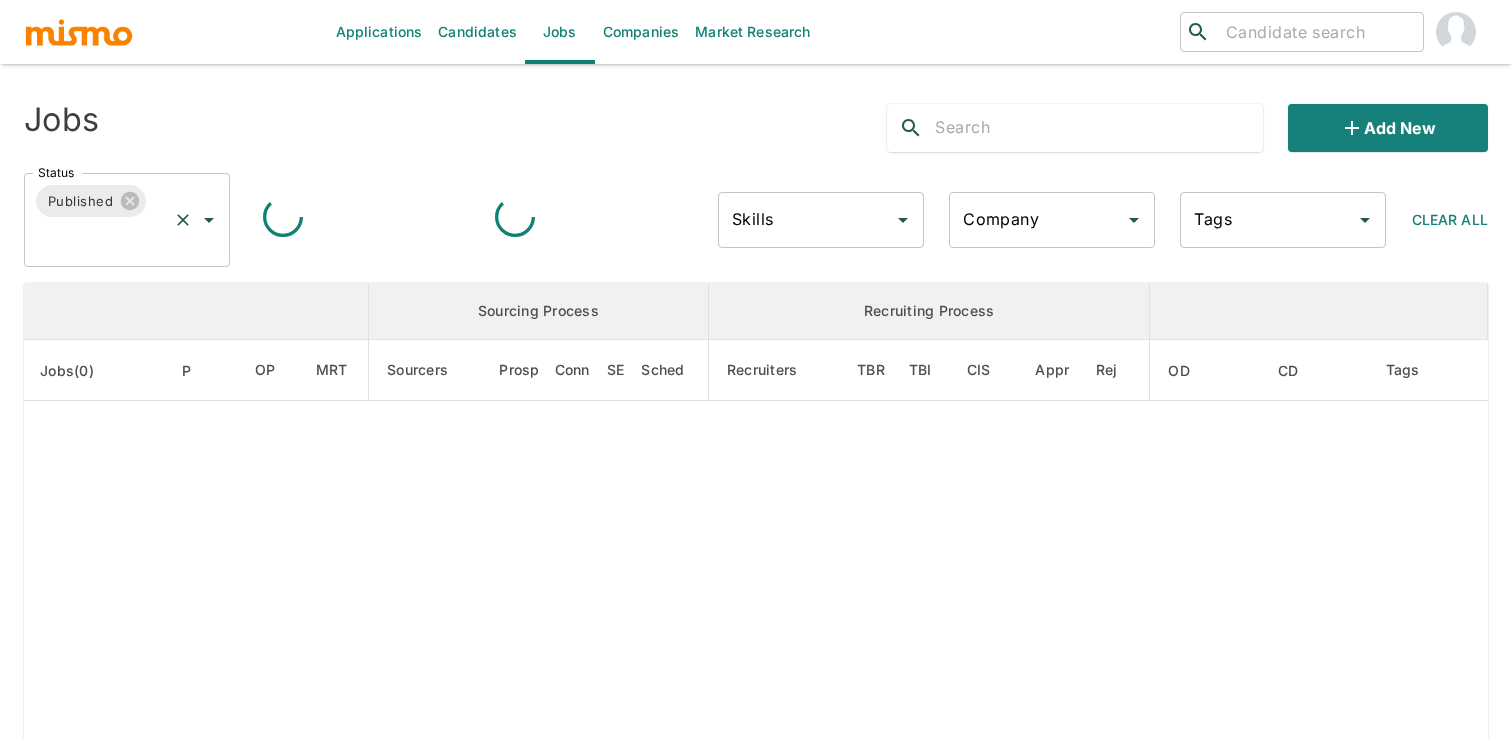 click 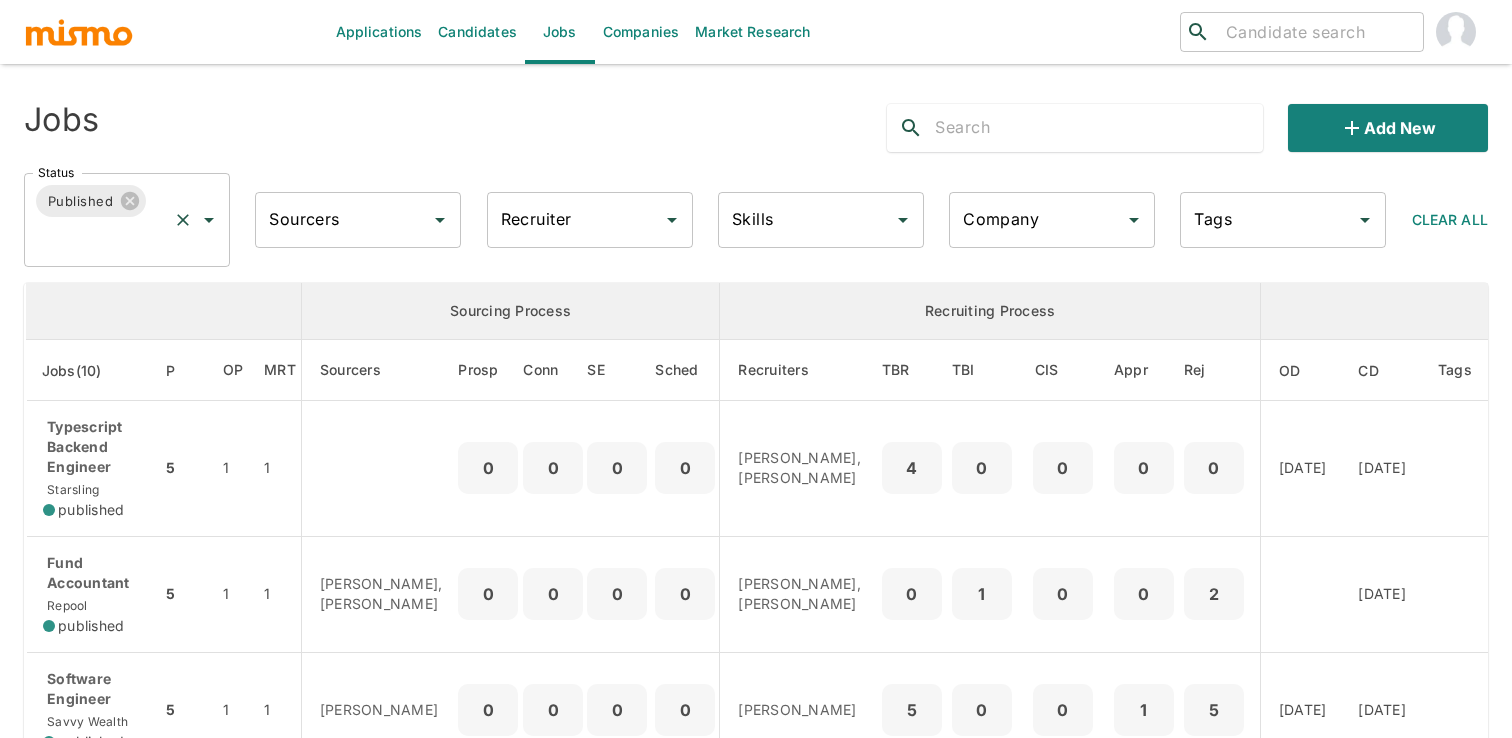 click 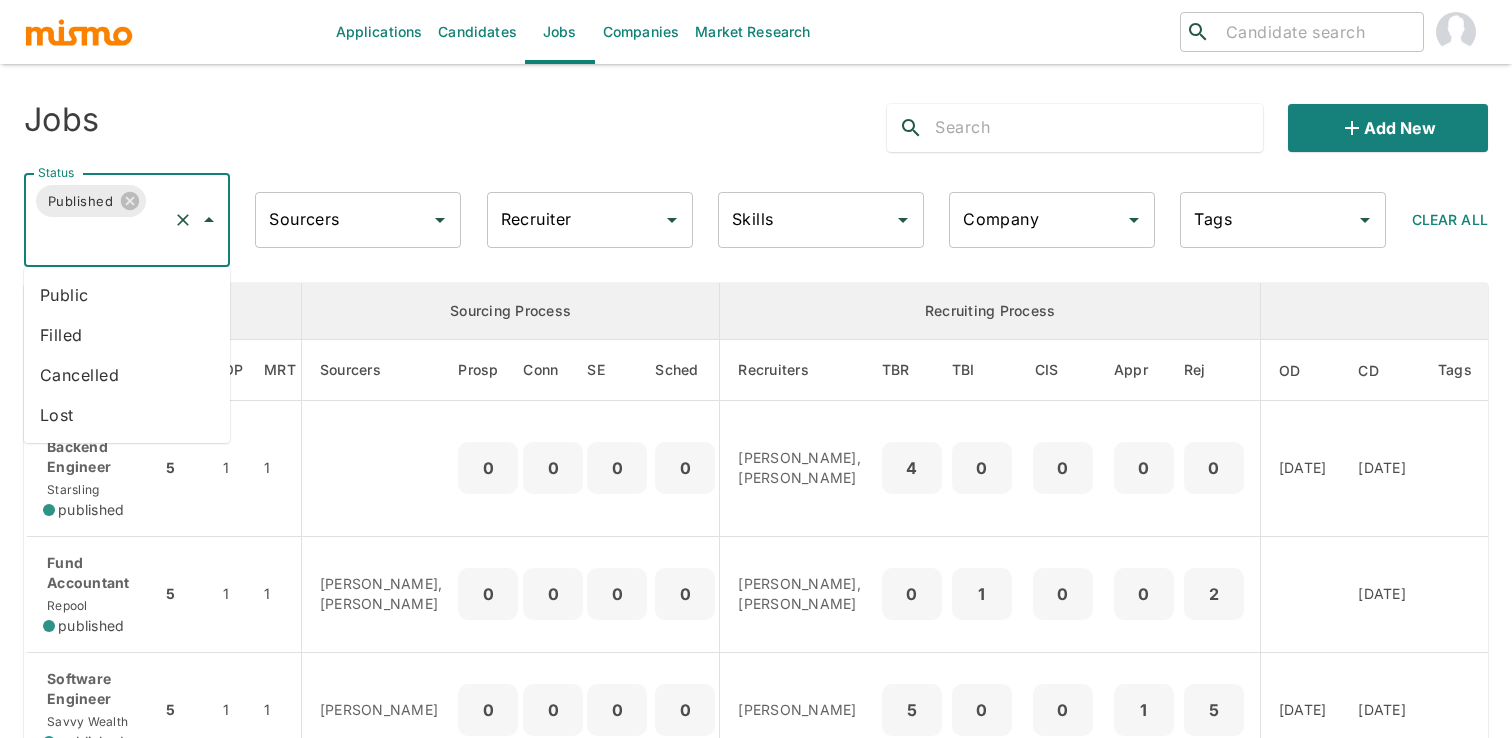 click on "Public" at bounding box center (127, 295) 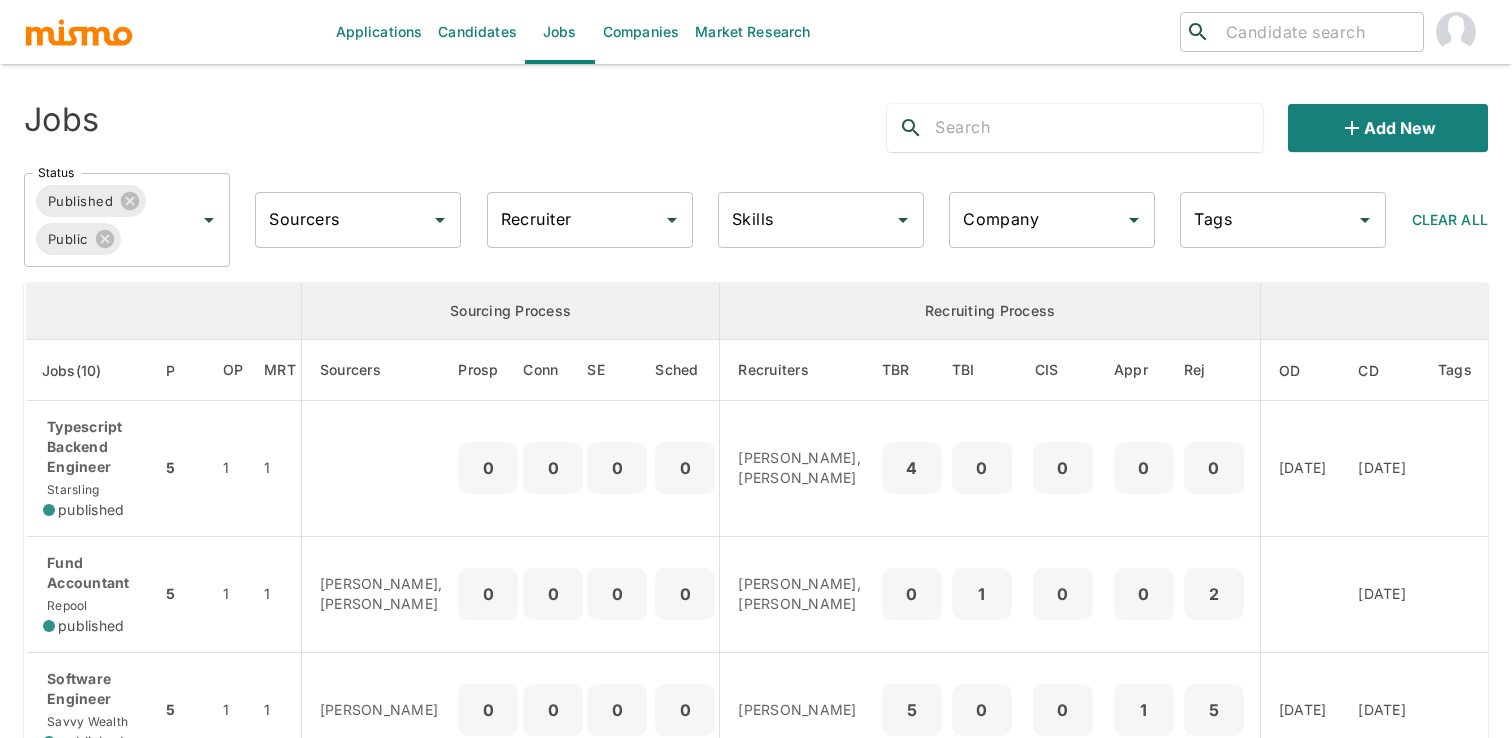 click on "Recruiter" at bounding box center [575, 220] 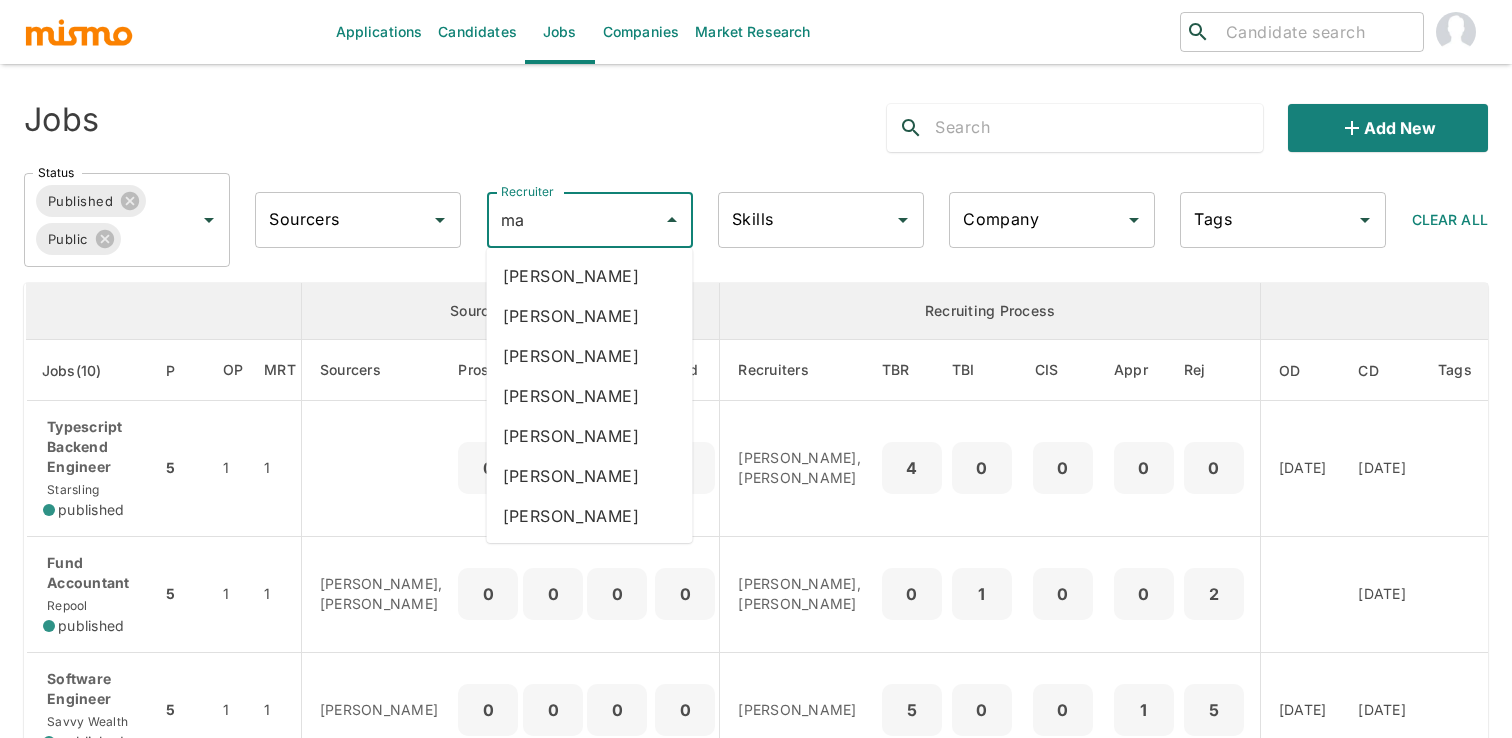 type on "mai" 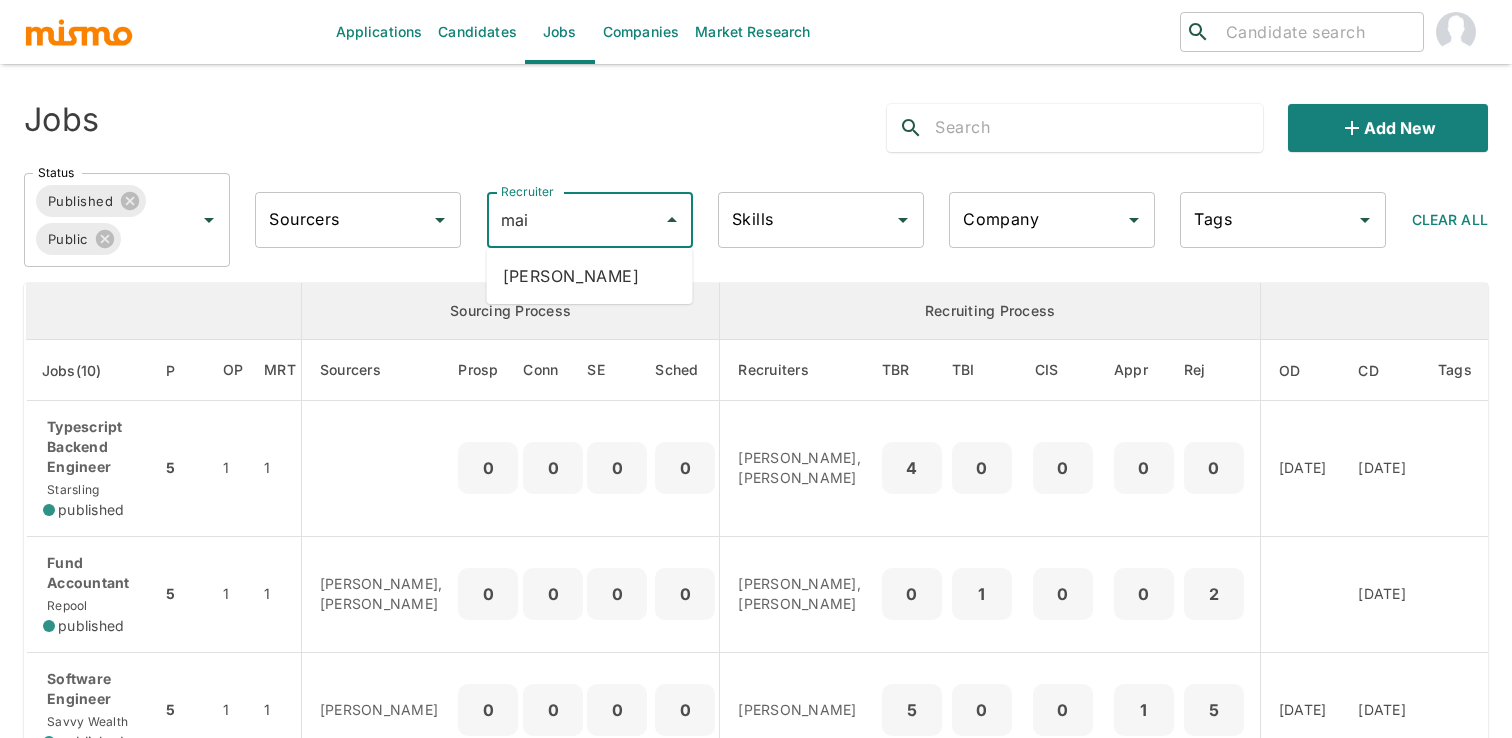 click on "Maia Reyes" at bounding box center (590, 276) 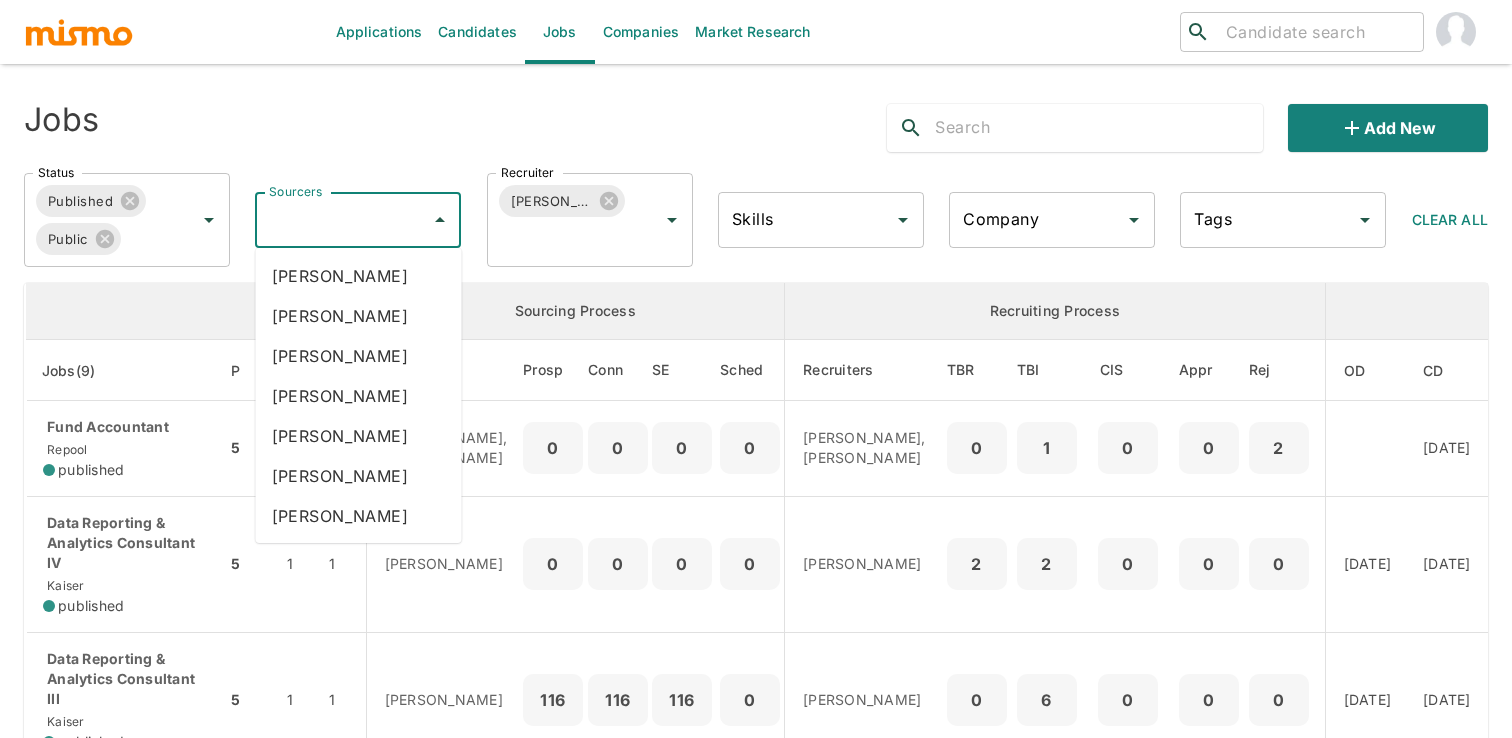 click on "Sourcers" at bounding box center [343, 220] 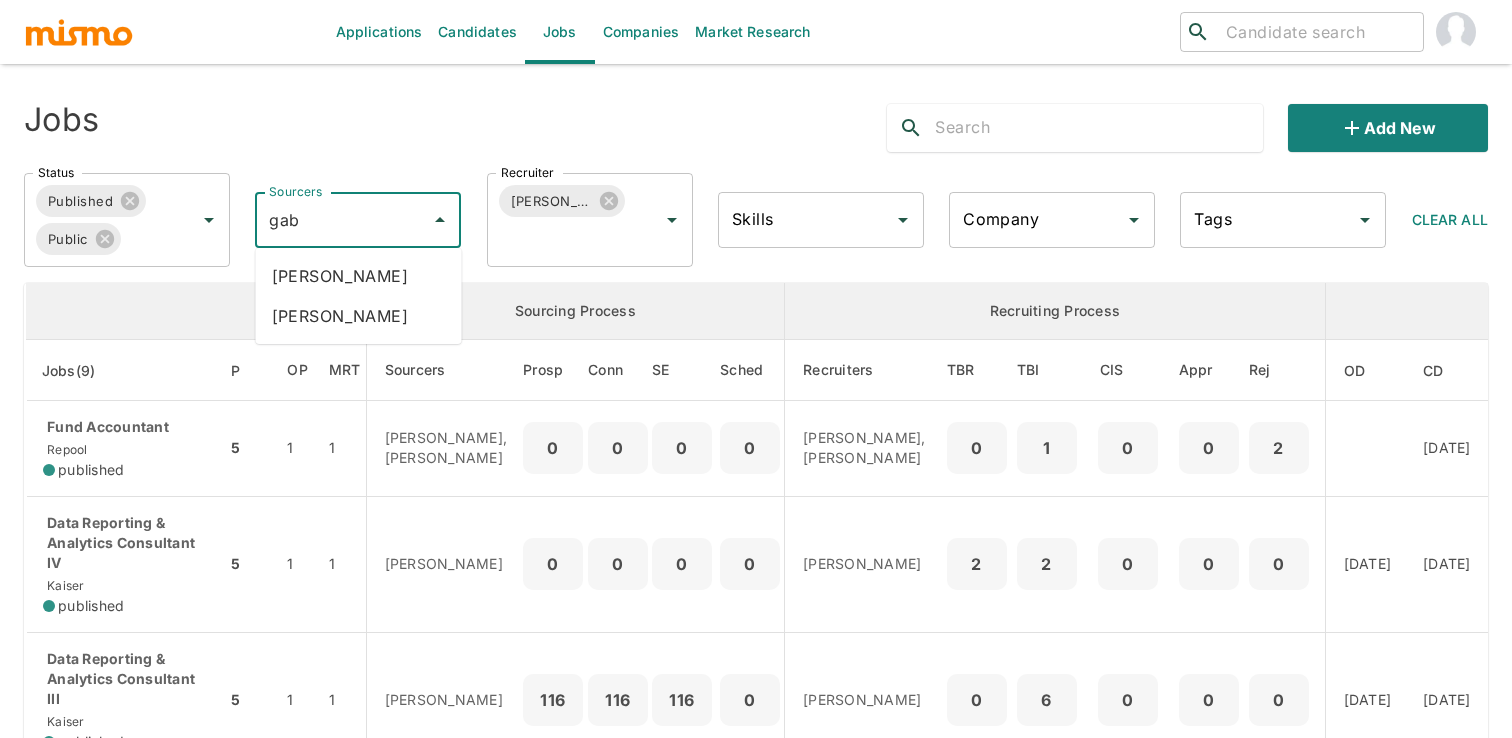 type on "gabr" 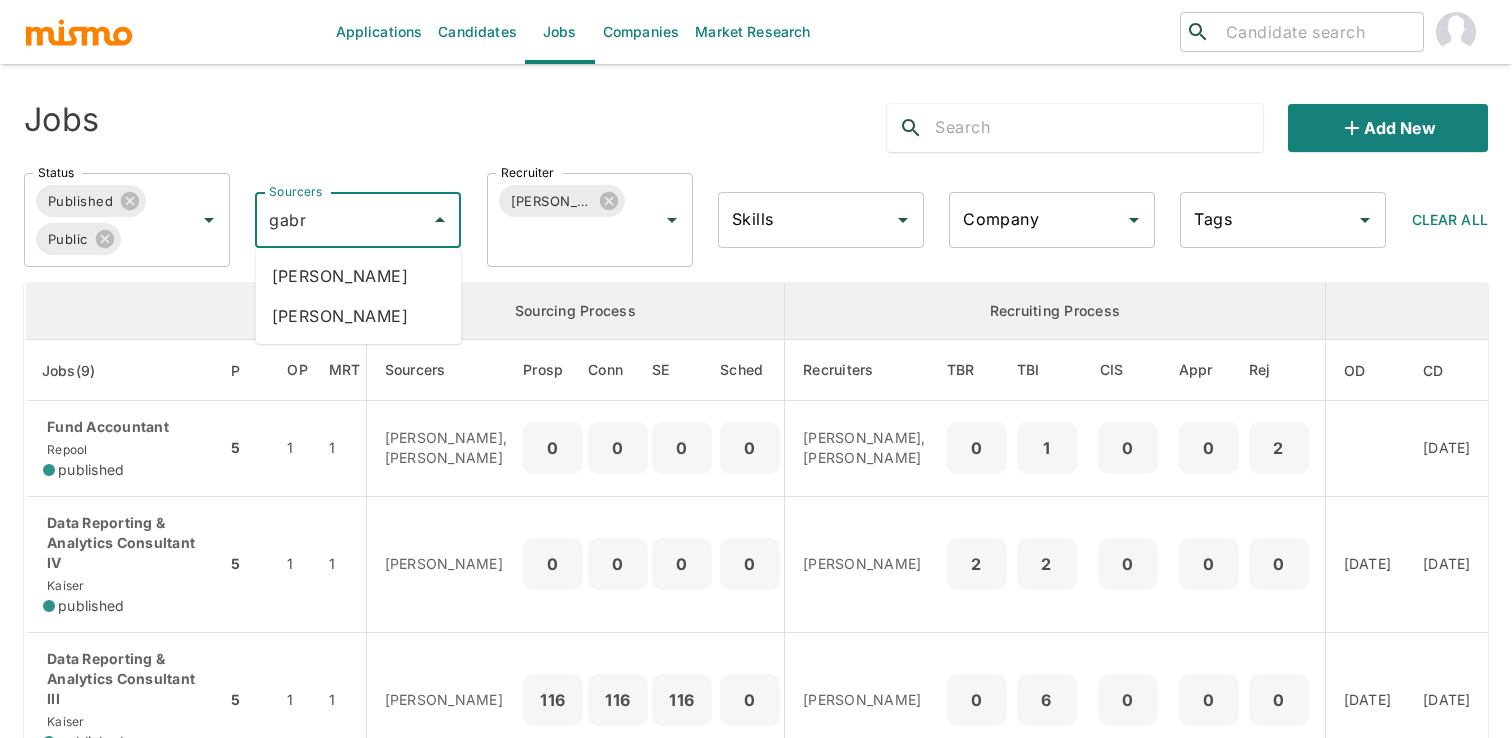 click on "[PERSON_NAME]" at bounding box center [359, 276] 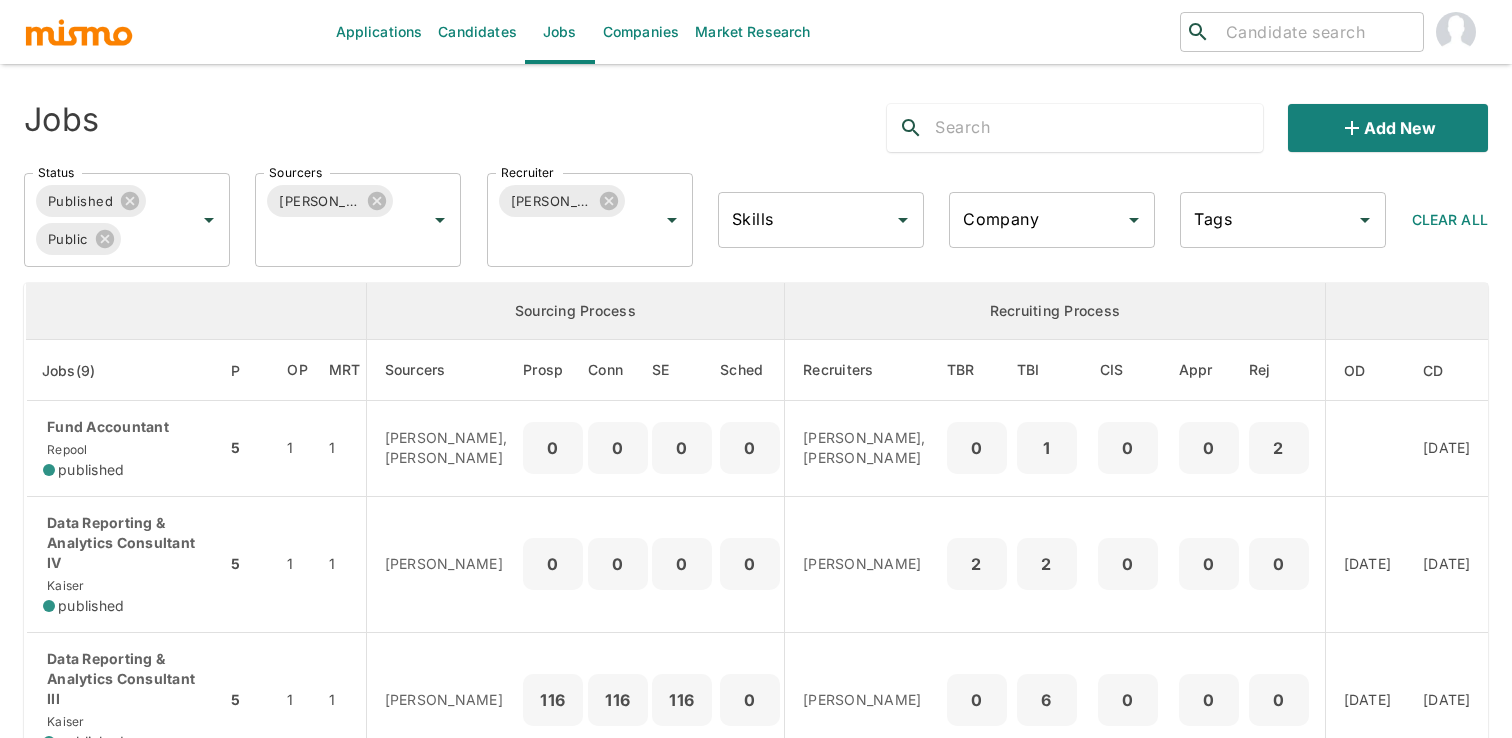 click at bounding box center [1098, 128] 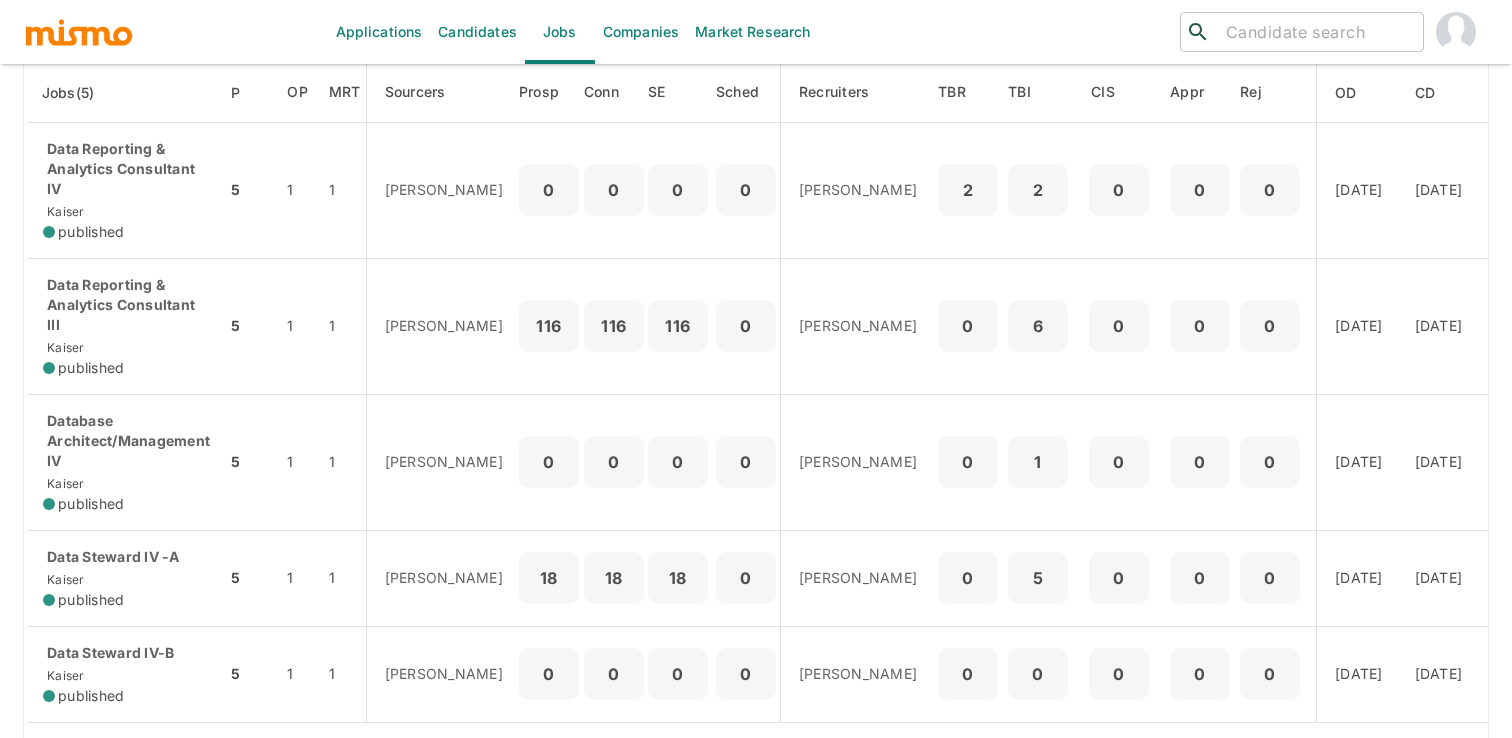 scroll, scrollTop: 279, scrollLeft: 0, axis: vertical 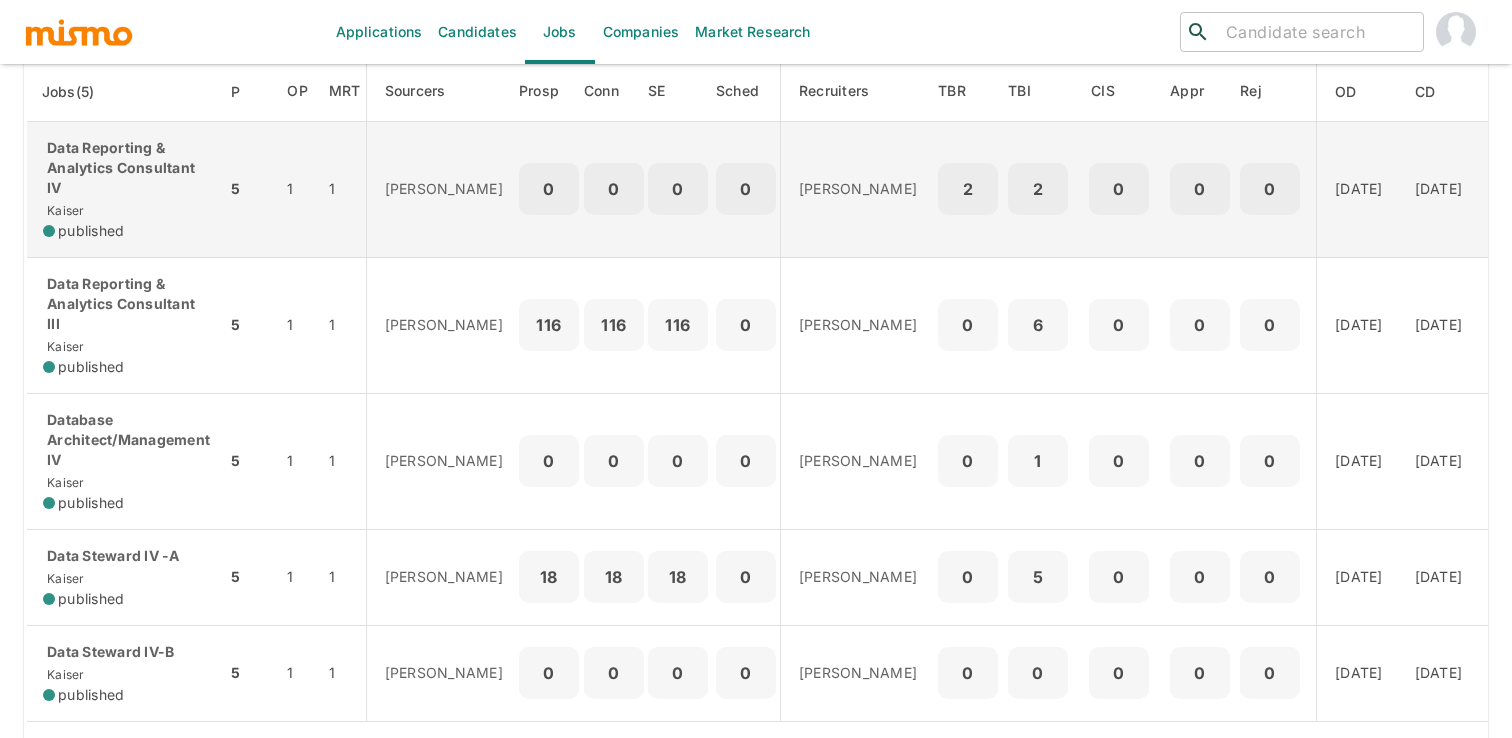 type on "data" 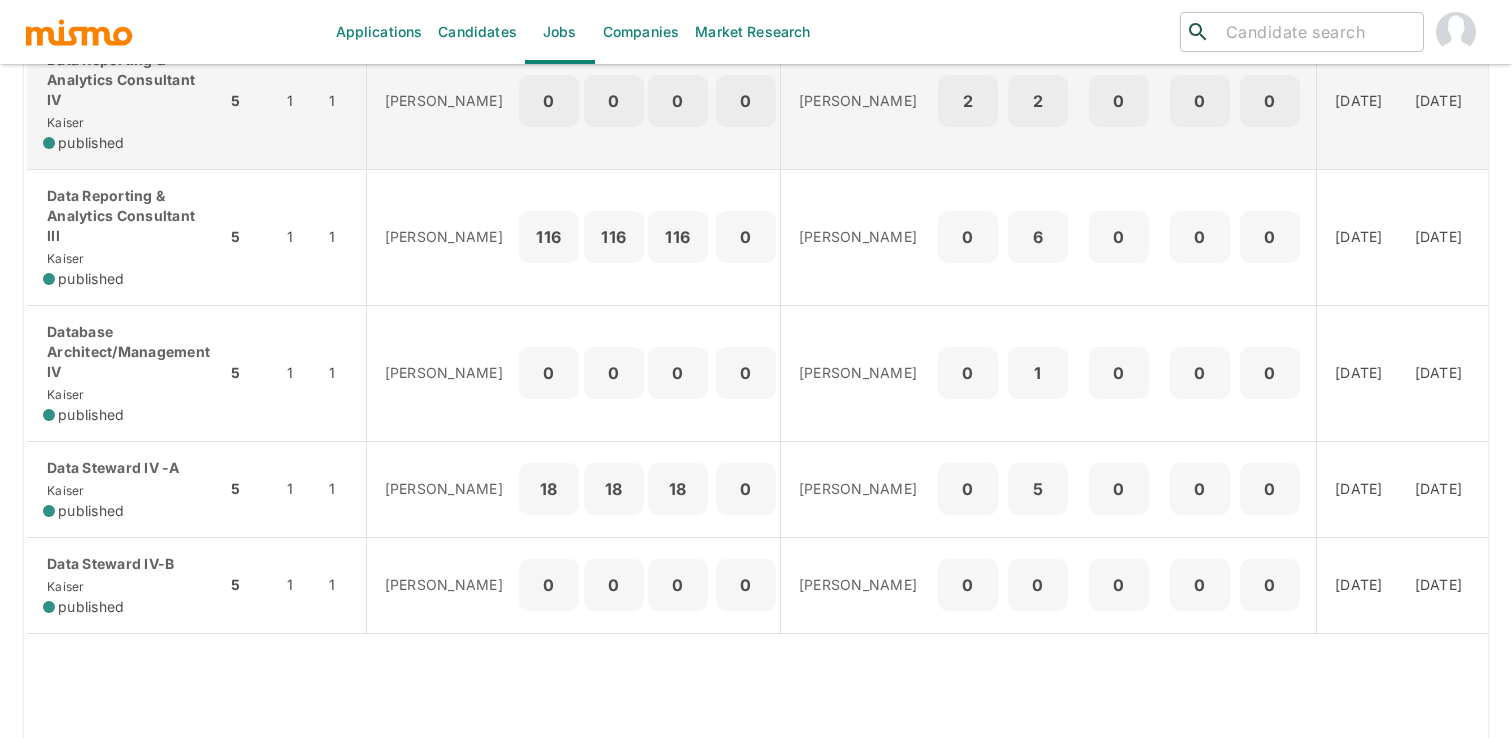 scroll, scrollTop: 408, scrollLeft: 0, axis: vertical 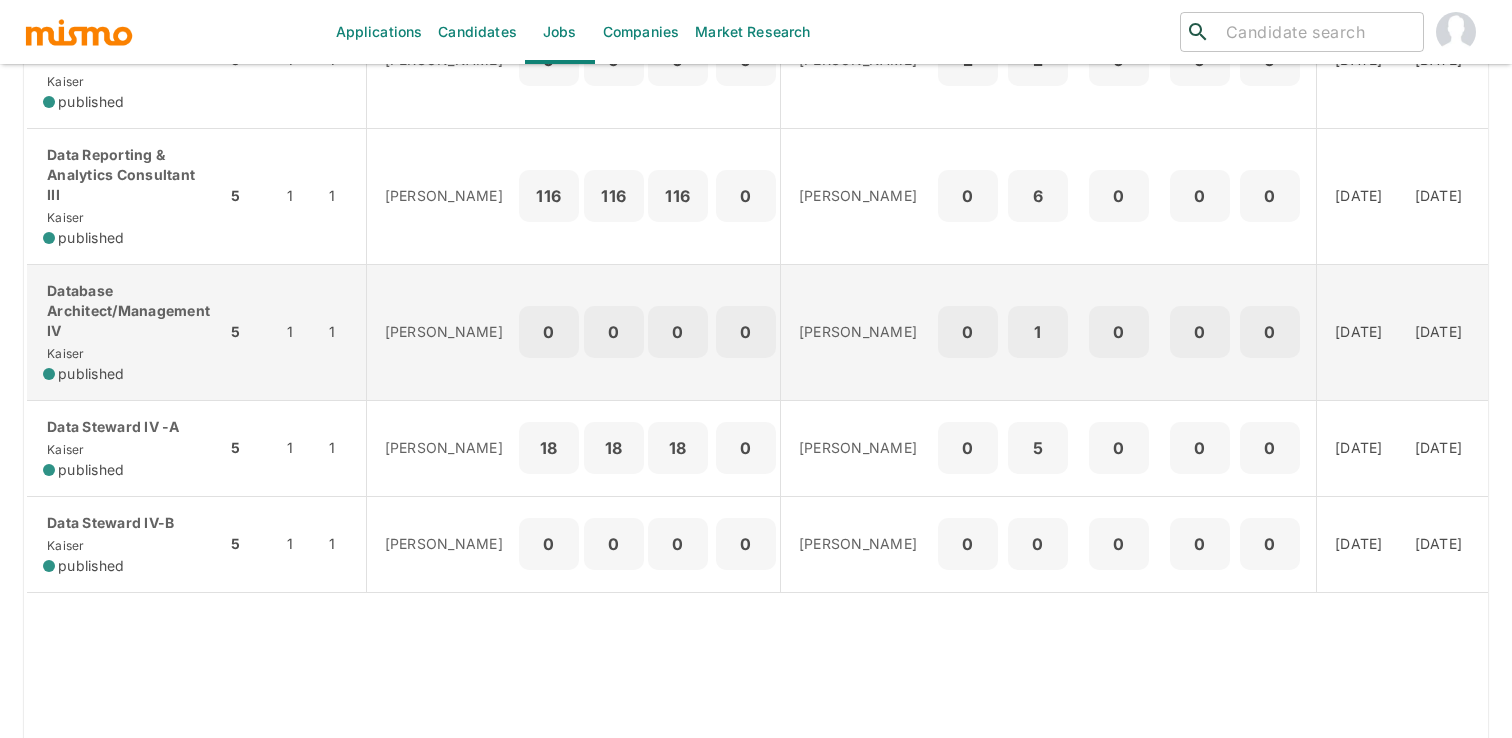 click on "0" at bounding box center [746, 332] 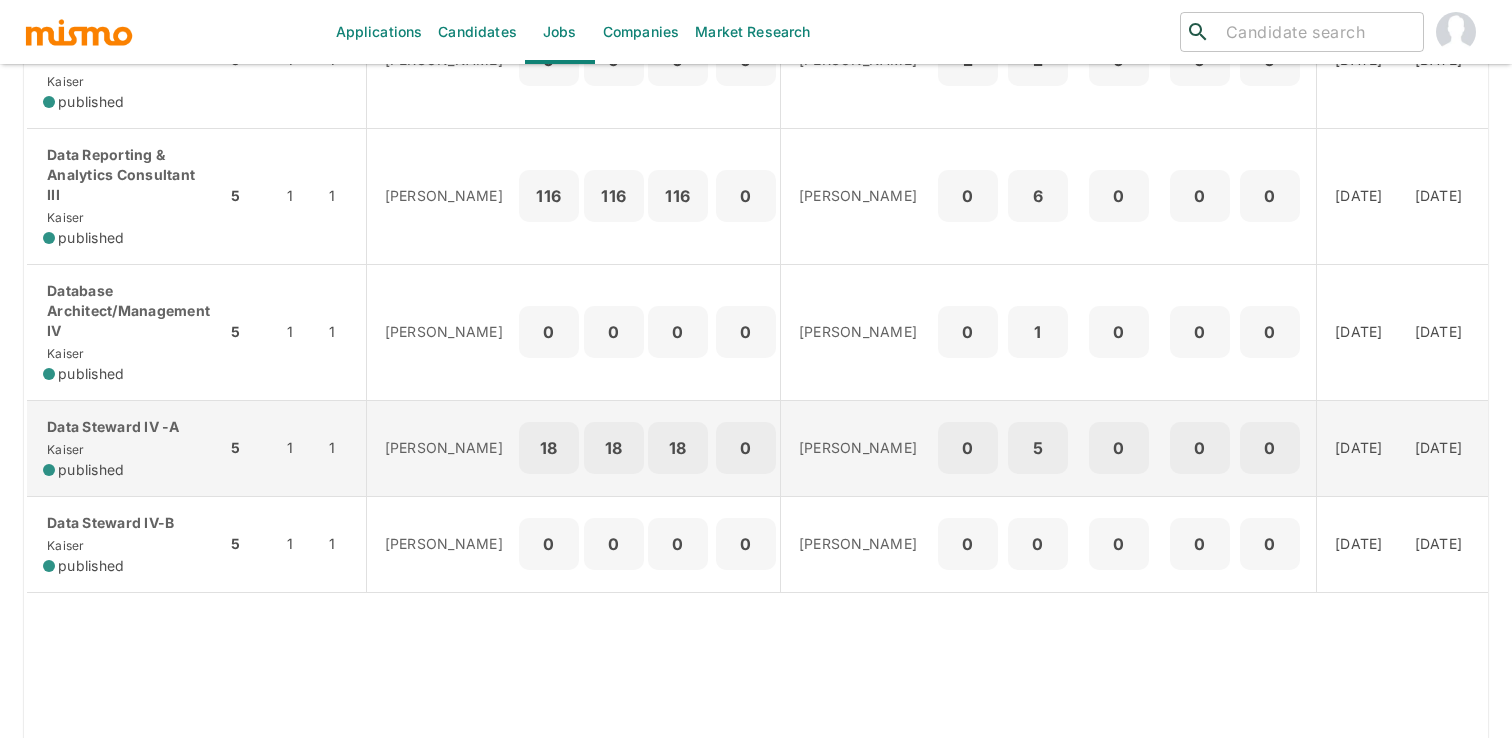 click on "18" at bounding box center [614, 448] 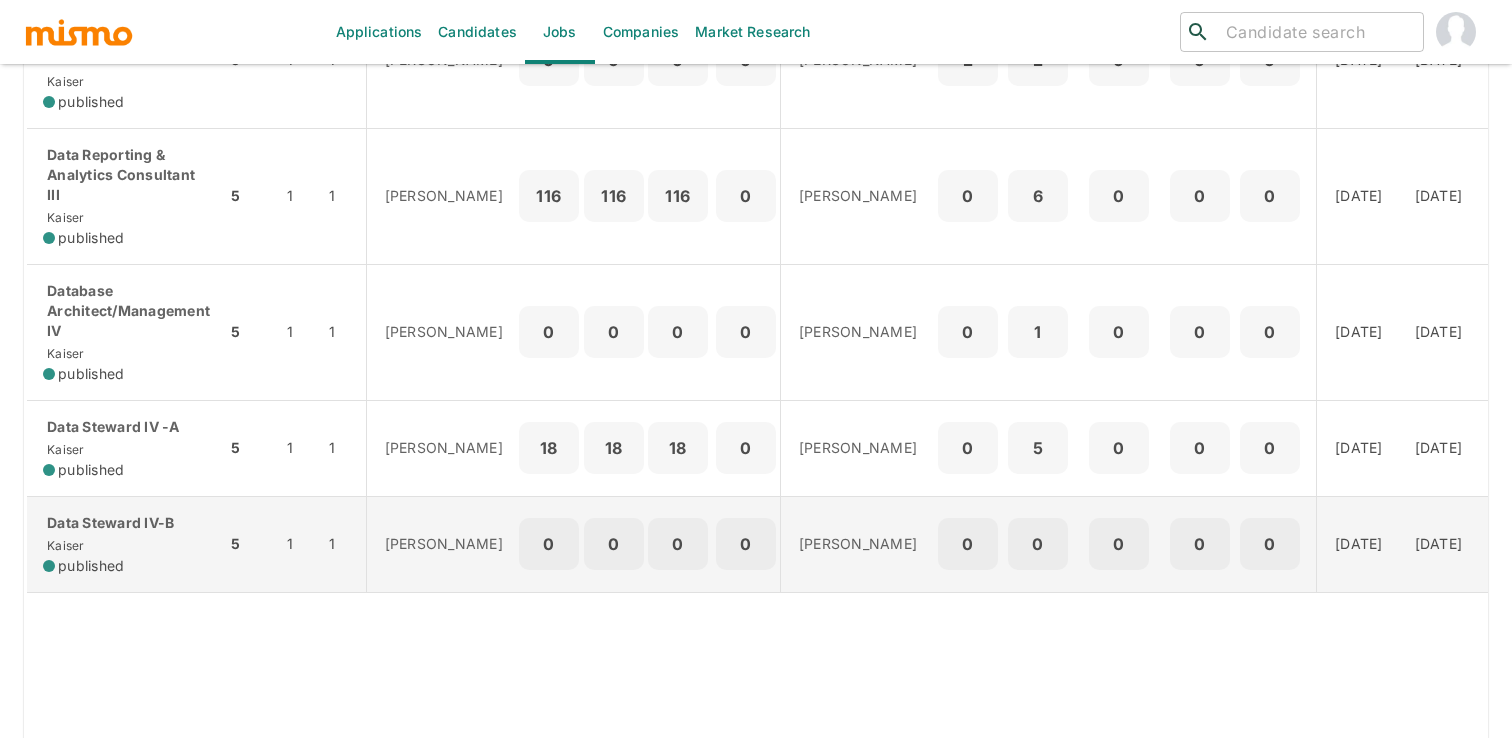 click on "0" at bounding box center [746, 544] 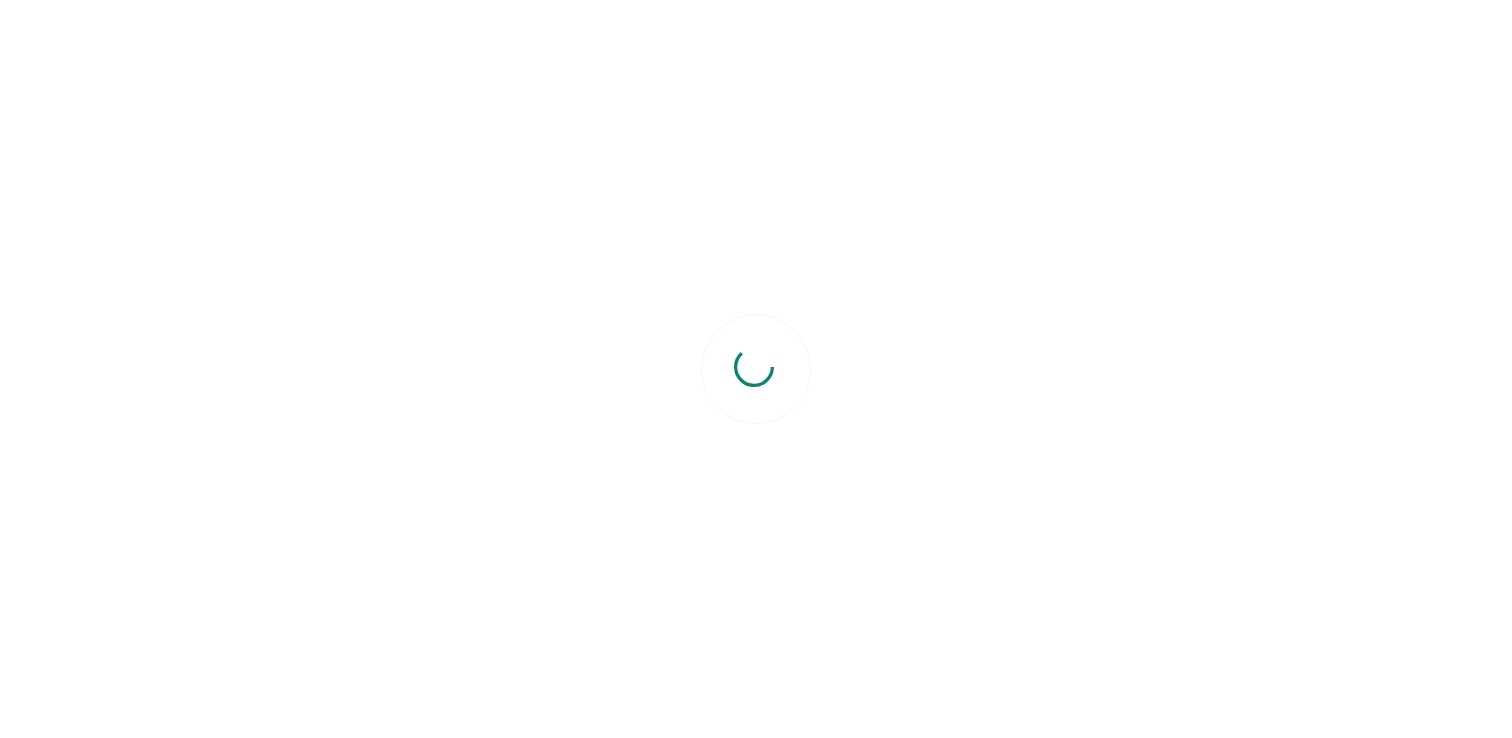 scroll, scrollTop: 0, scrollLeft: 0, axis: both 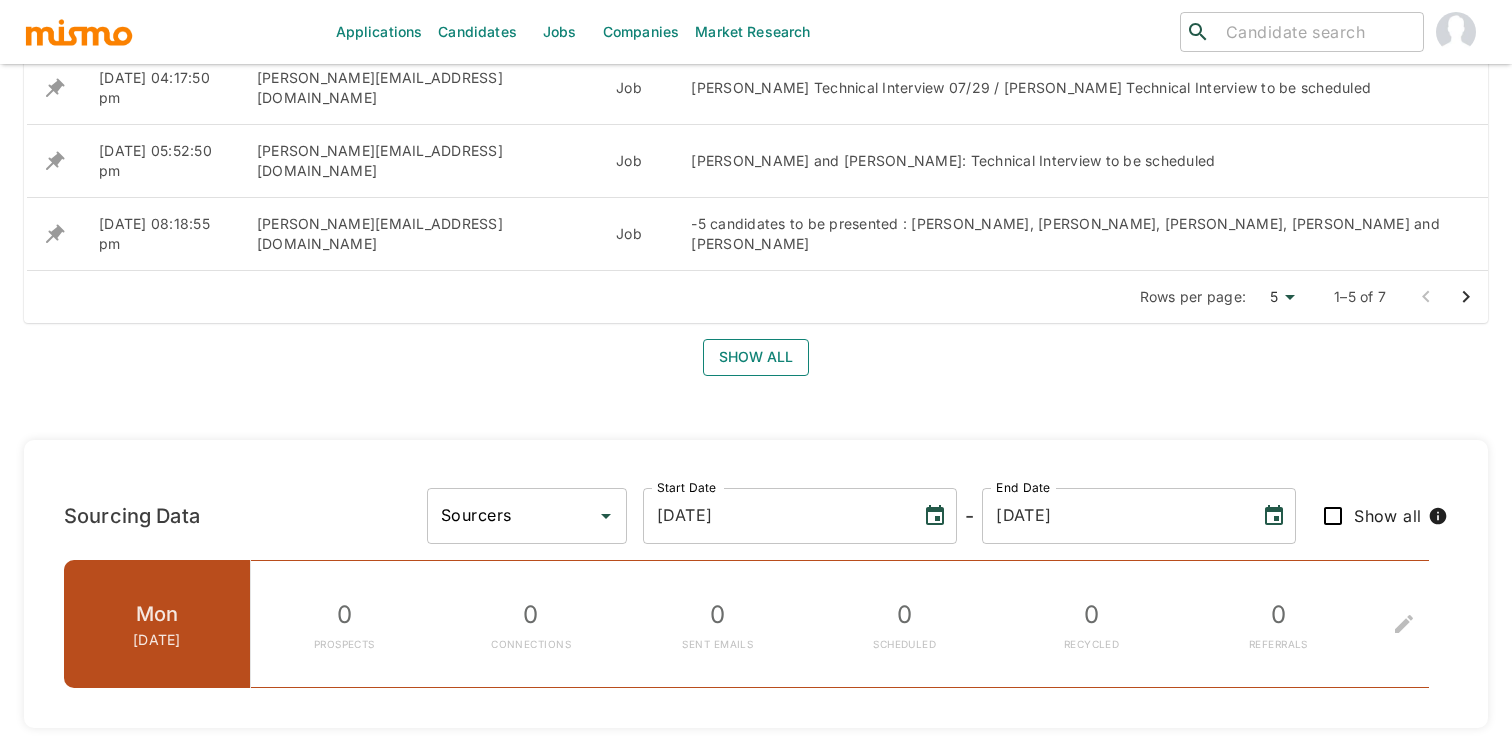 click on "Show all" at bounding box center (756, 357) 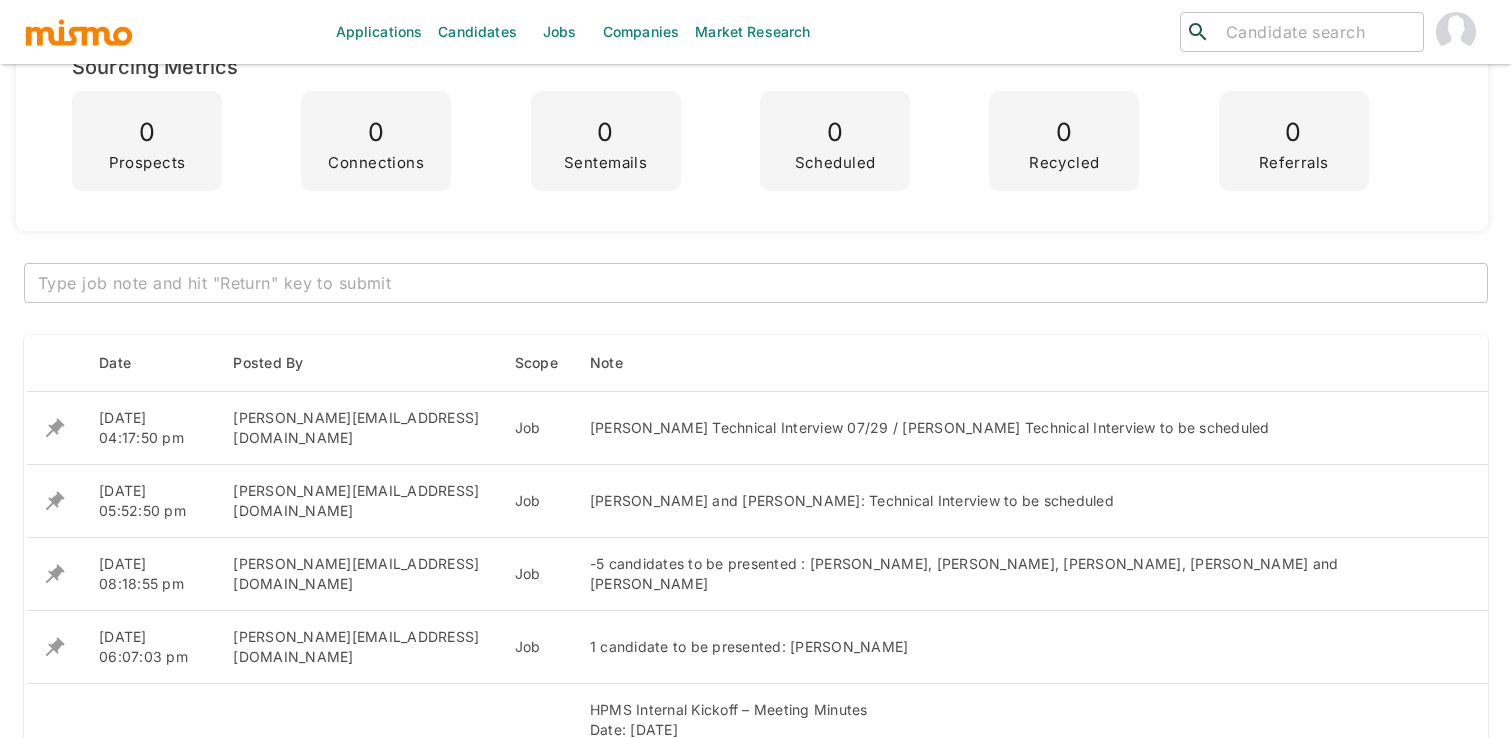 scroll, scrollTop: 726, scrollLeft: 0, axis: vertical 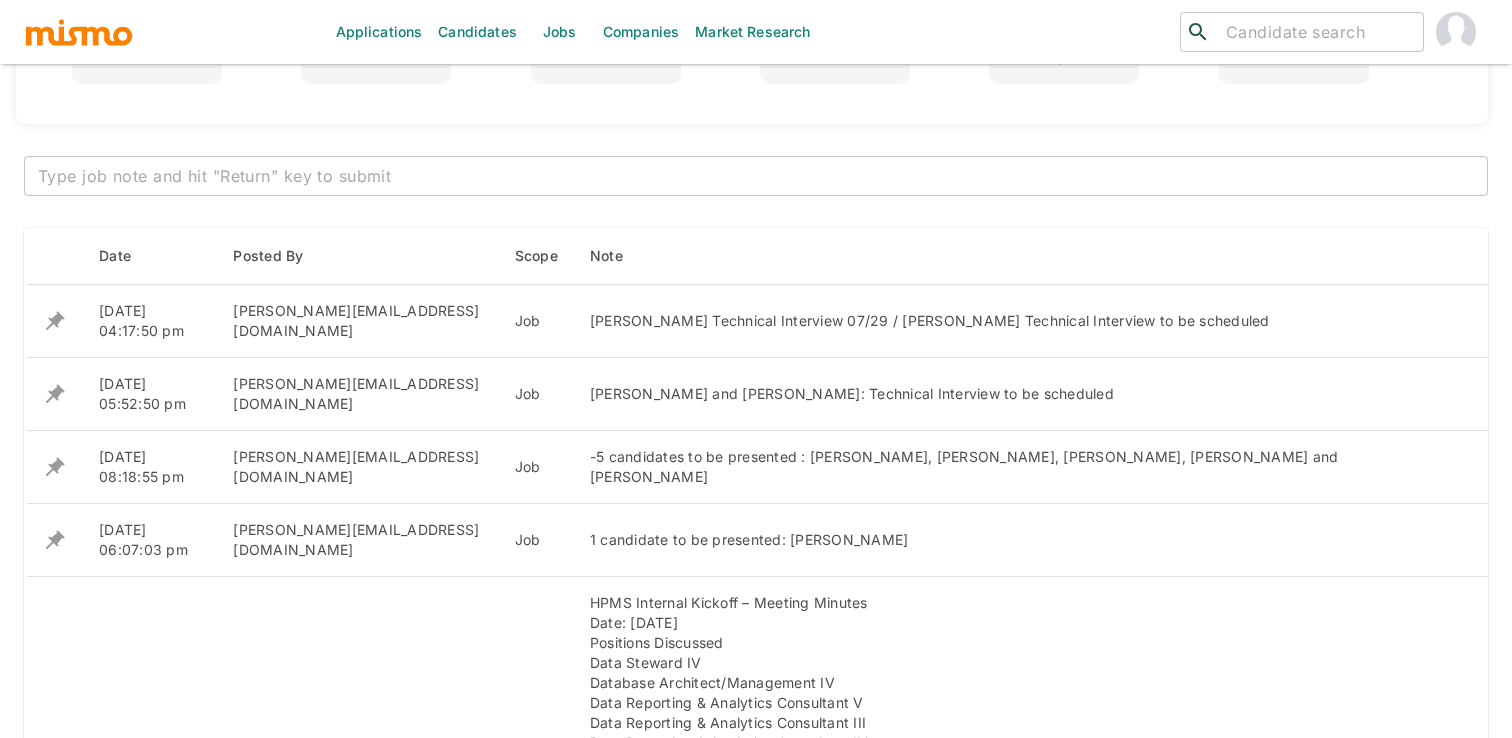 click on "Date Posted By Scope Note 07/25/2025 04:17:50 pm maia@mismo.team Job Denis Ugalde Technical Interview 07/29 / Antony Zuniga Technical Interview to be scheduled 07/21/2025 05:52:50 pm maia@mismo.team Job Denis Ugalde and Anthony Zuniga: Technical Interview to be scheduled 07/14/2025 08:18:55 pm maia@mismo.team Job -5 candidates to be presented : Denis Ugalde, Anthony Zuniga, Alonso Jimenez, Diego Rivera and Karina Gonzalez  07/07/2025 06:07:03 pm maia@mismo.team Job 1 candidate to be presented: Denis Ugalde 07/04/2025 05:05:23 pm maia@mismo.team Job HPMS Internal Kickoff – Meeting Minutes Date: July 4th Positions Discussed Data Steward IV Database Architect/Management IV Data Reporting & Analytics Consultant V Data Reporting & Analytics Consultant III Data Reporting & Analytics Consultant IV Data Analyst II Data Reporting Analyst II M2 Manager General Notes Standard process to be followed. Transition timeline: M2 Manager position by September 29th Remaining positions by October 20th Position-Specific Notes 5" at bounding box center [756, 845] 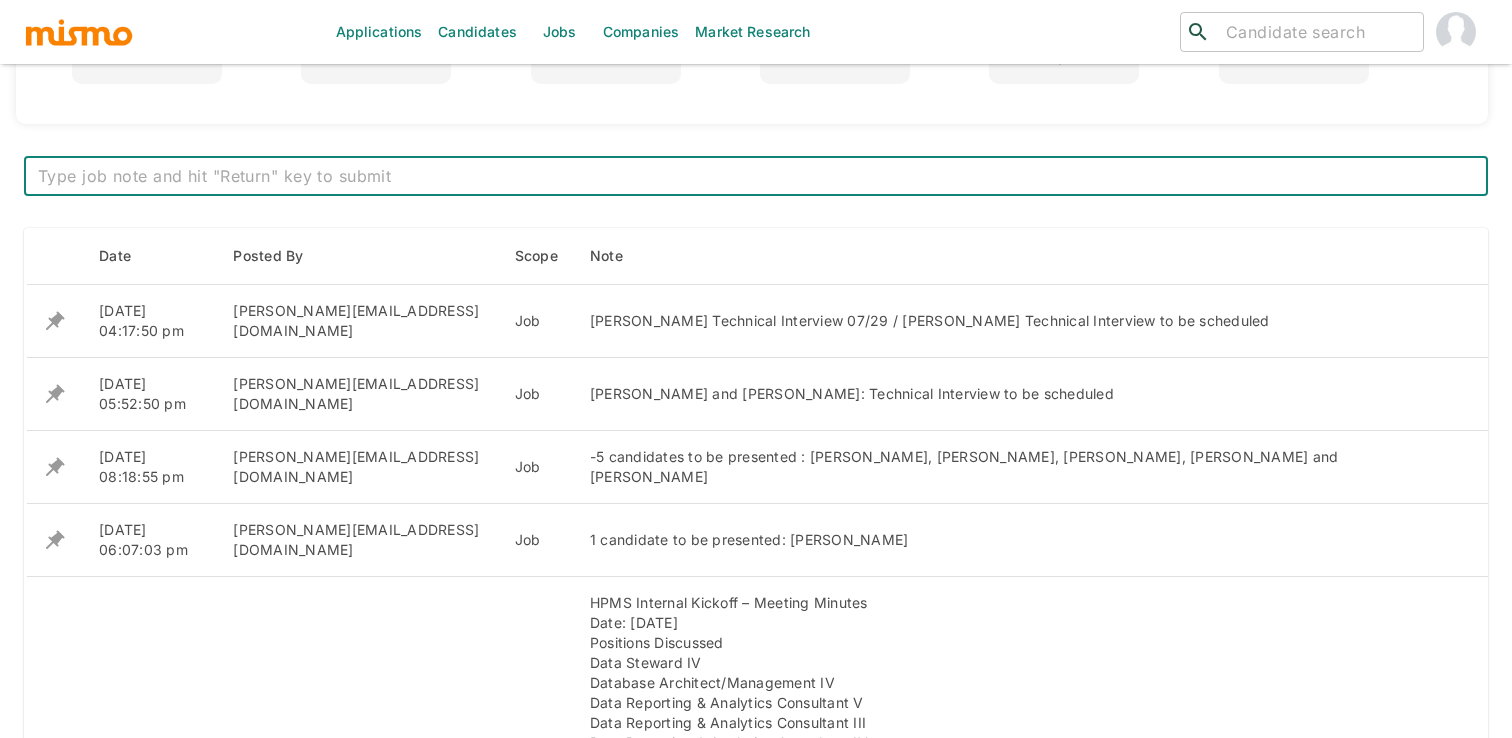 paste on "Linkedin project: [URL][DOMAIN_NAME]" 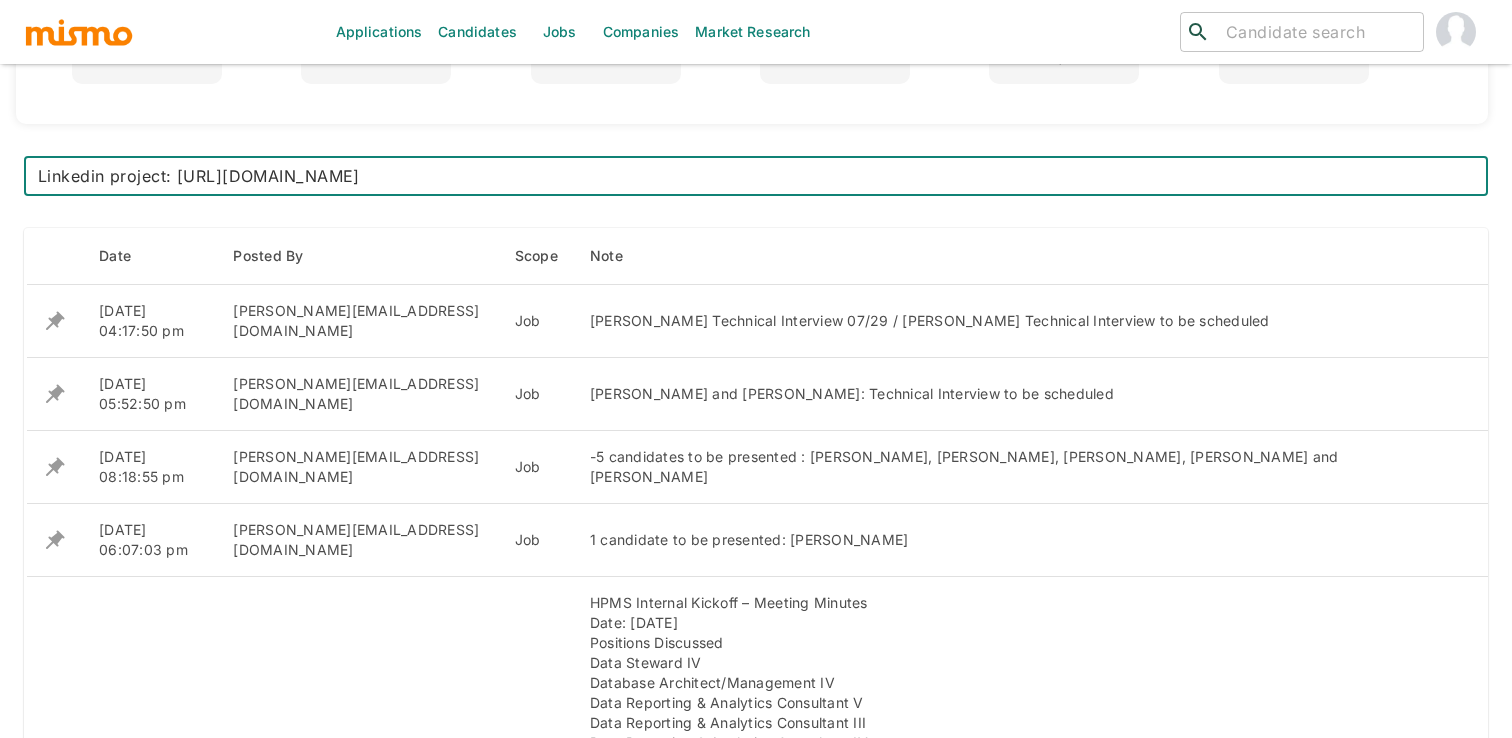 type 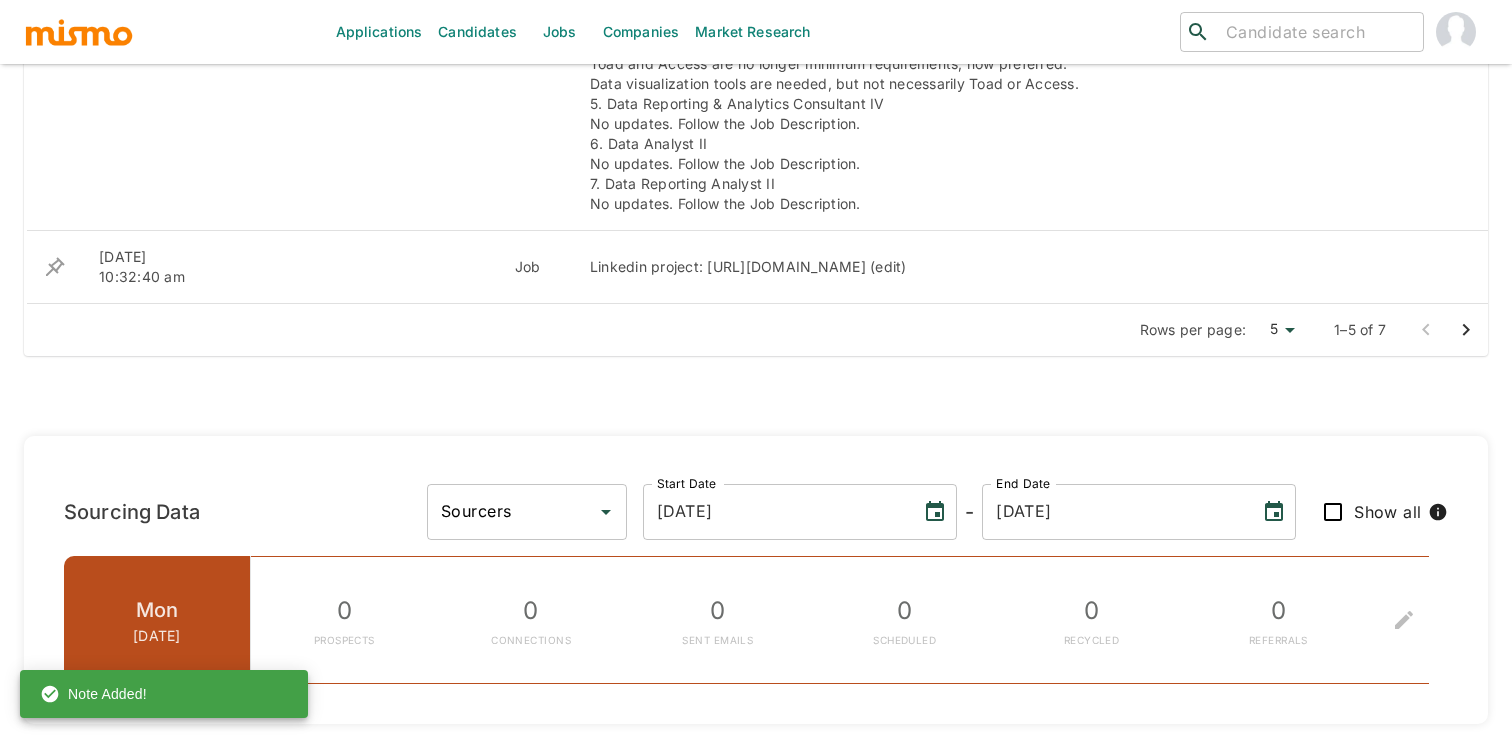 scroll, scrollTop: 1908, scrollLeft: 0, axis: vertical 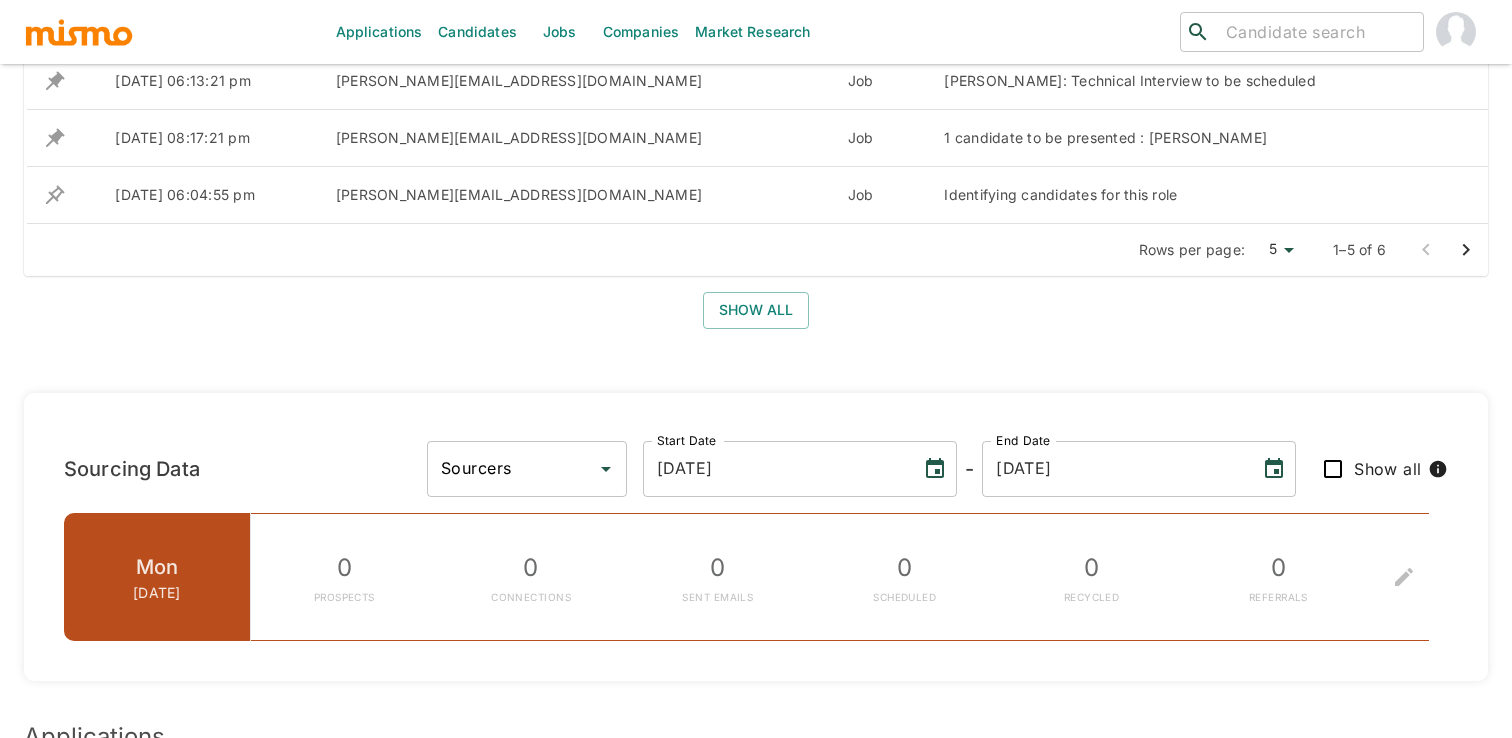 click on "Show all" at bounding box center [756, 310] 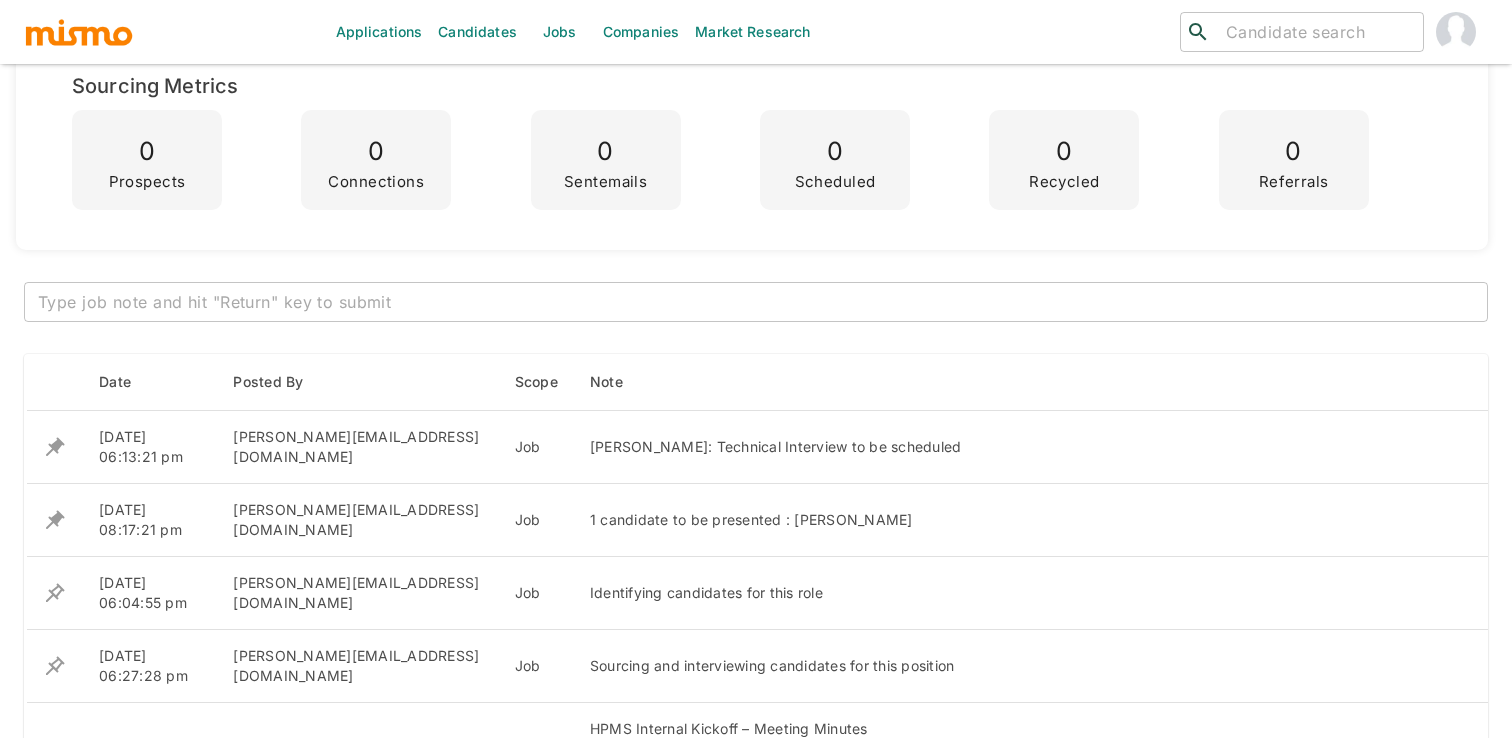 scroll, scrollTop: 588, scrollLeft: 0, axis: vertical 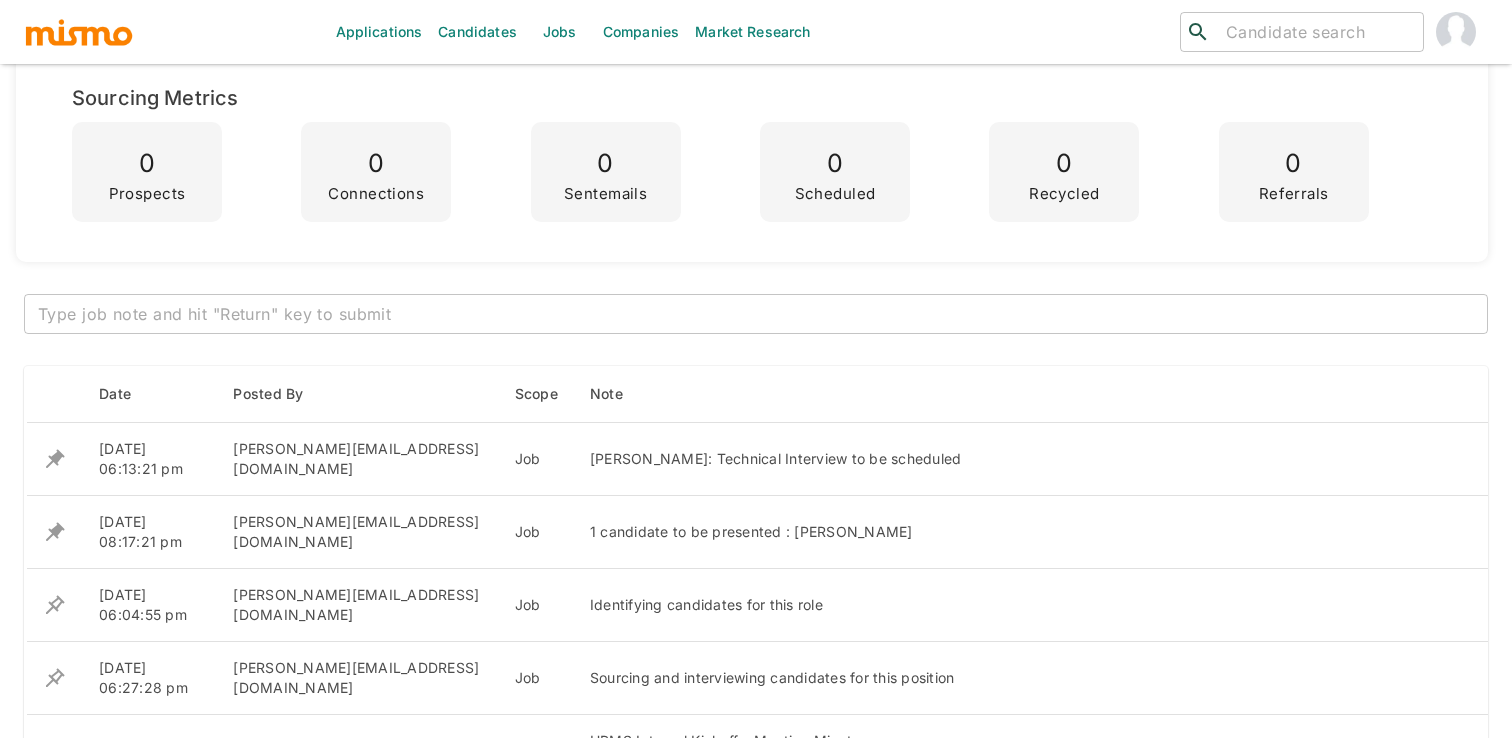 click at bounding box center (756, 314) 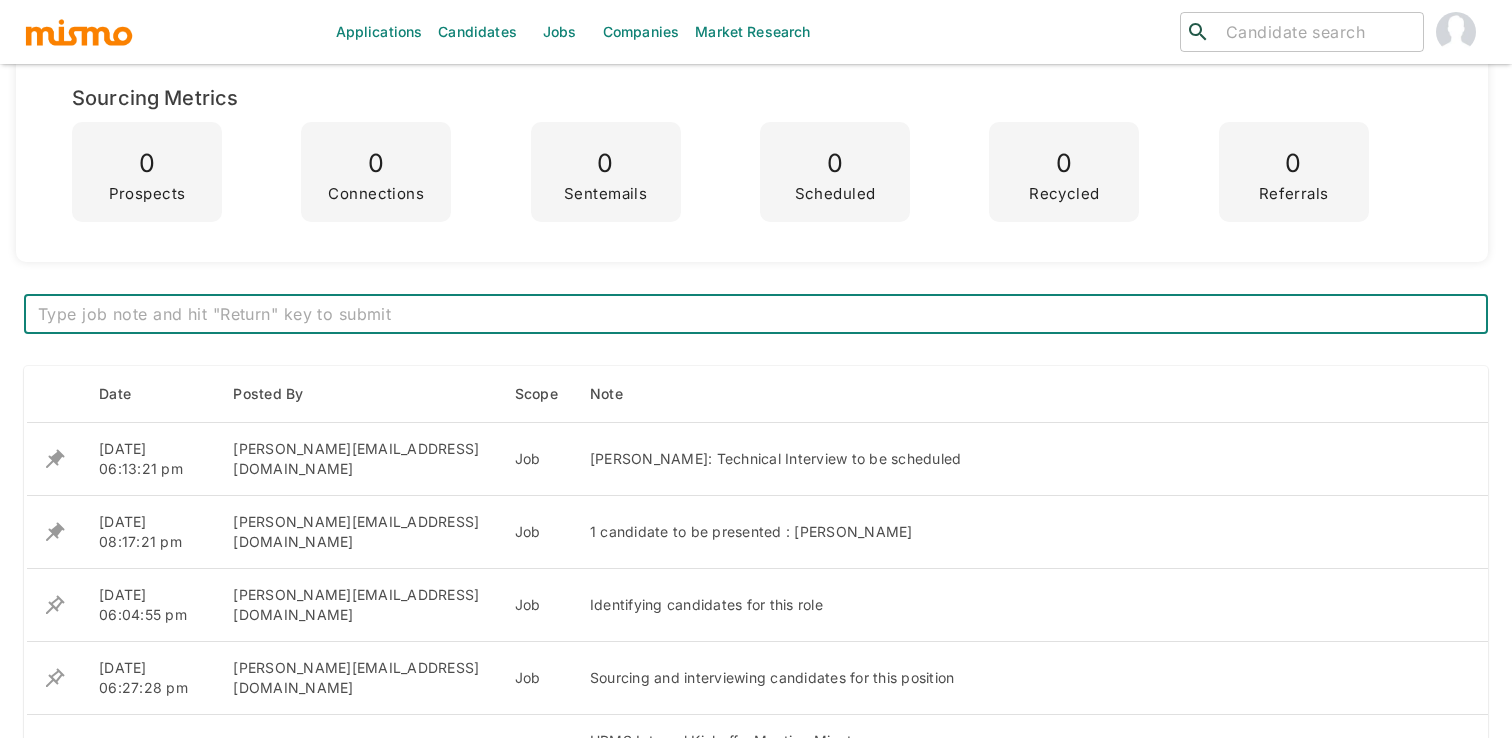paste on "Linkedin project: [URL][DOMAIN_NAME]" 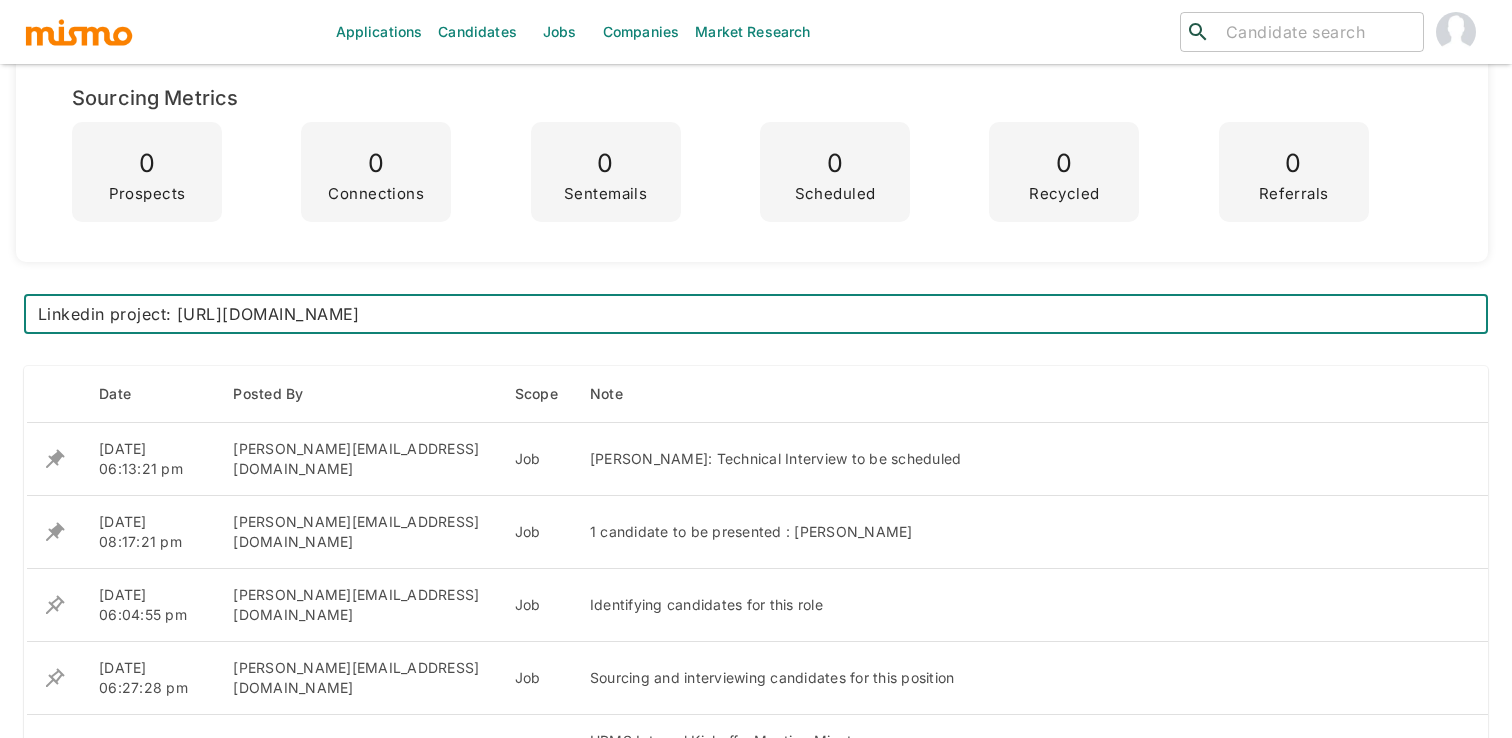 type 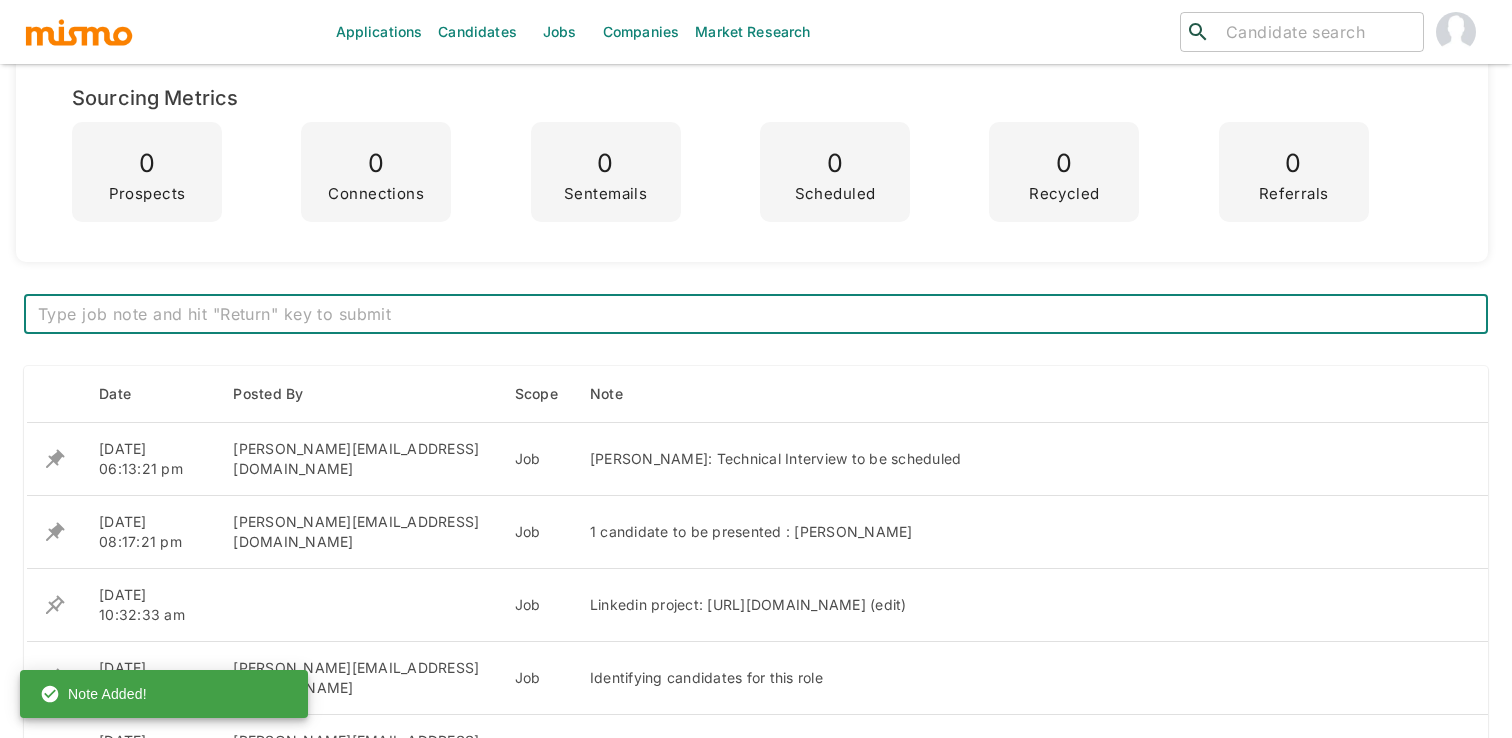 scroll, scrollTop: 0, scrollLeft: 0, axis: both 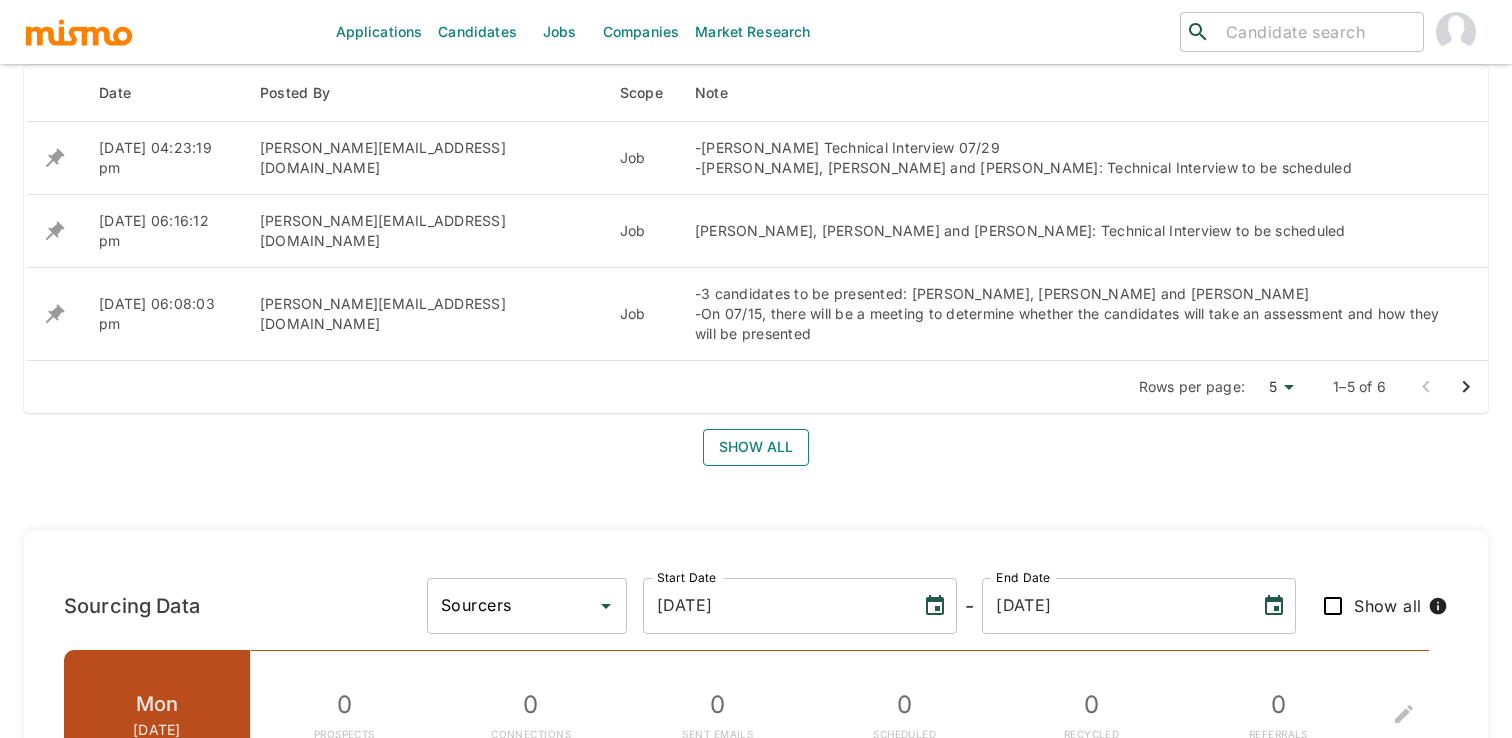 click on "Show all" at bounding box center (756, 447) 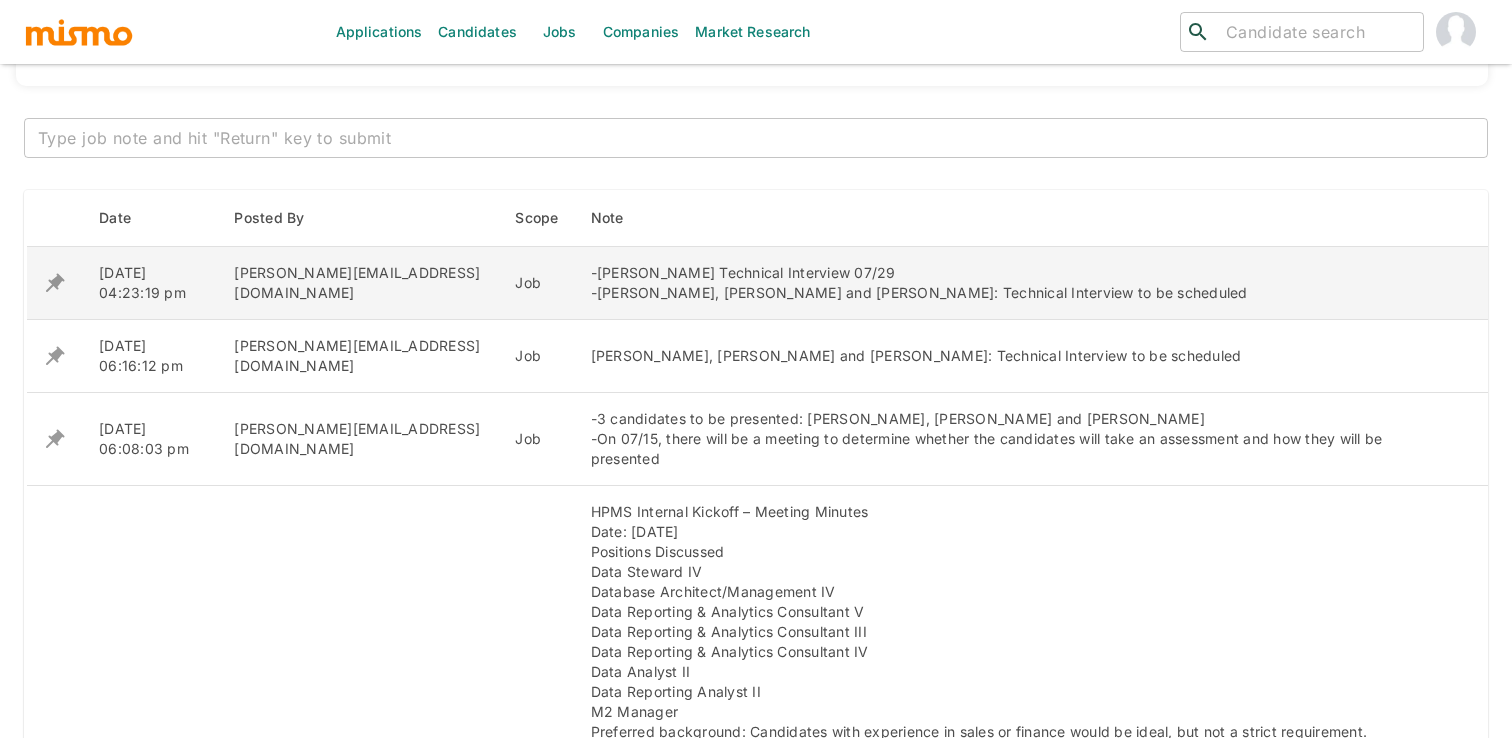 scroll, scrollTop: 740, scrollLeft: 0, axis: vertical 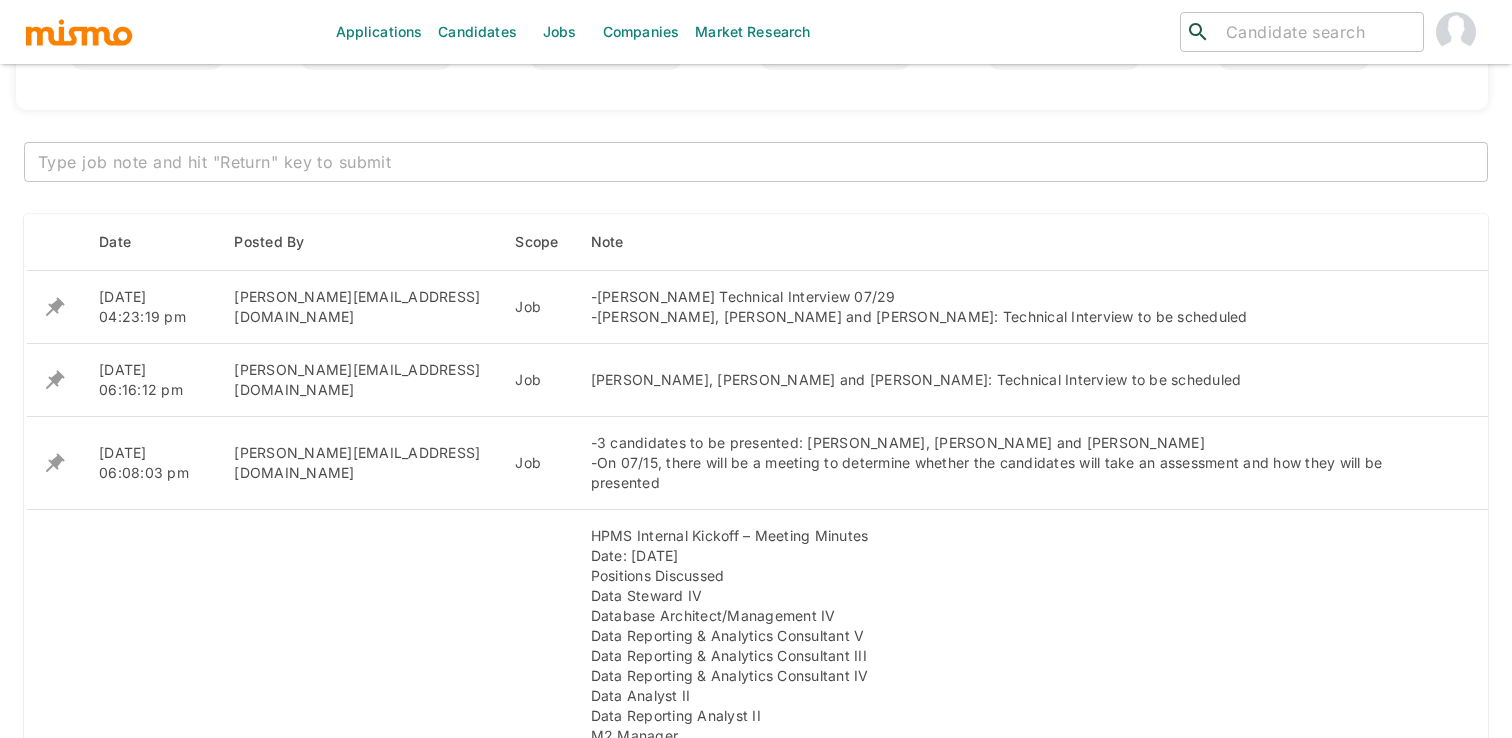 click at bounding box center (756, 162) 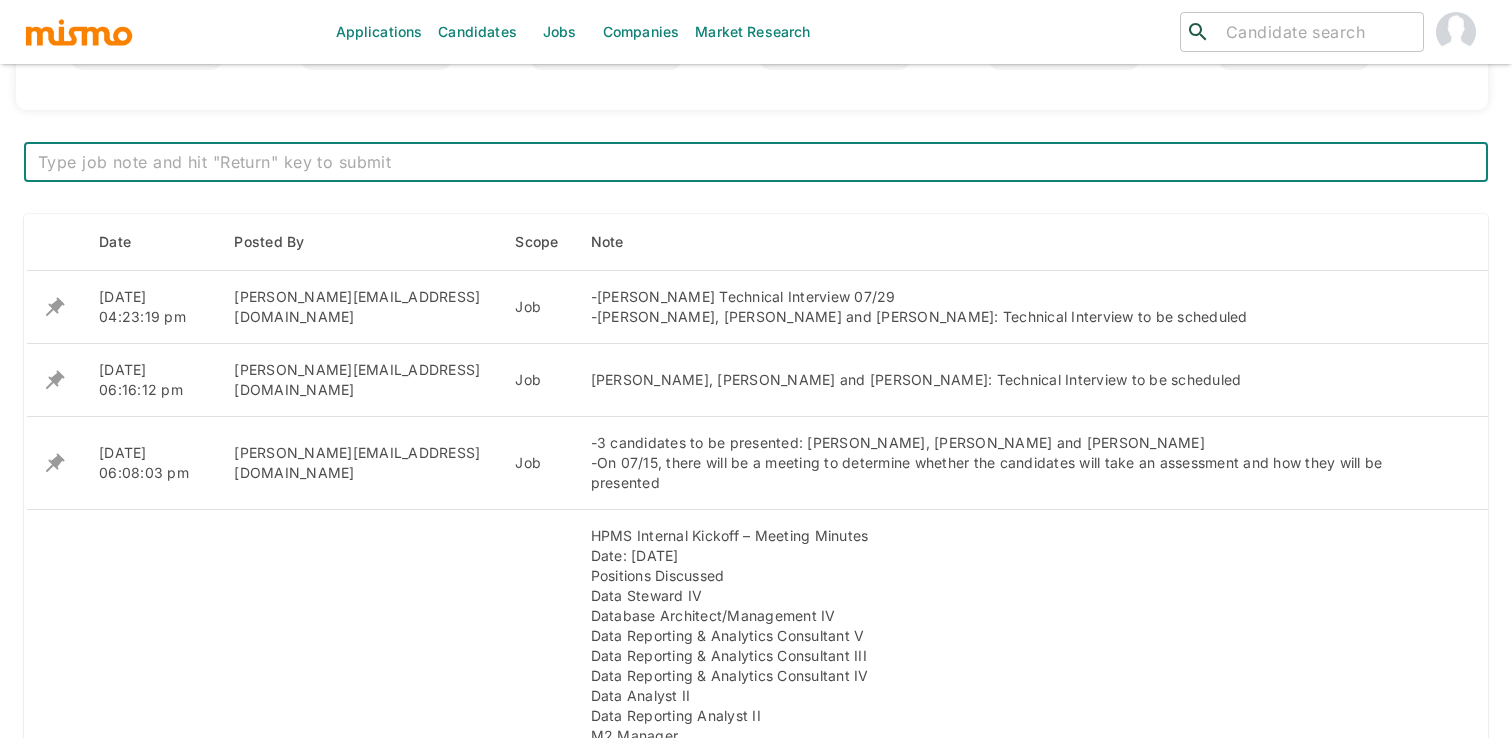 paste on "Linkedin project: [URL][DOMAIN_NAME]" 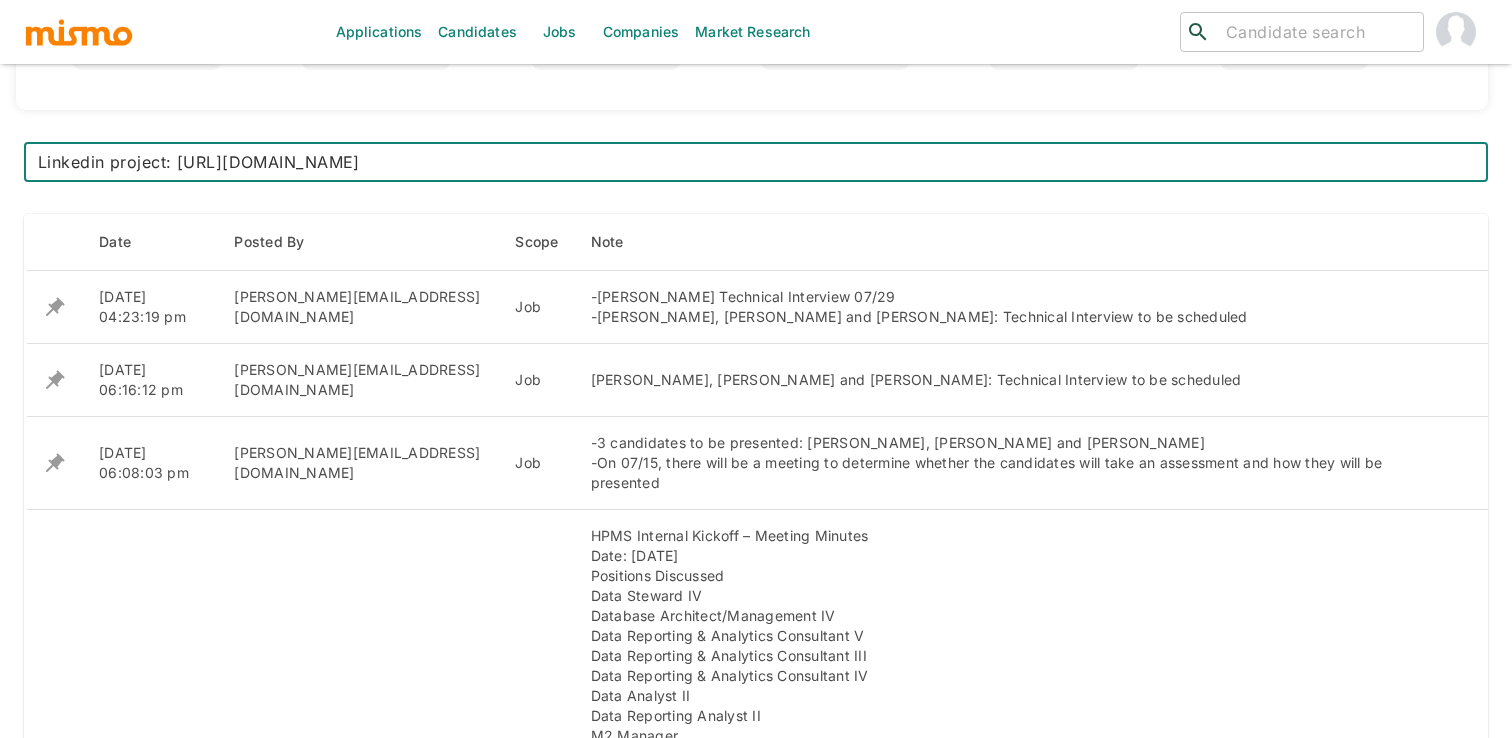 type 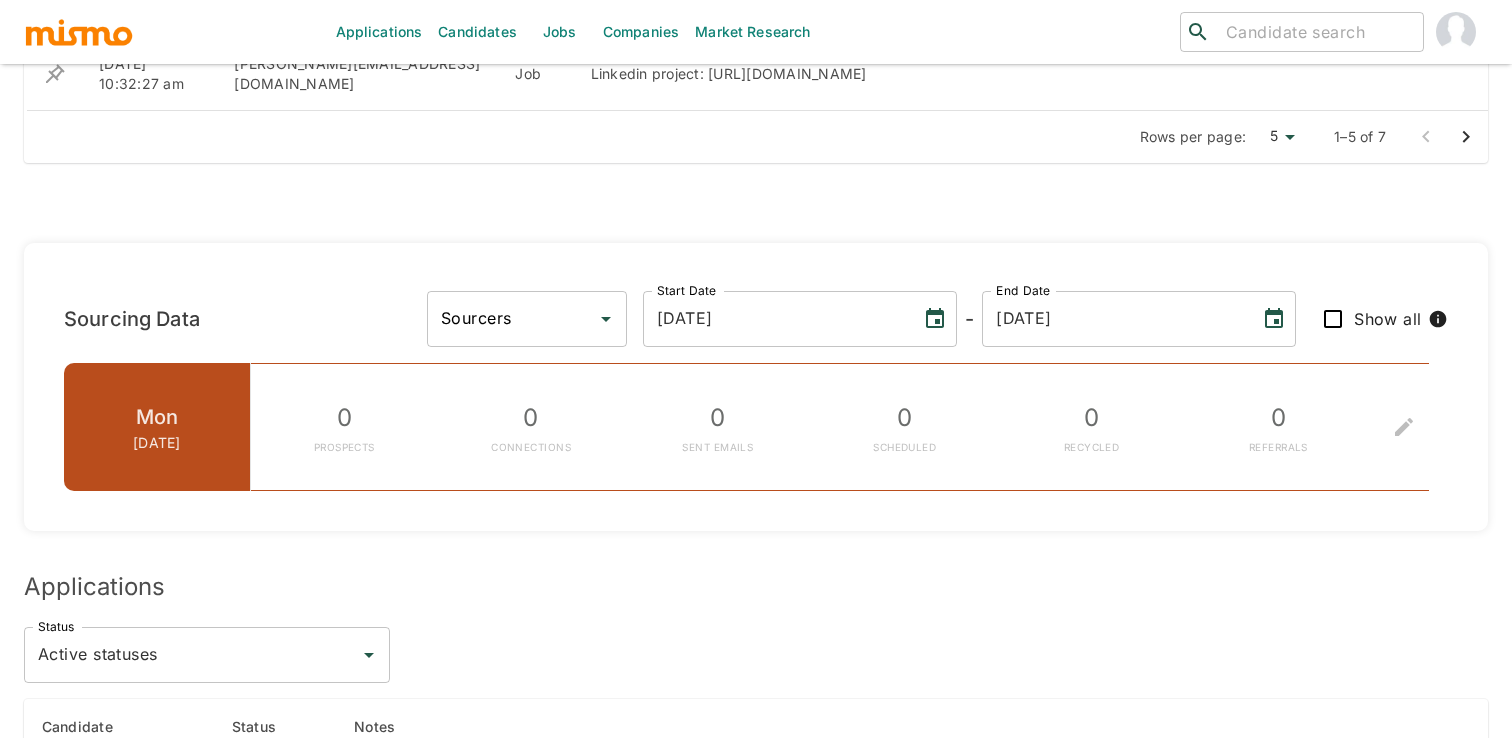 scroll, scrollTop: 2075, scrollLeft: 0, axis: vertical 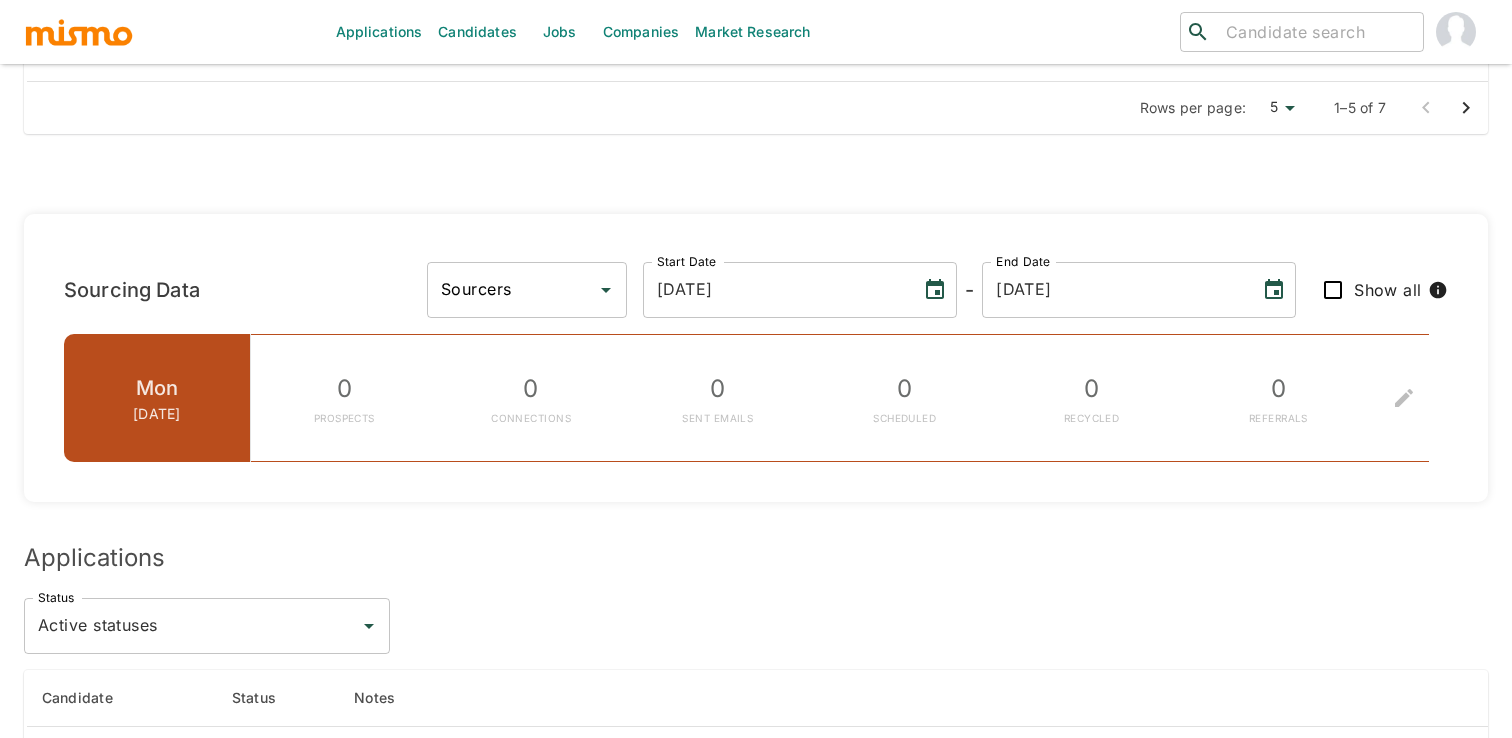 click on "Sourcers" at bounding box center [512, 290] 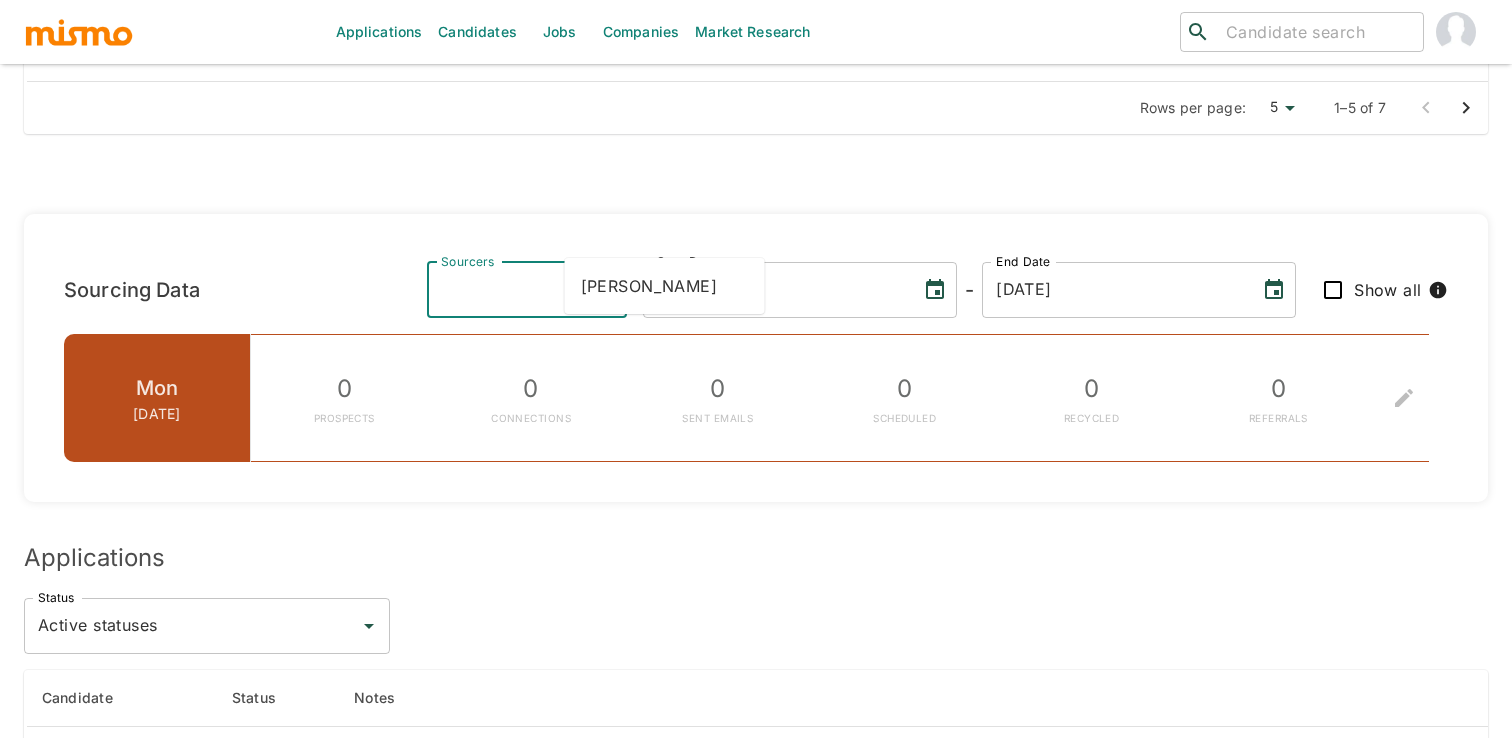 click on "[PERSON_NAME]" at bounding box center (665, 286) 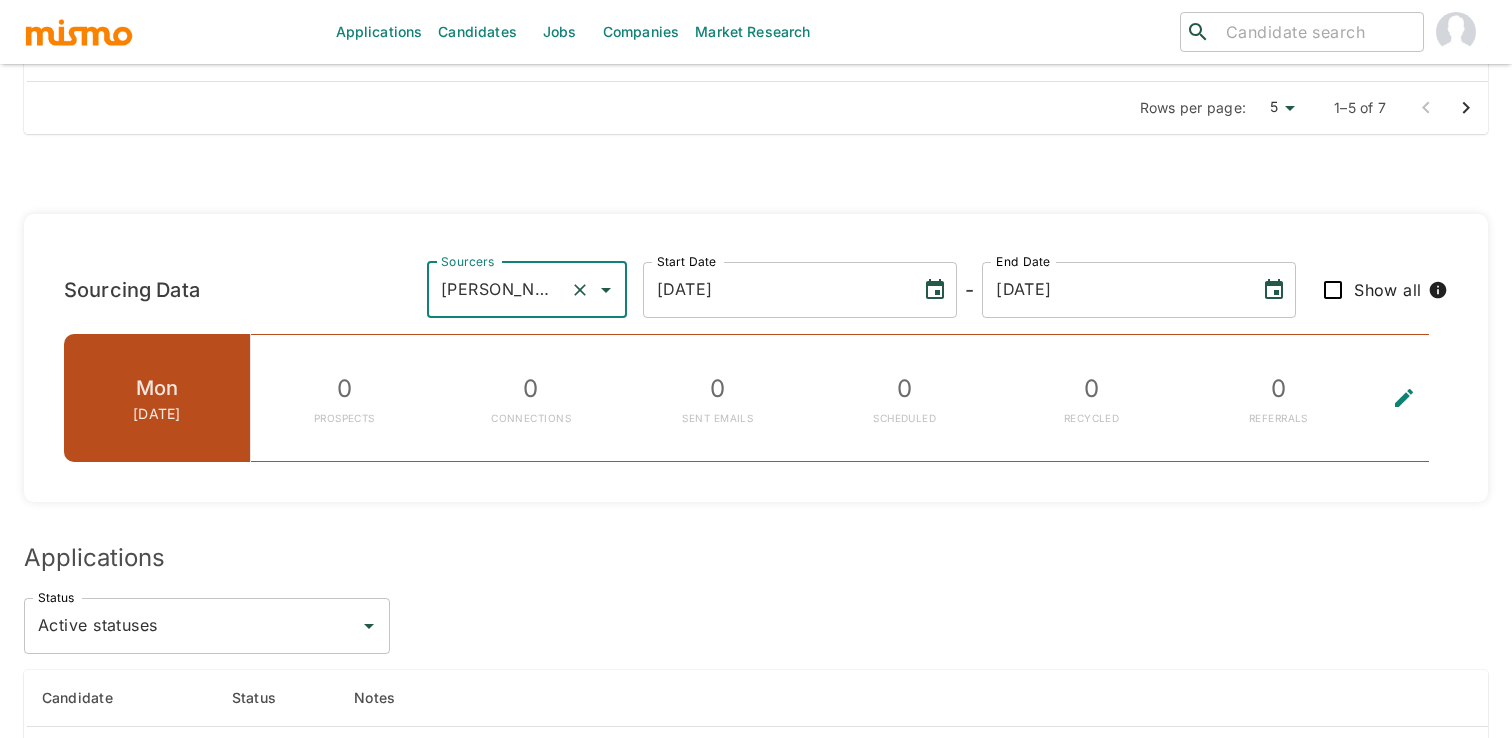 click on "Show all" at bounding box center (1333, 290) 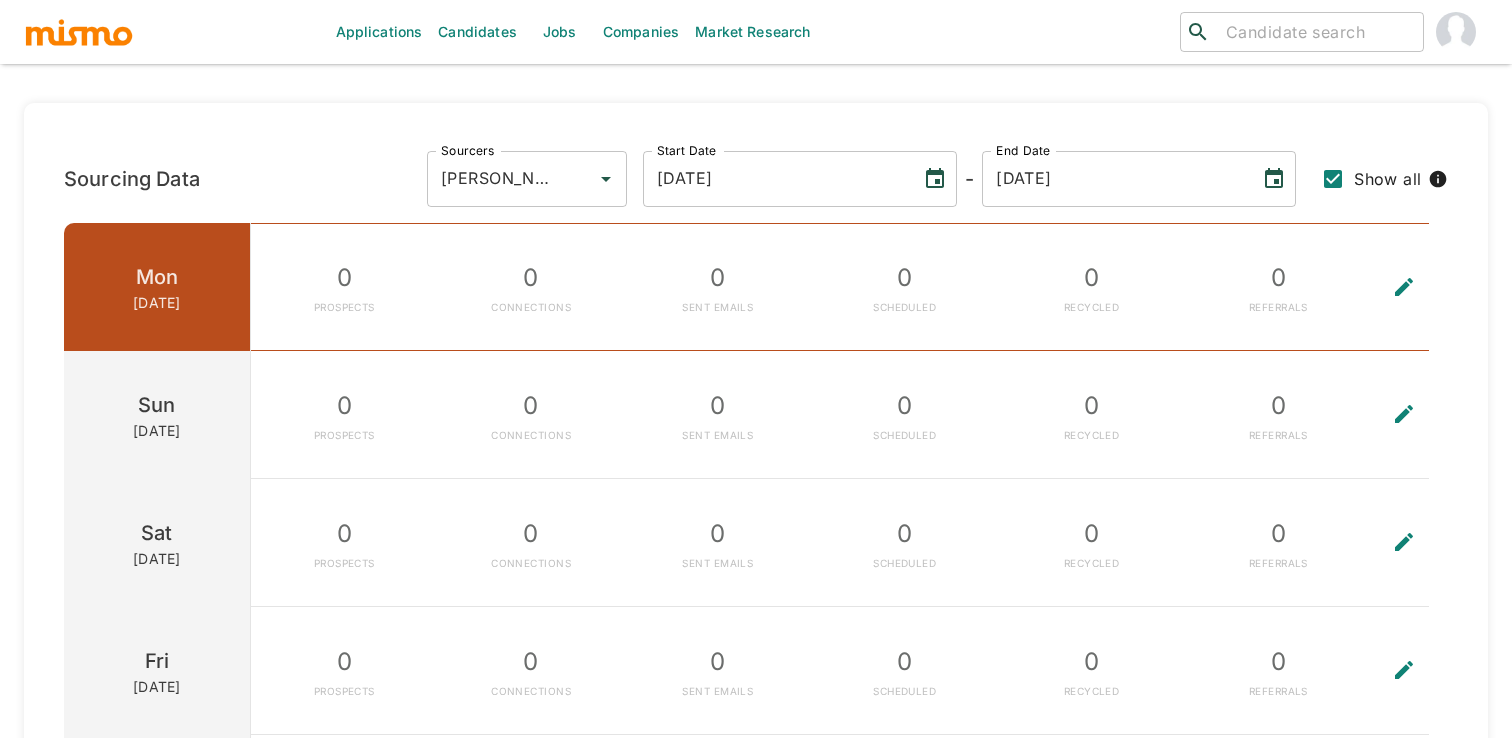 scroll, scrollTop: 2189, scrollLeft: 0, axis: vertical 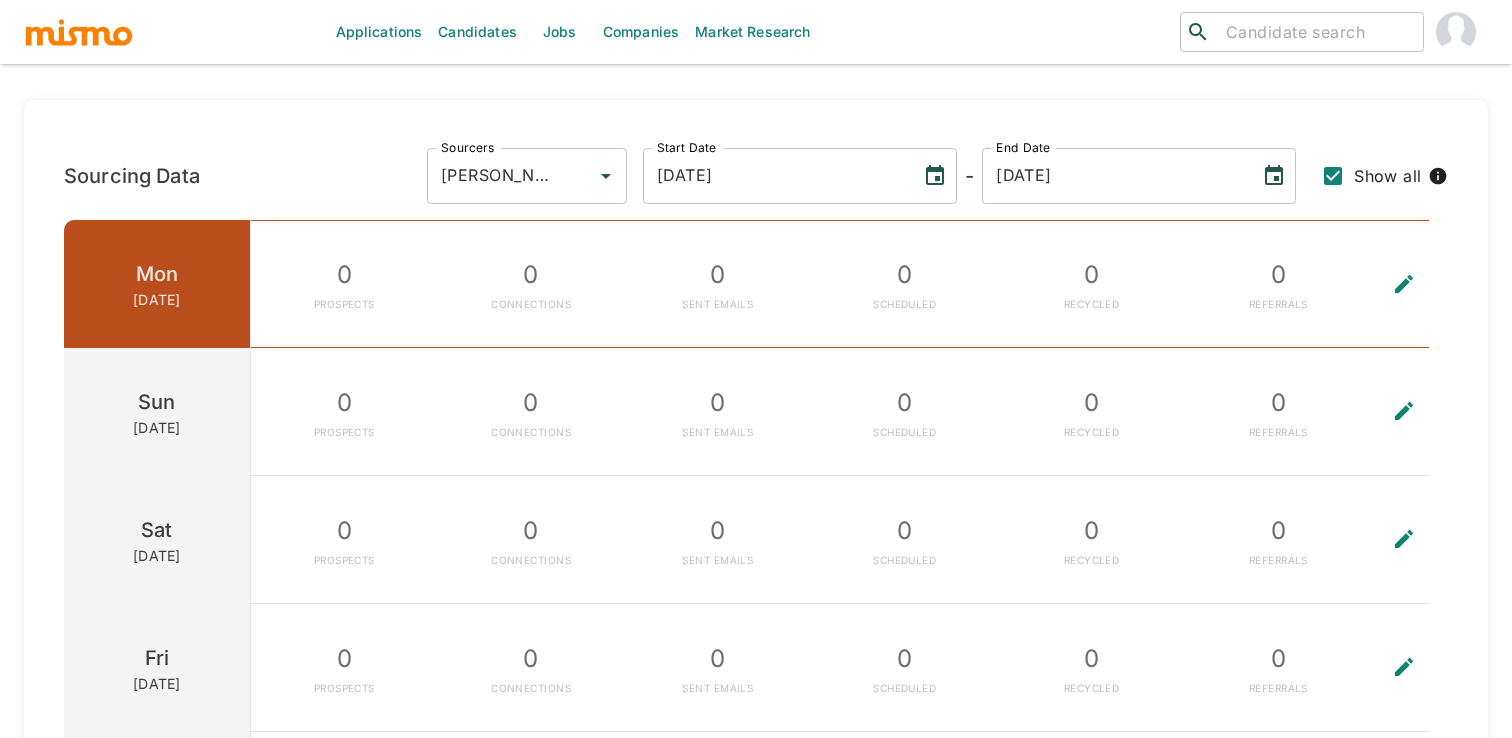click at bounding box center [1404, 667] 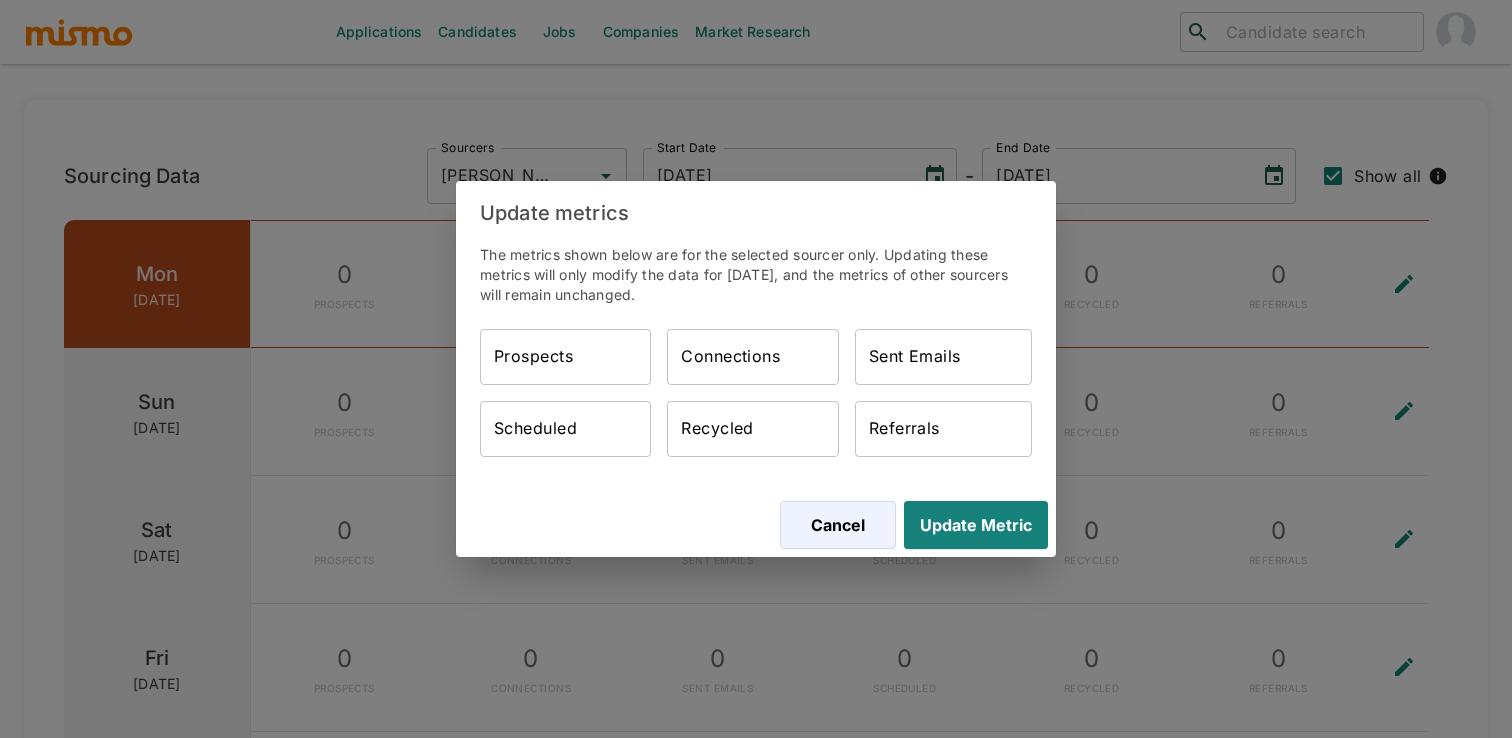 click on "Prospects" at bounding box center (565, 357) 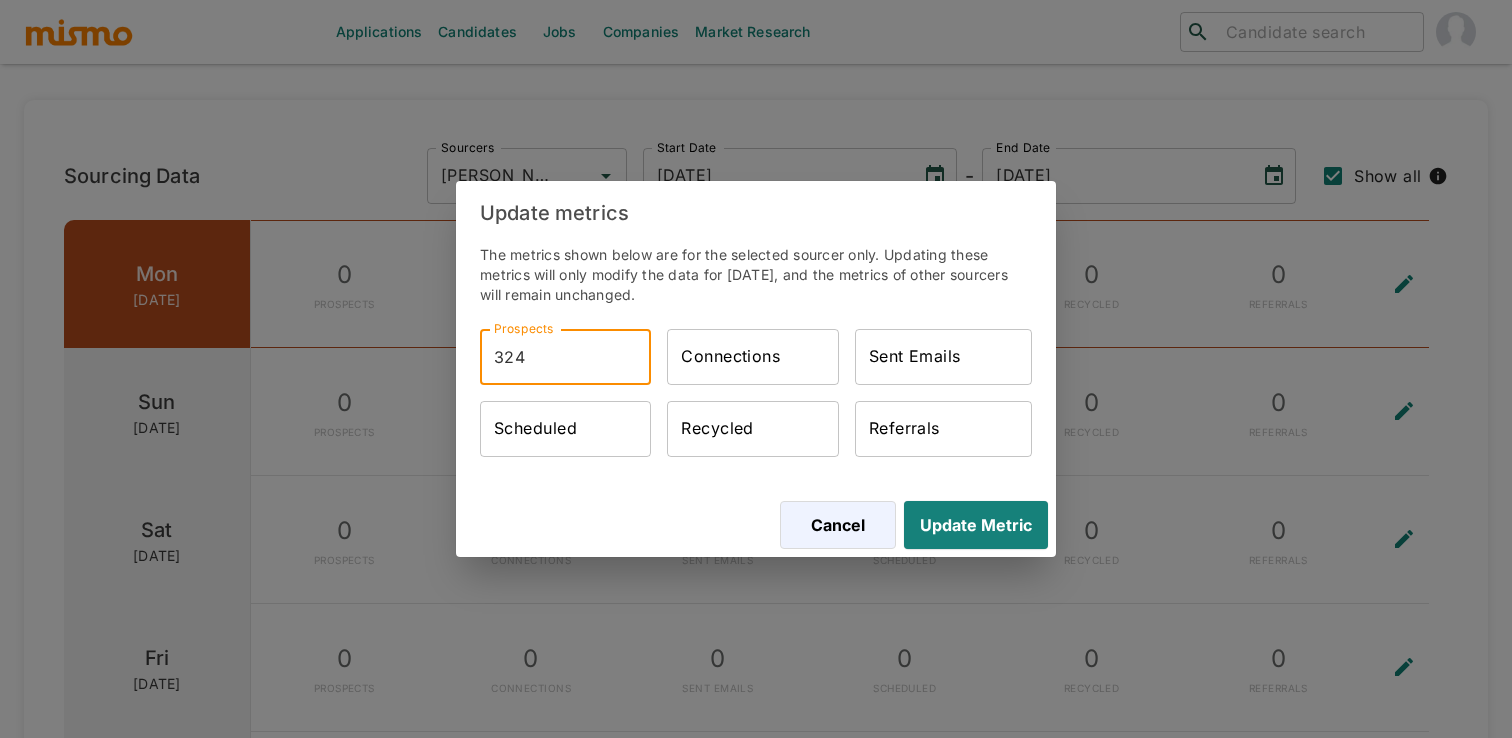 type on "324" 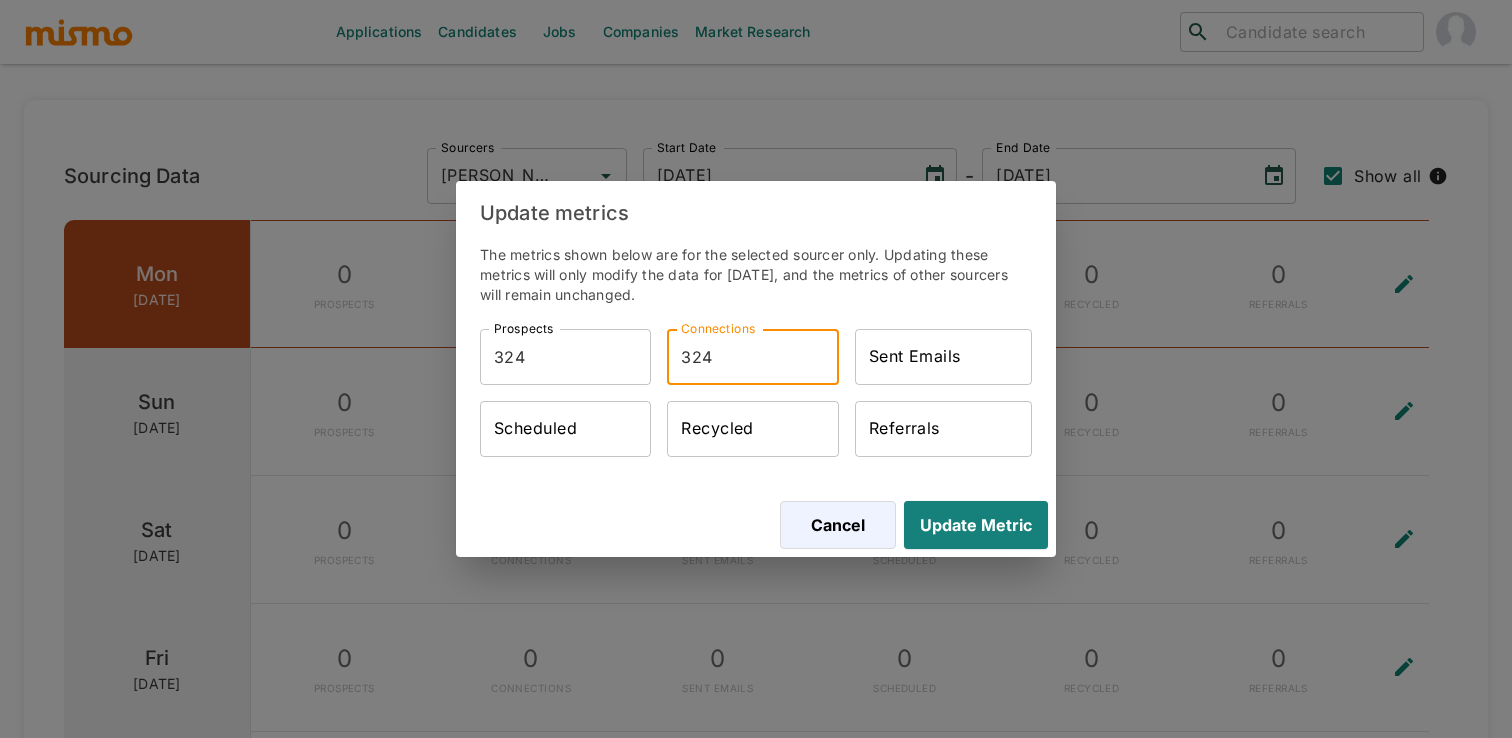 type on "324" 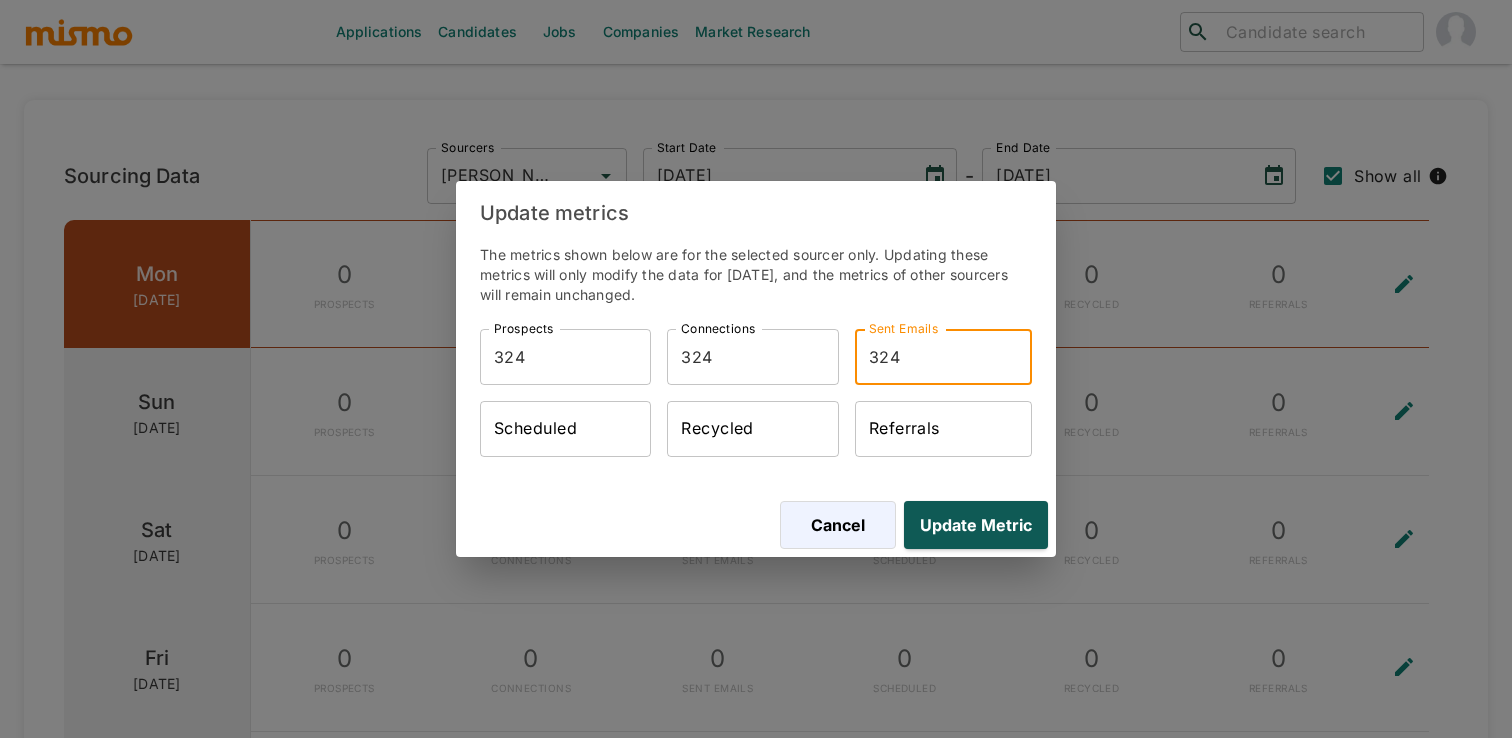 type on "324" 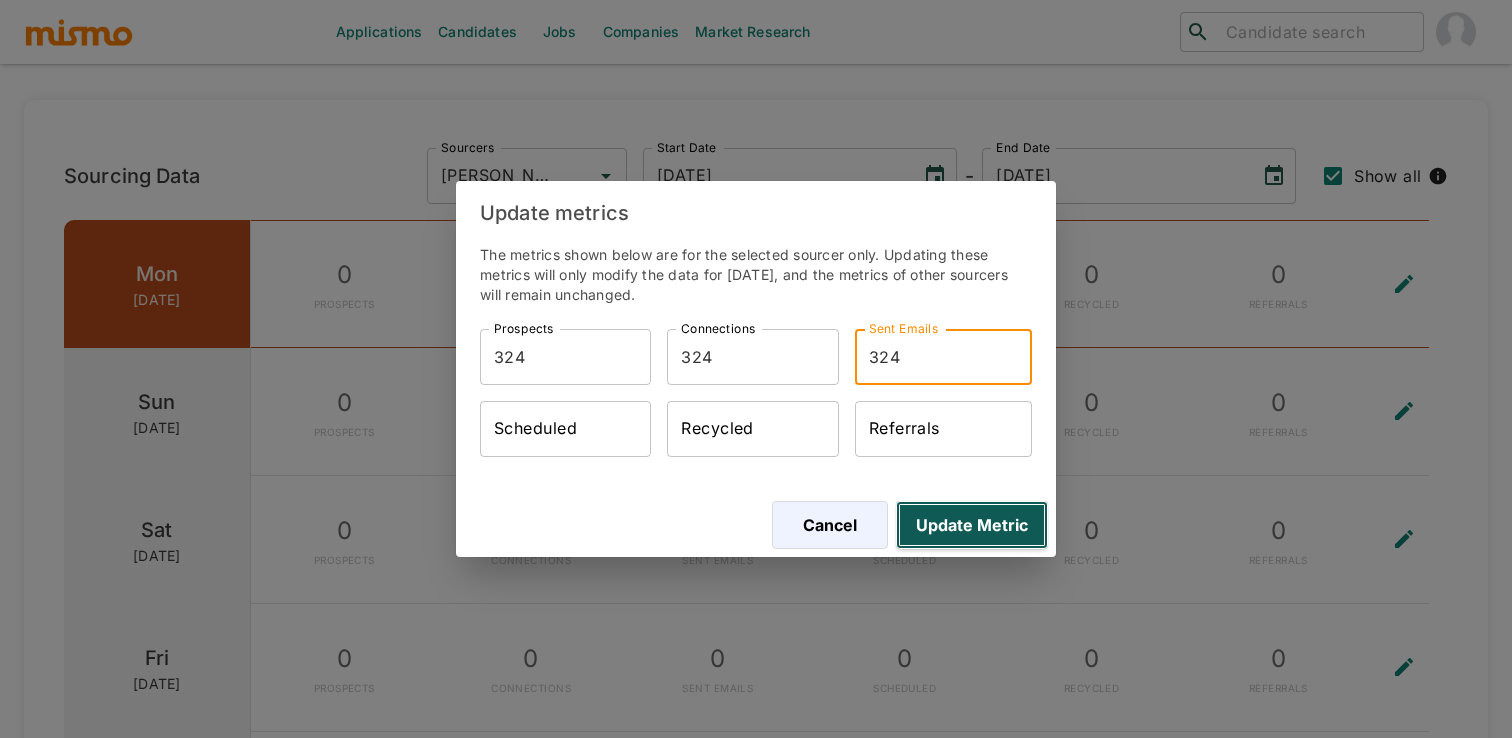 click on "Update Metric" at bounding box center (972, 525) 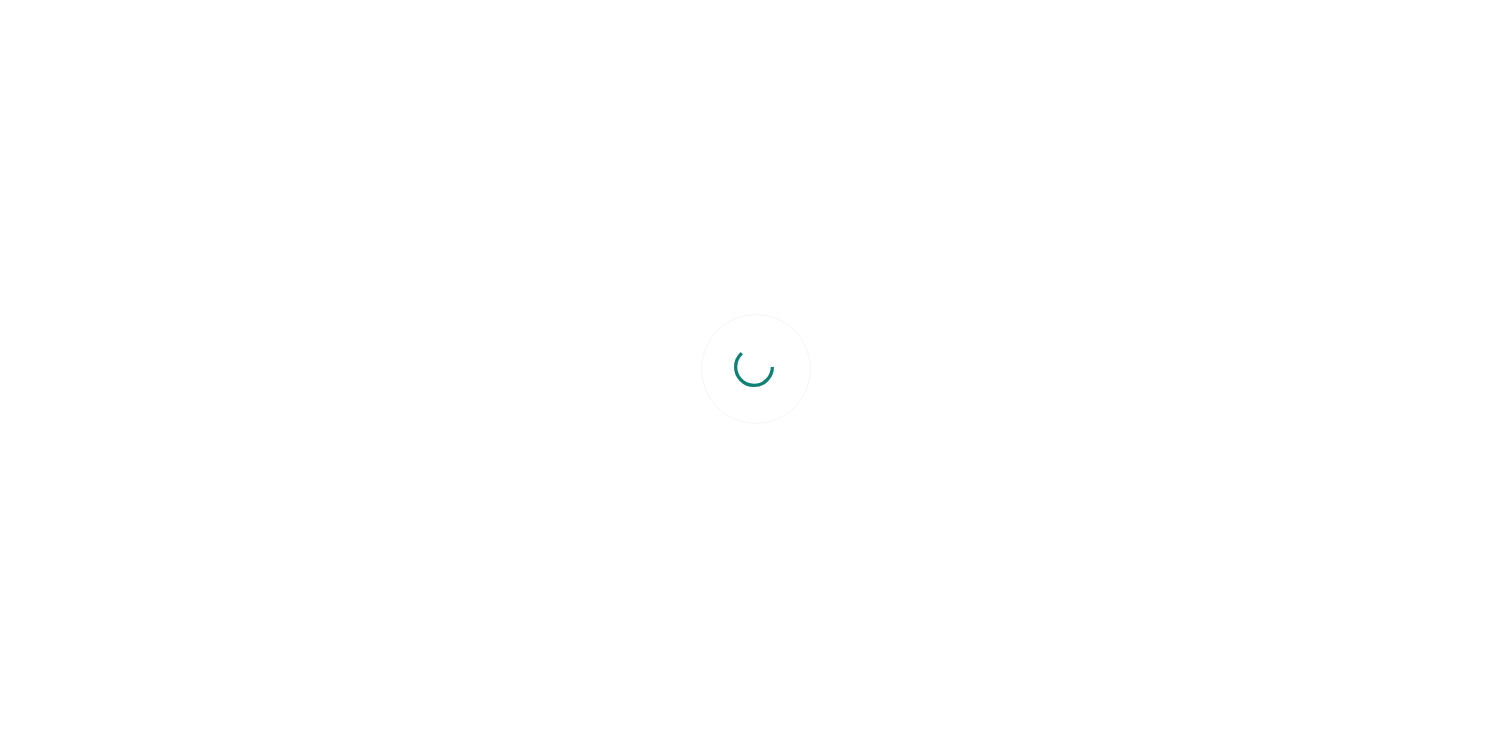 scroll, scrollTop: 0, scrollLeft: 0, axis: both 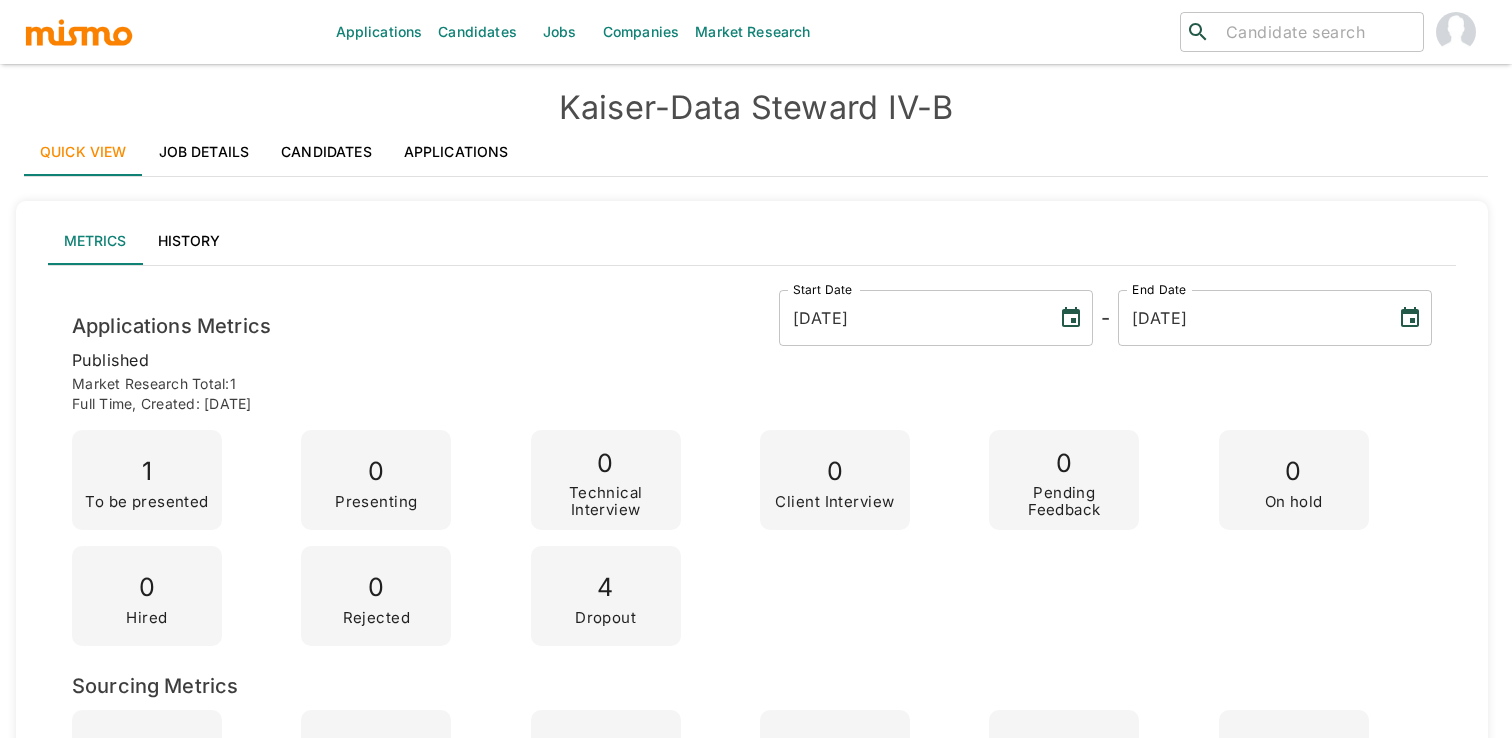 click on "Job Details" at bounding box center (204, 152) 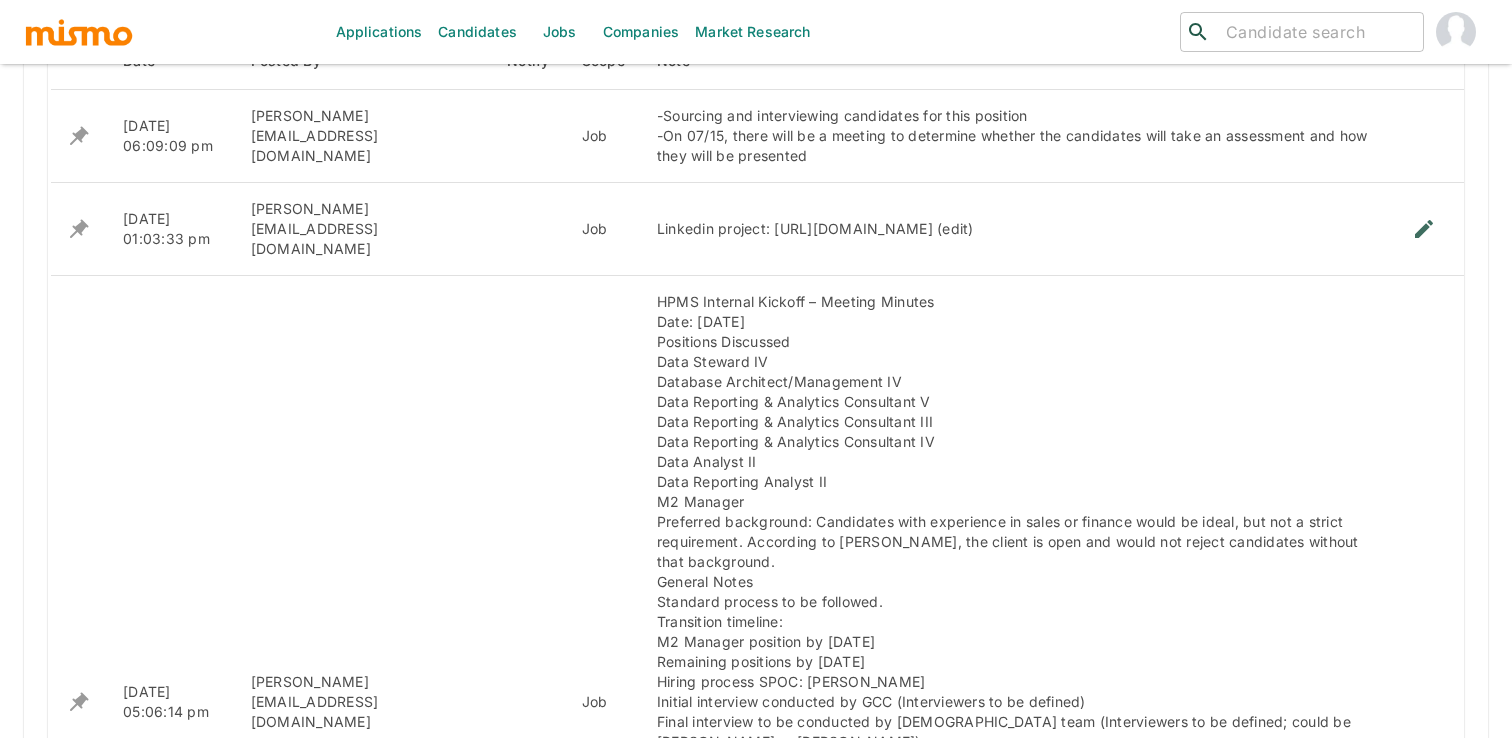 scroll, scrollTop: 1324, scrollLeft: 0, axis: vertical 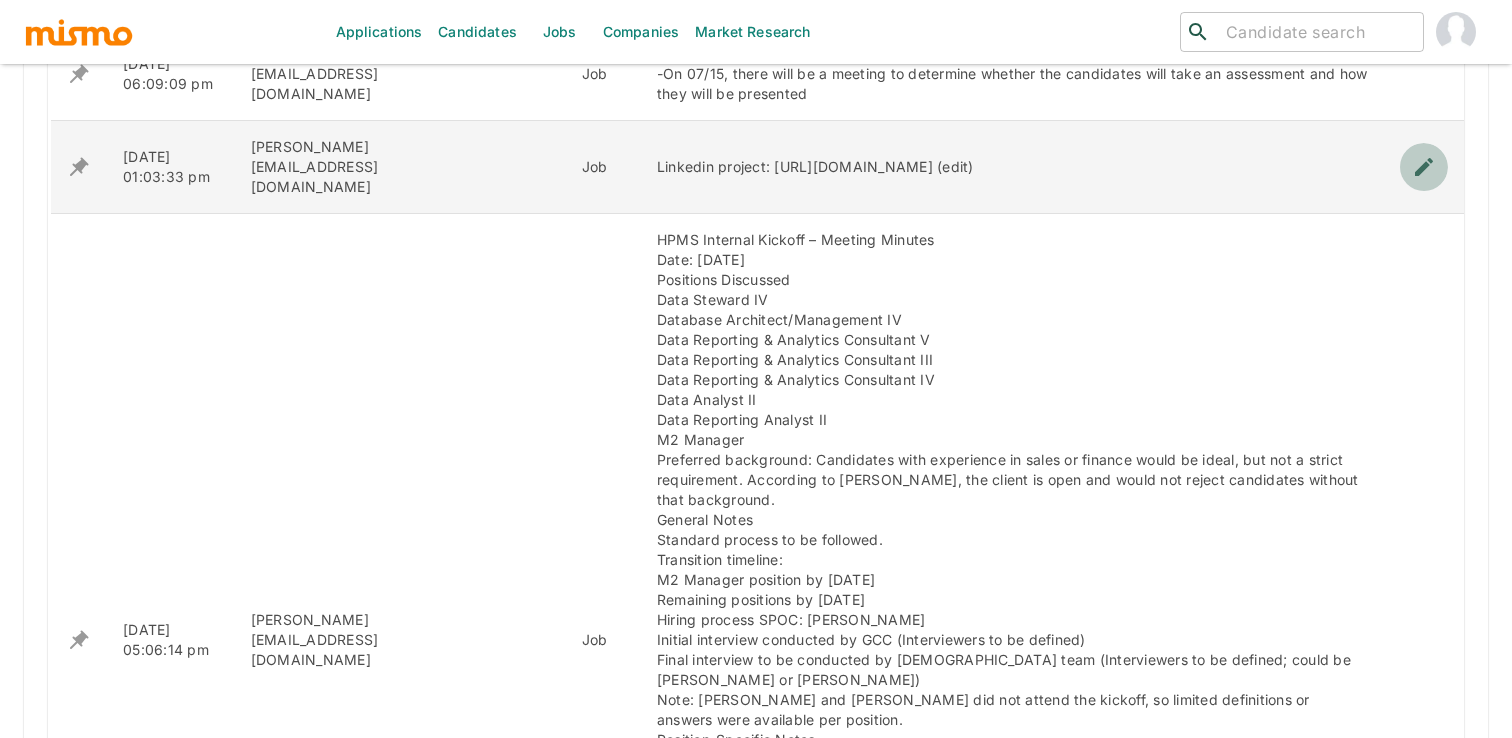click 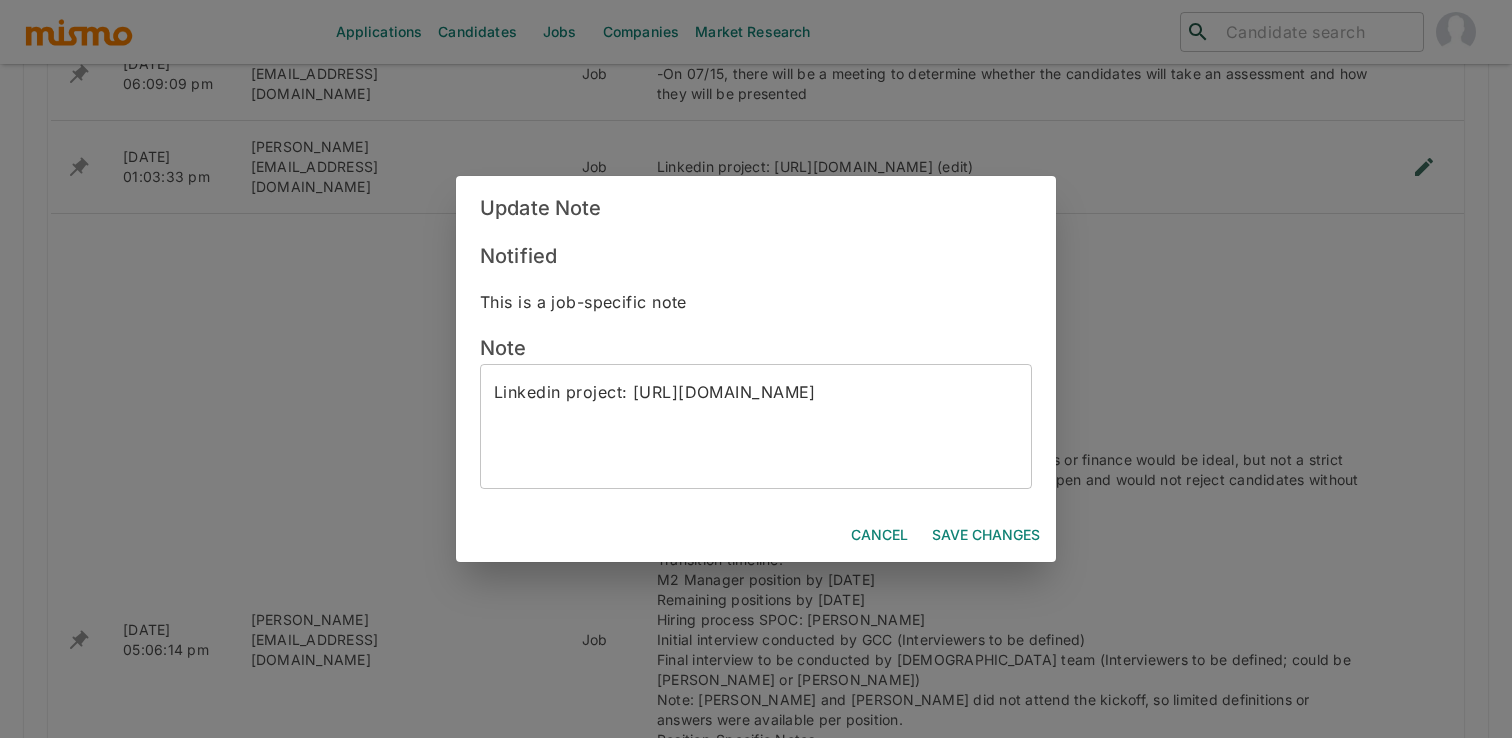 click on "Linkedin project: [URL][DOMAIN_NAME]" at bounding box center [756, 427] 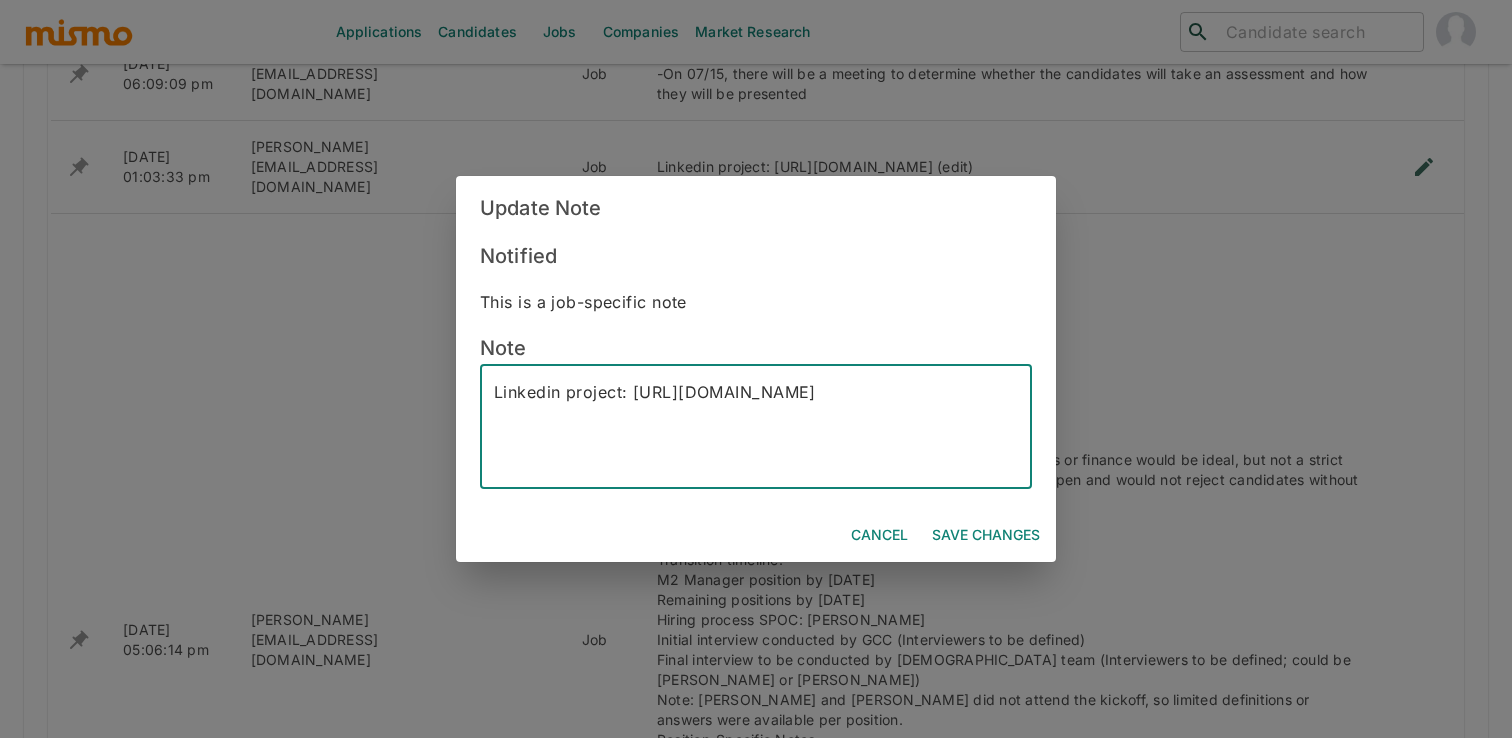 click on "Linkedin project: [URL][DOMAIN_NAME]" at bounding box center [756, 427] 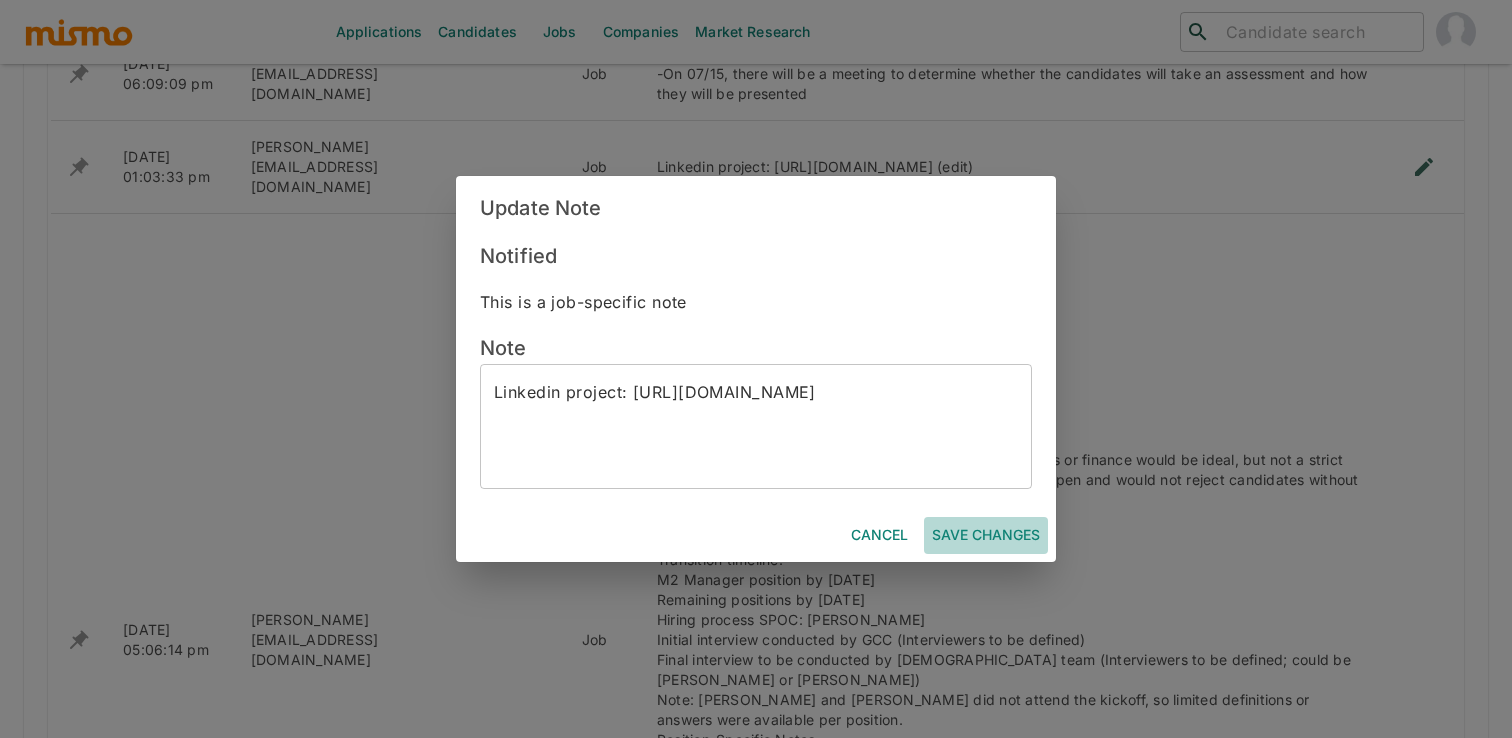 click on "Save Changes" at bounding box center [986, 535] 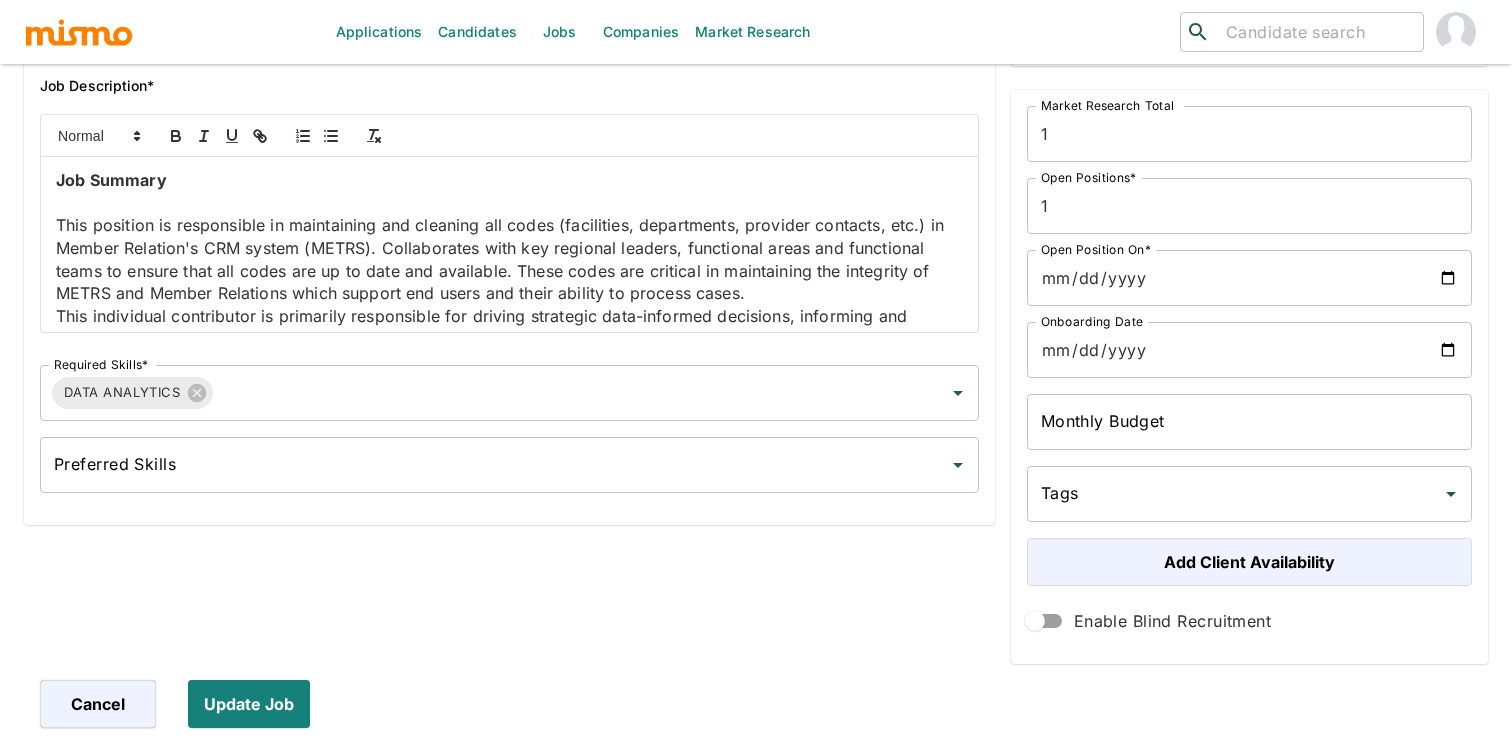 scroll, scrollTop: 0, scrollLeft: 0, axis: both 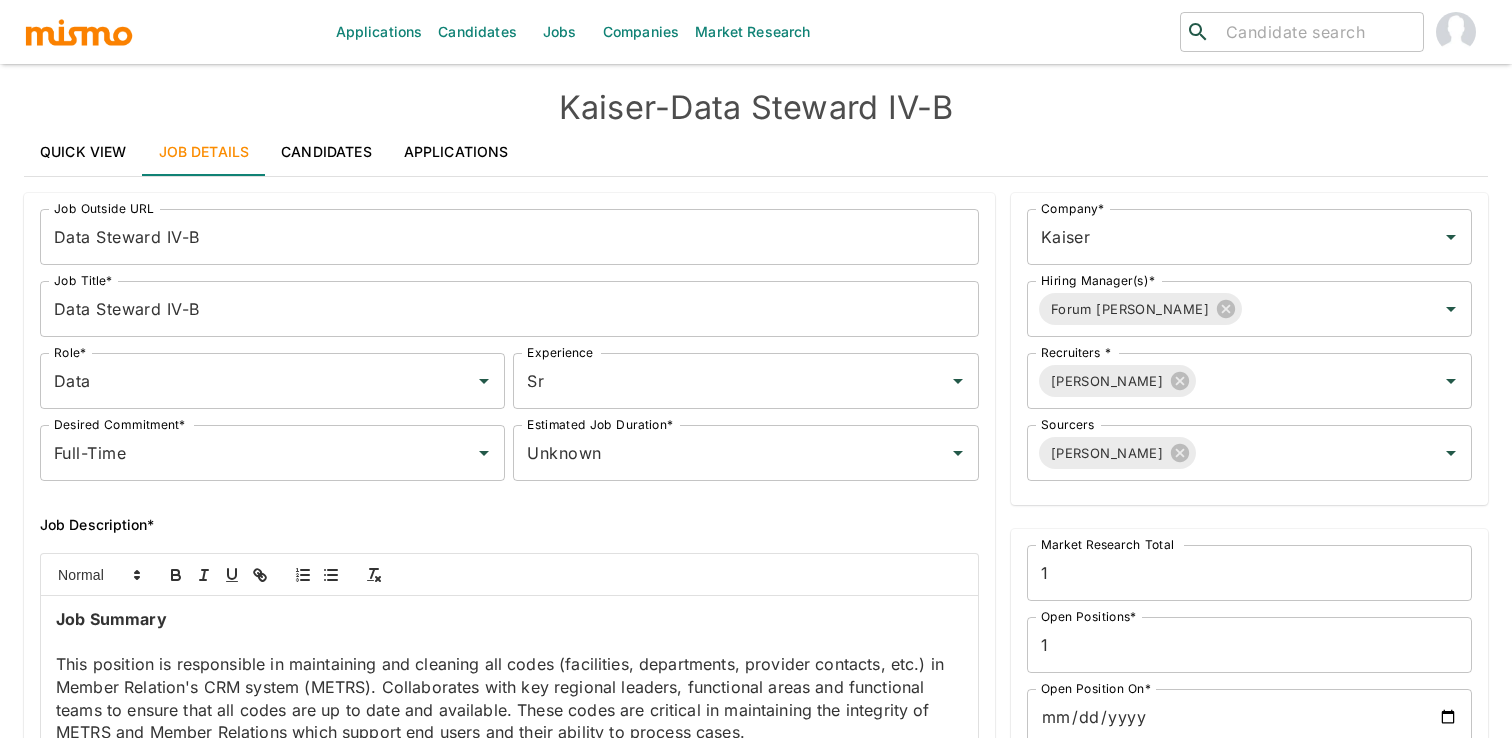 click on "Quick View" at bounding box center [83, 152] 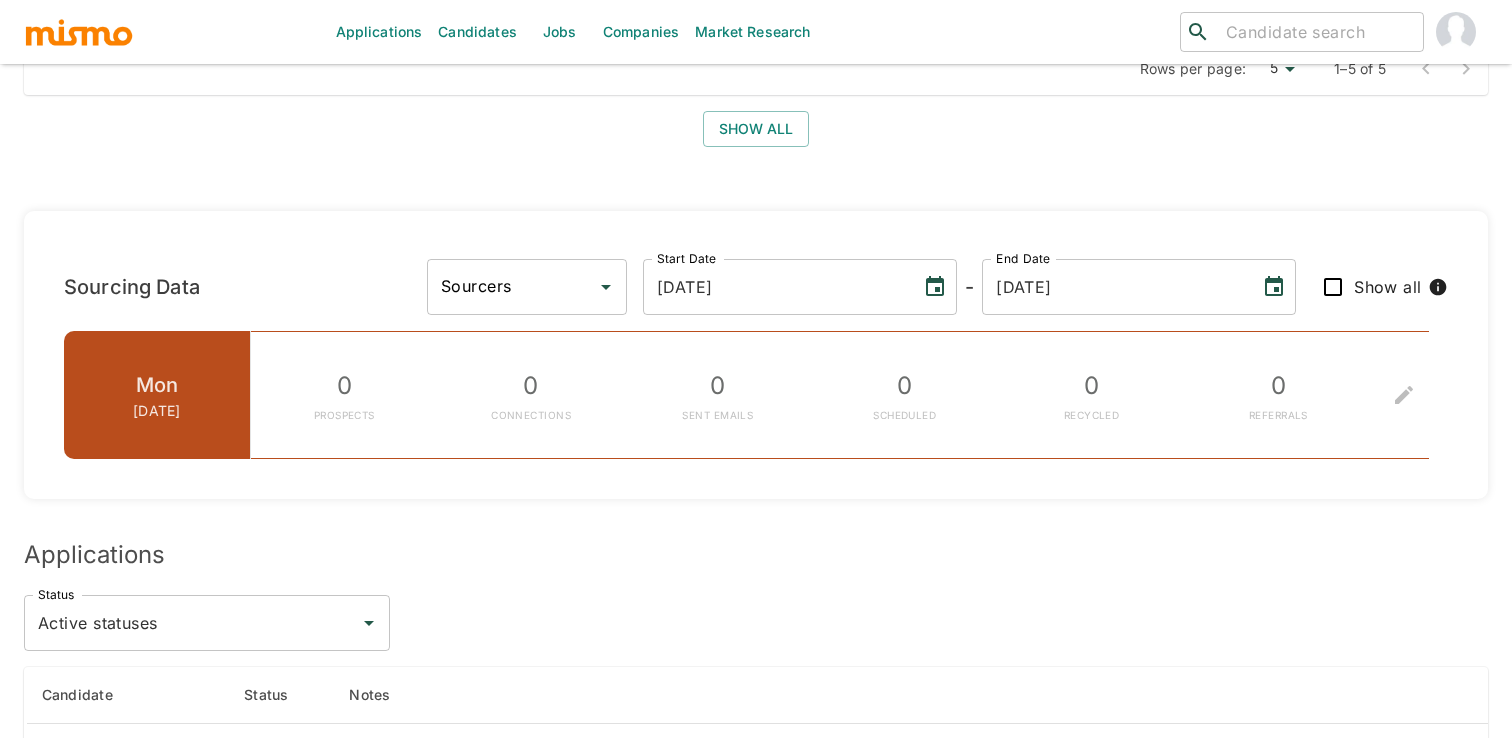 scroll, scrollTop: 2025, scrollLeft: 0, axis: vertical 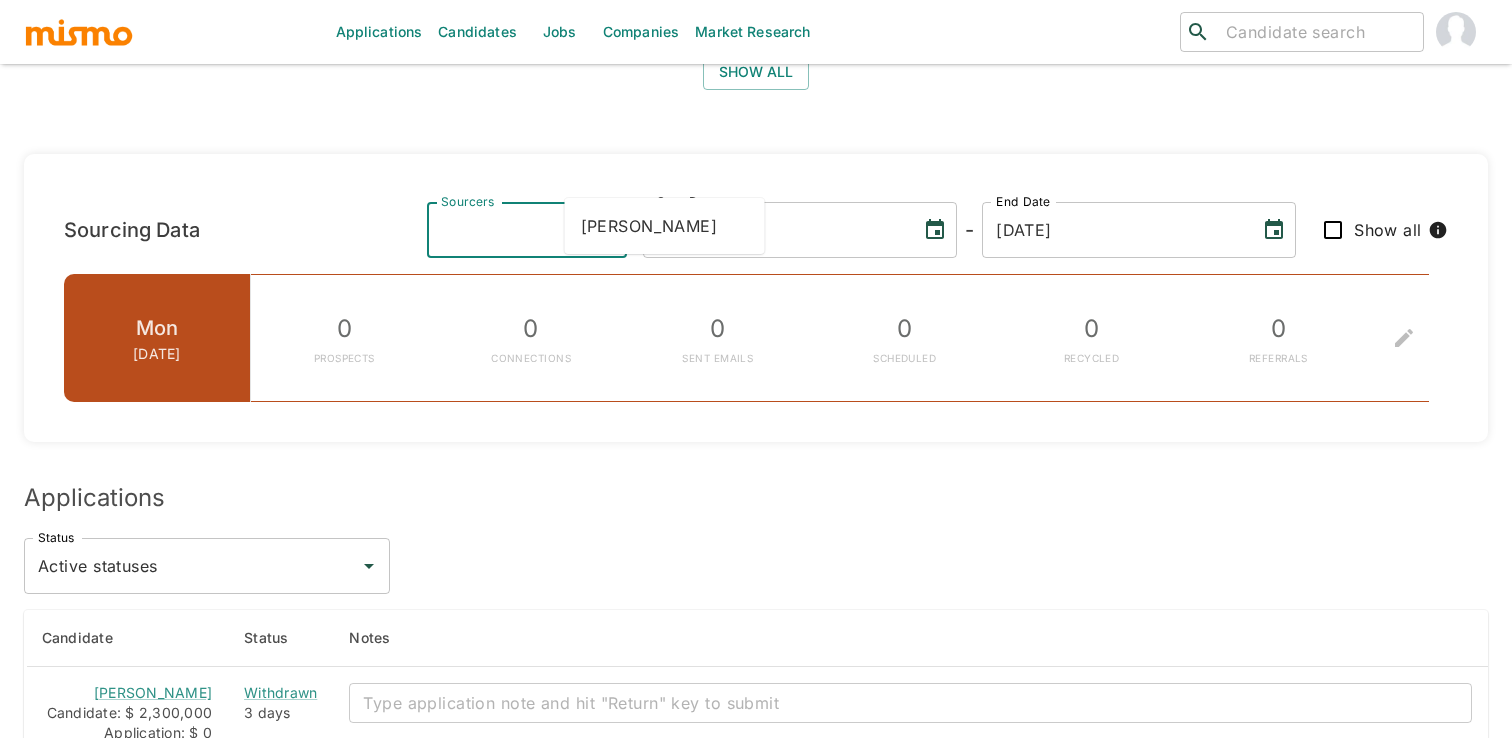 click on "Sourcers" at bounding box center [512, 230] 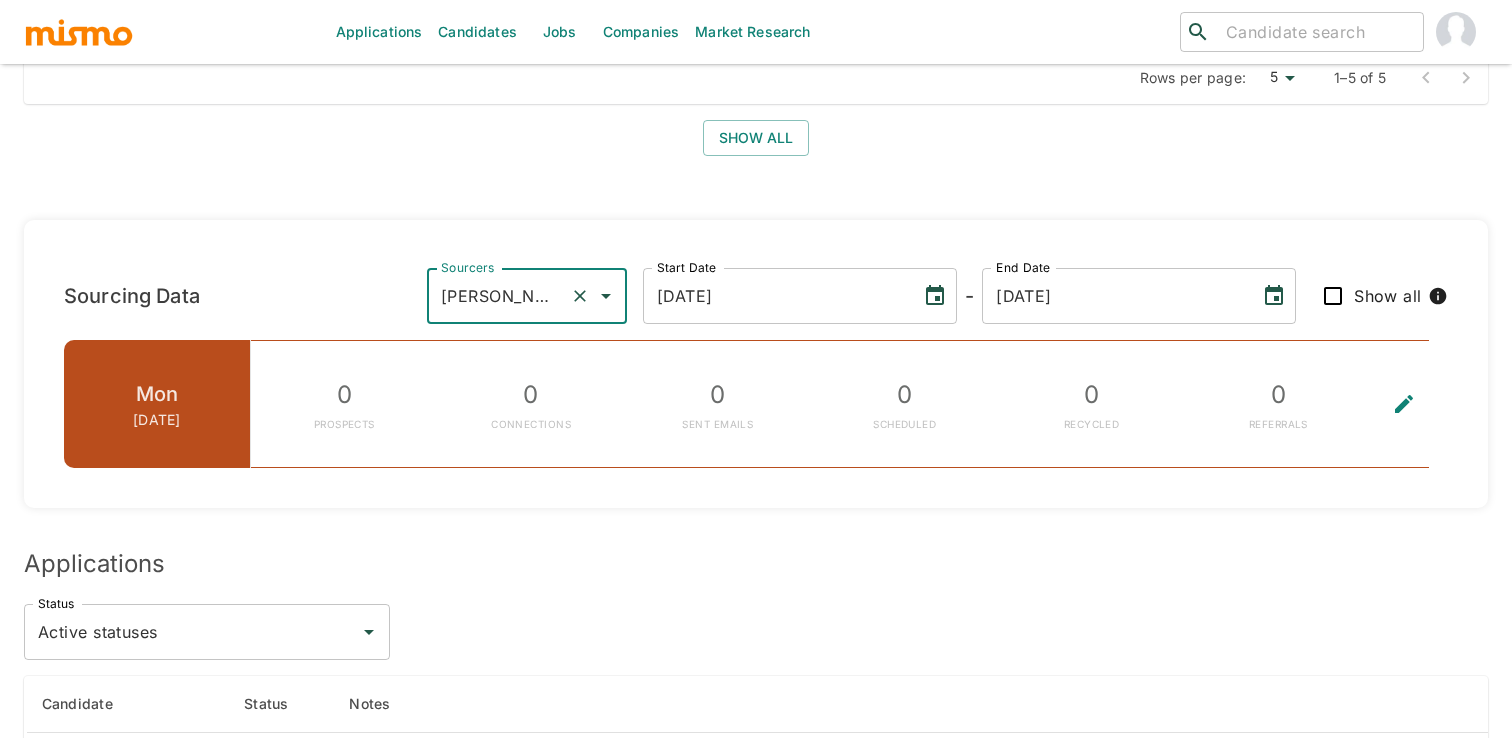 scroll, scrollTop: 1907, scrollLeft: 0, axis: vertical 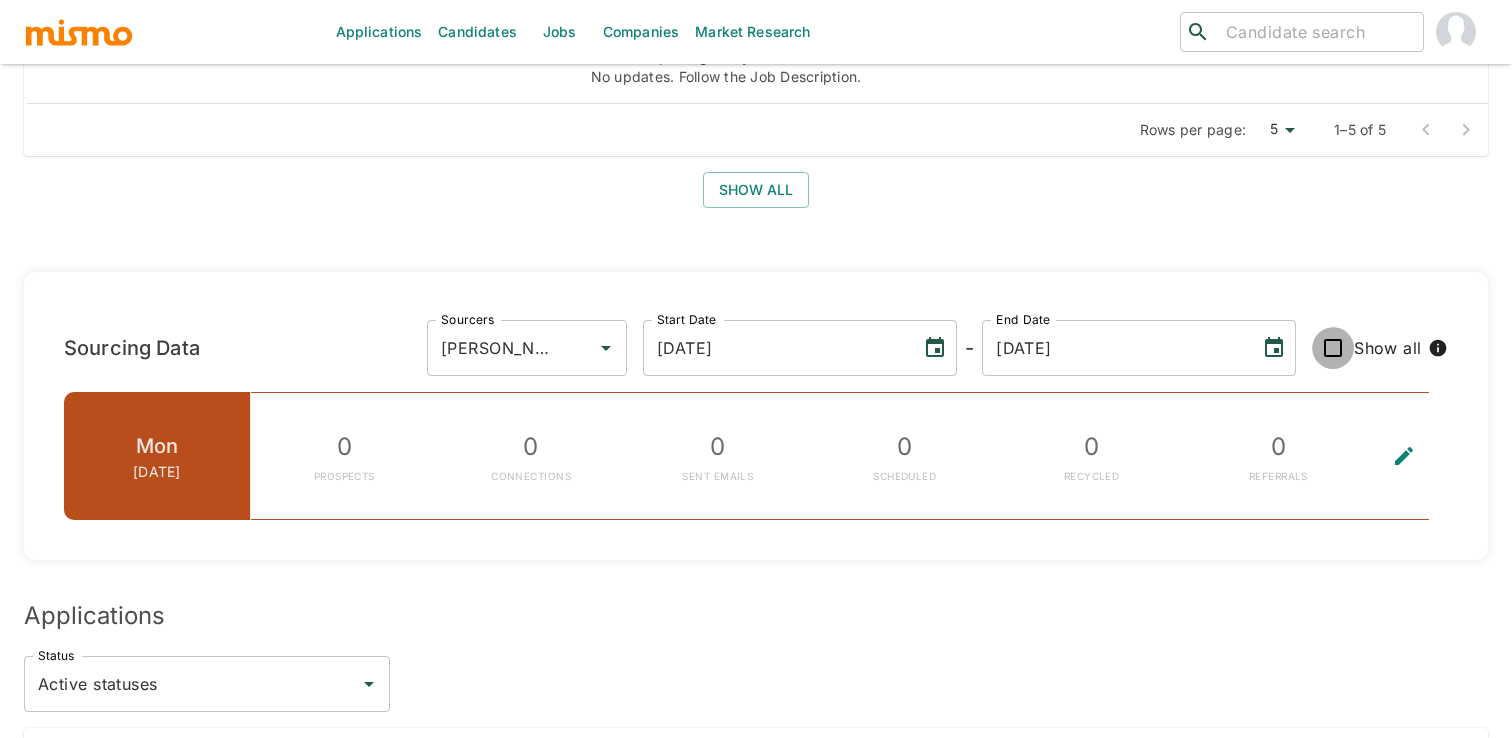 click on "Show all" at bounding box center (1333, 348) 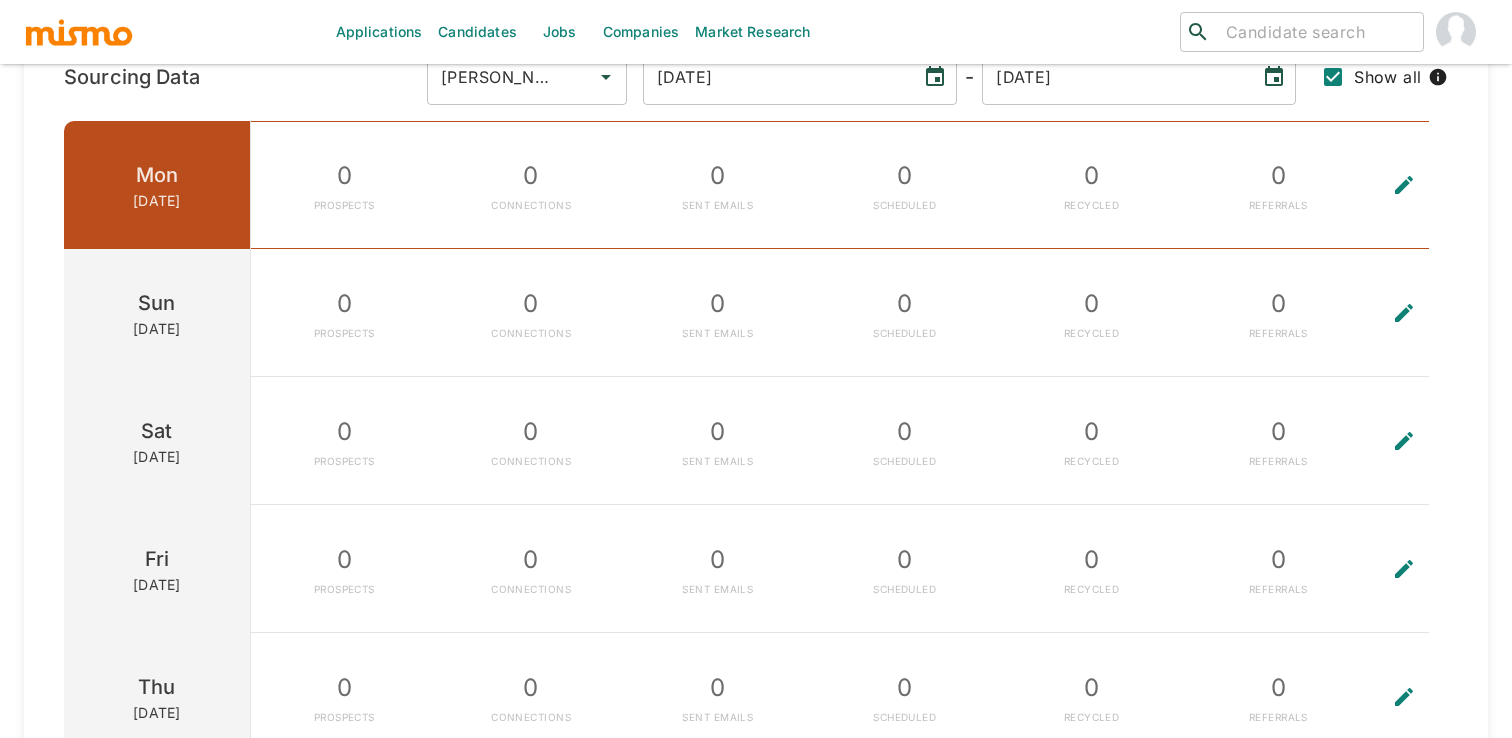 scroll, scrollTop: 2191, scrollLeft: 0, axis: vertical 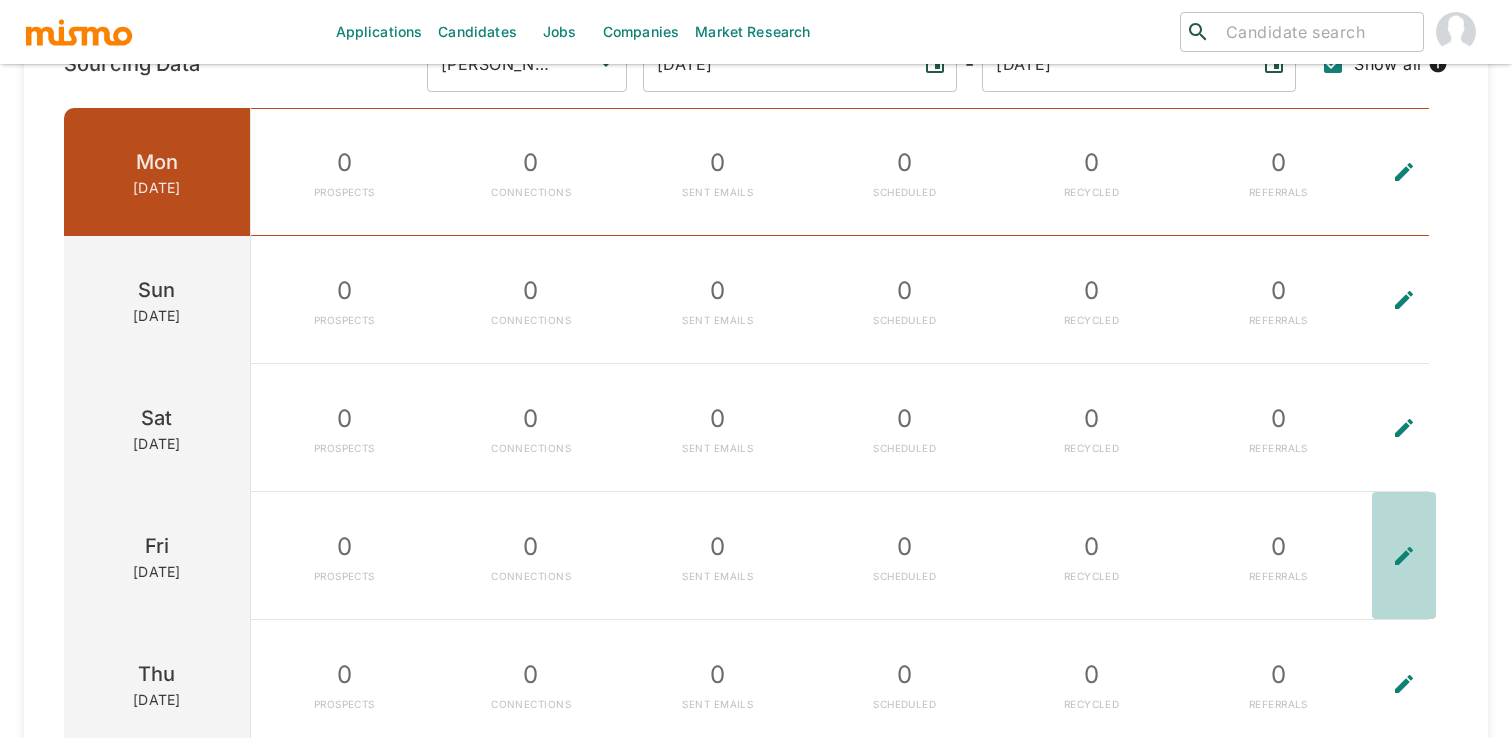 click at bounding box center [1404, 555] 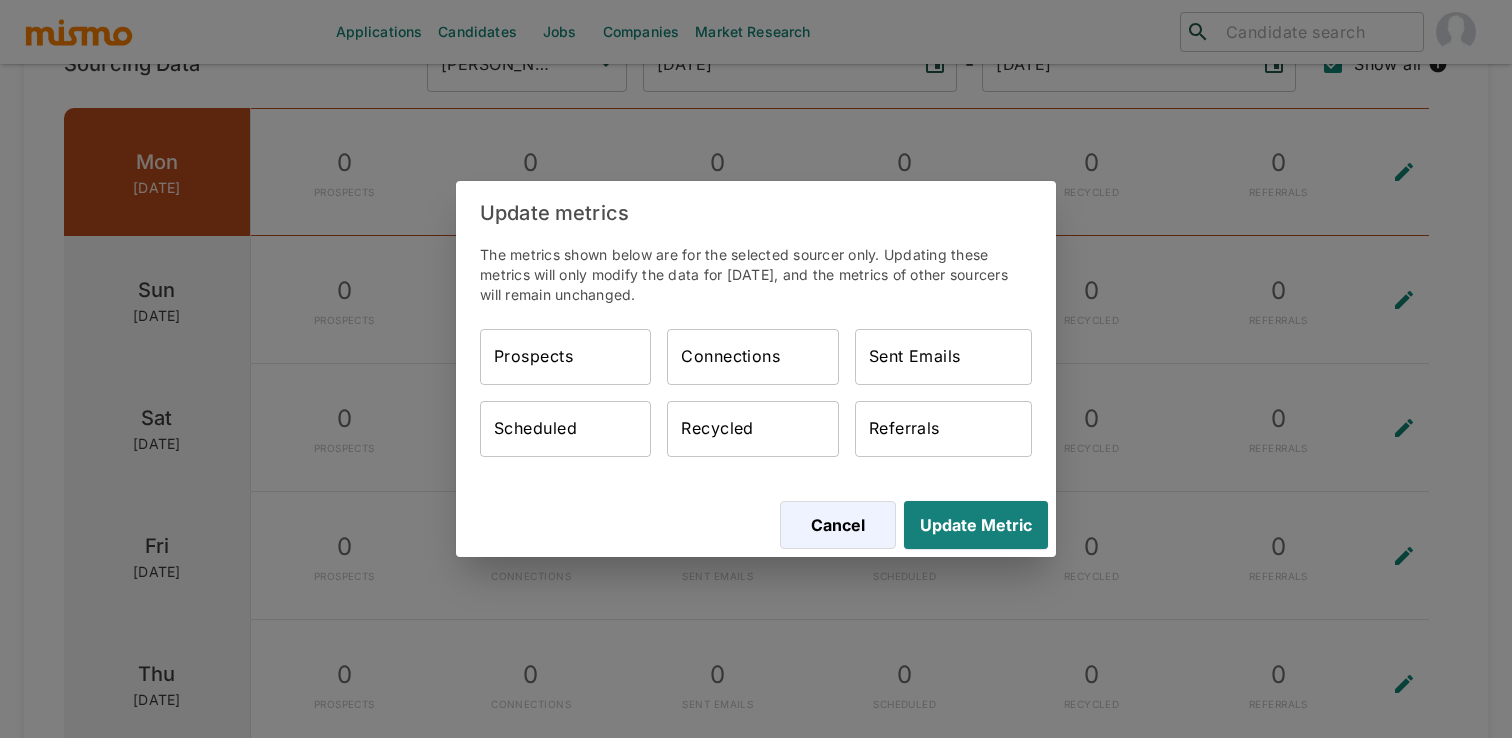 click on "Prospects" at bounding box center (565, 357) 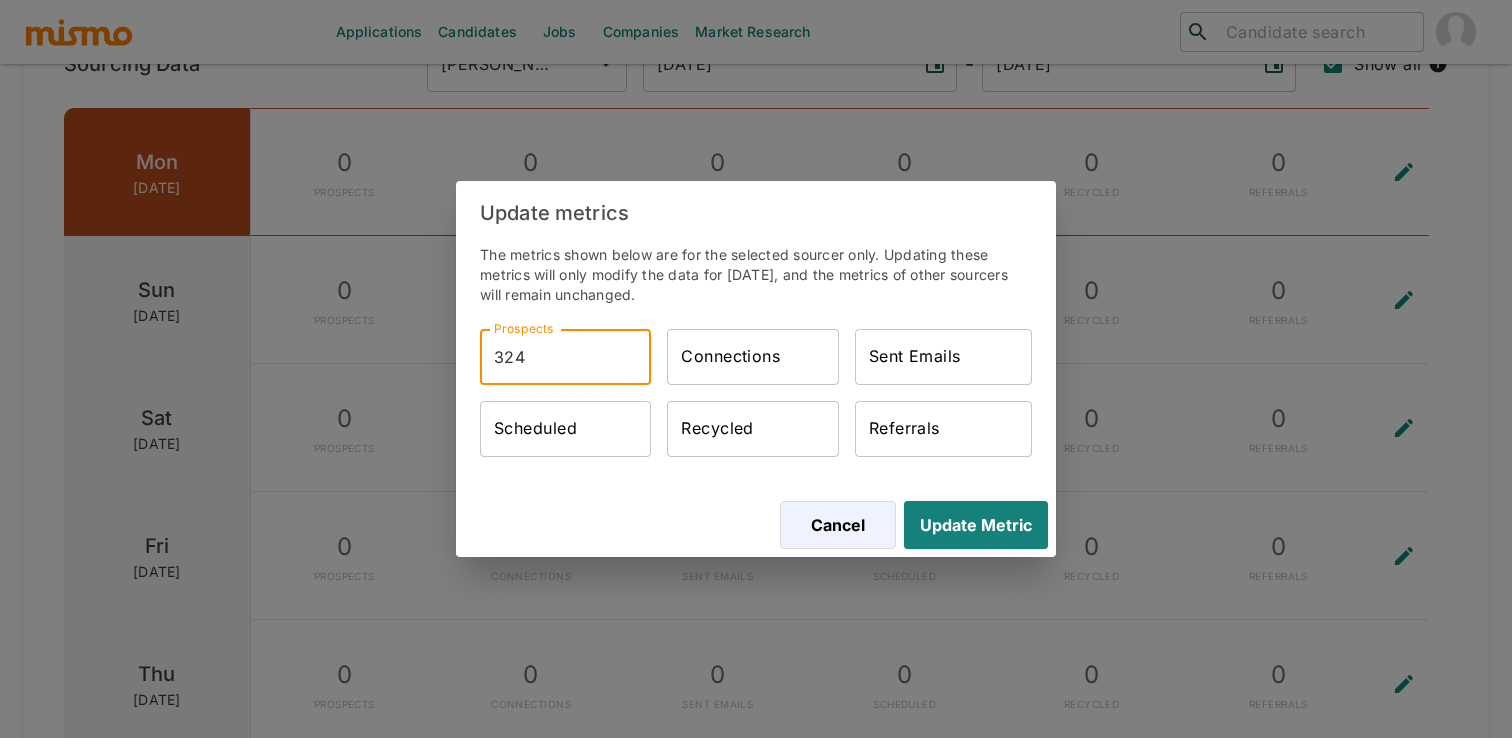 type on "324" 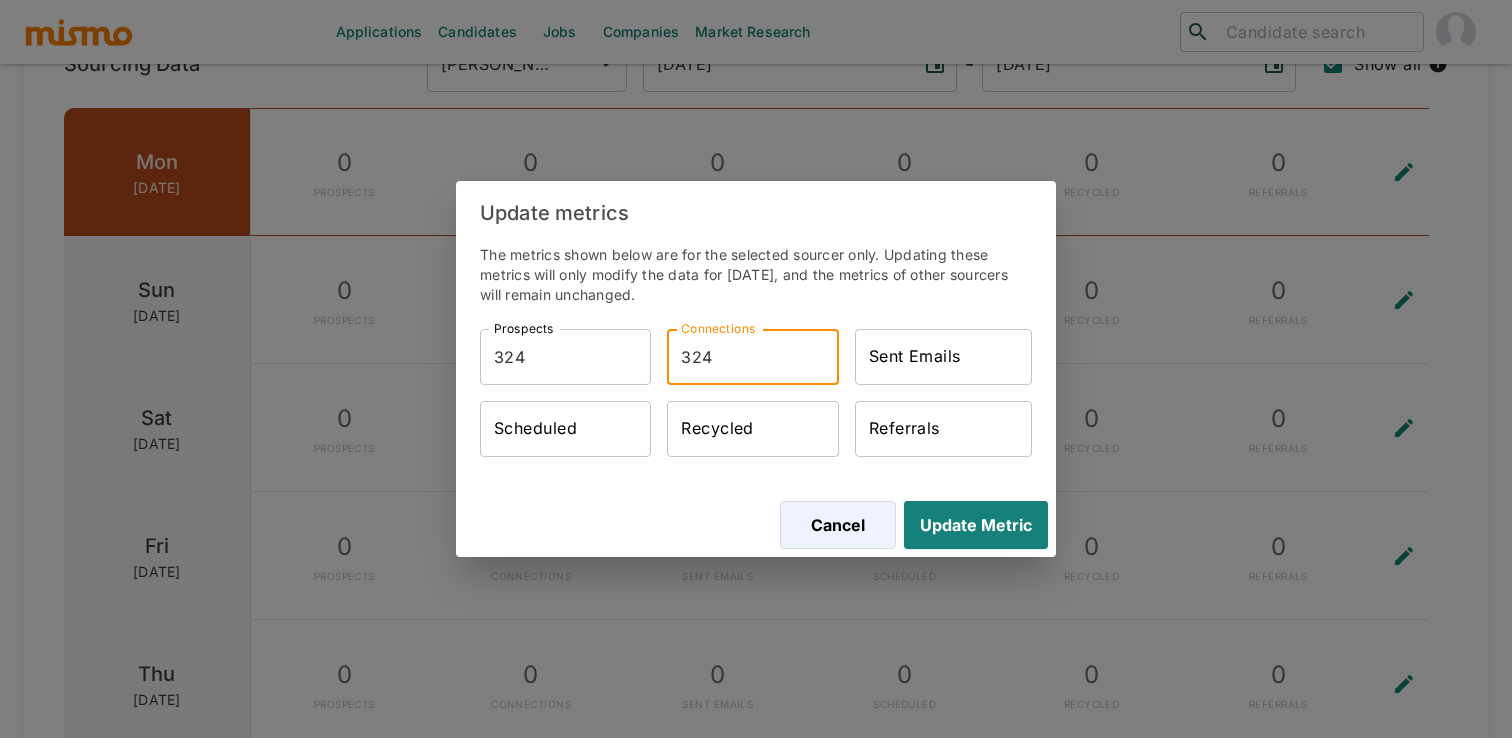 type on "324" 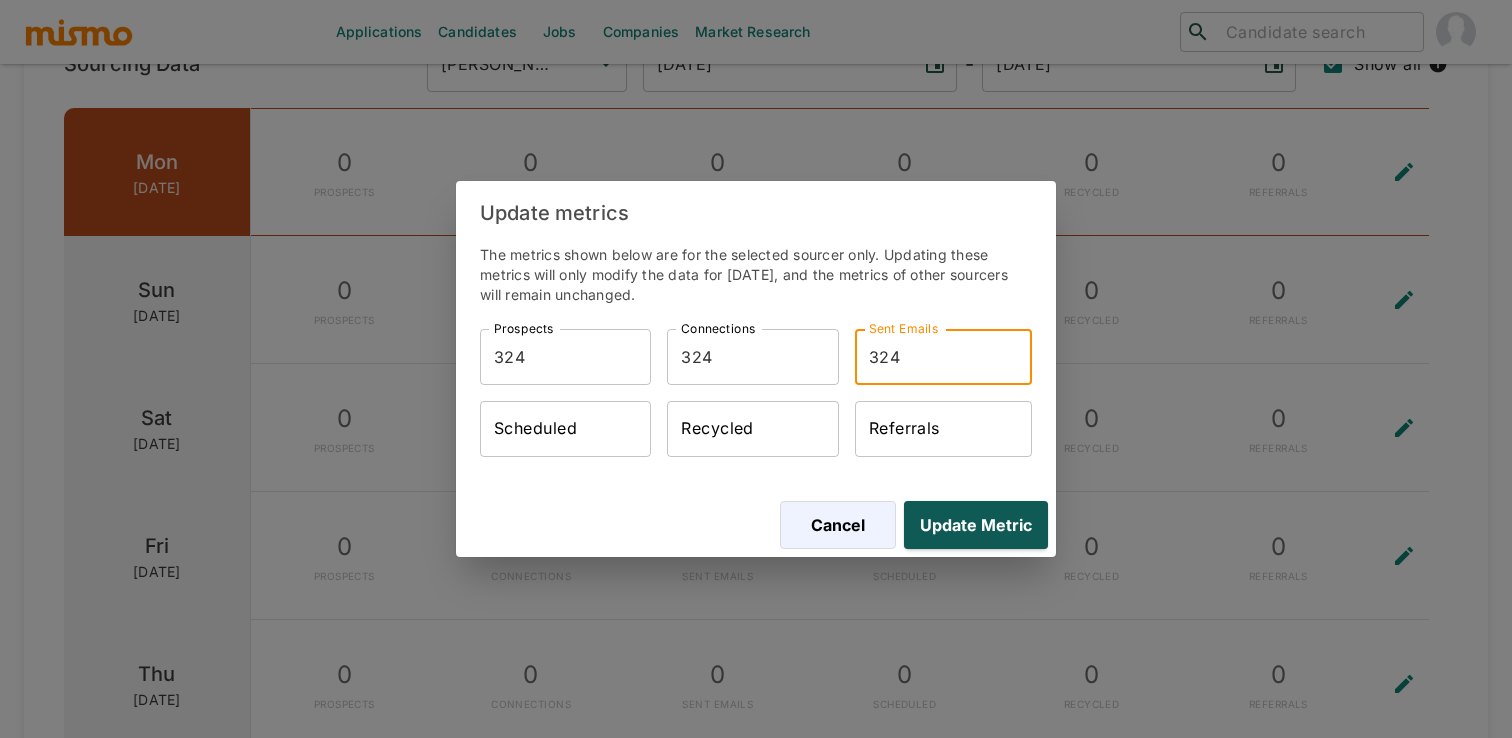 type on "324" 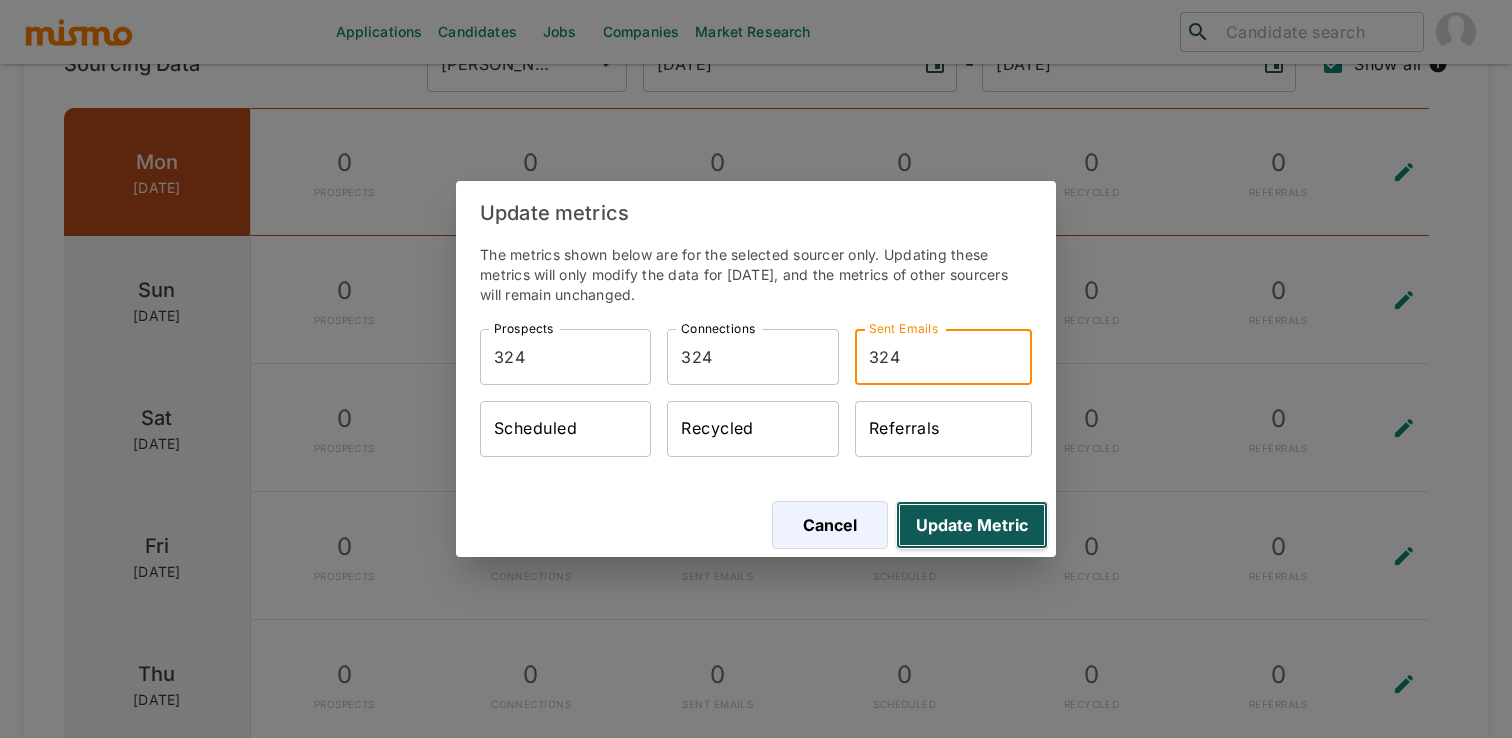 click on "Update Metric" at bounding box center [972, 525] 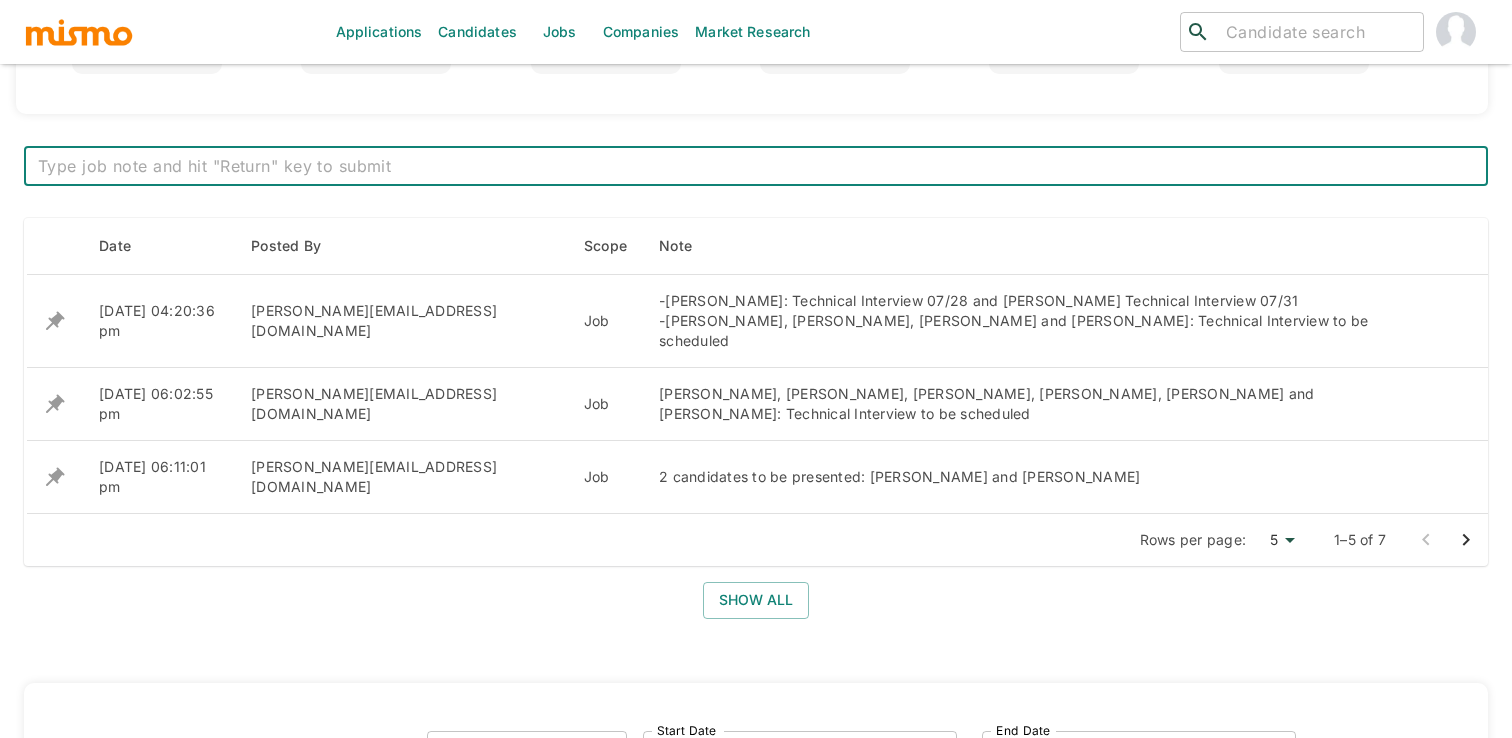 scroll, scrollTop: 763, scrollLeft: 0, axis: vertical 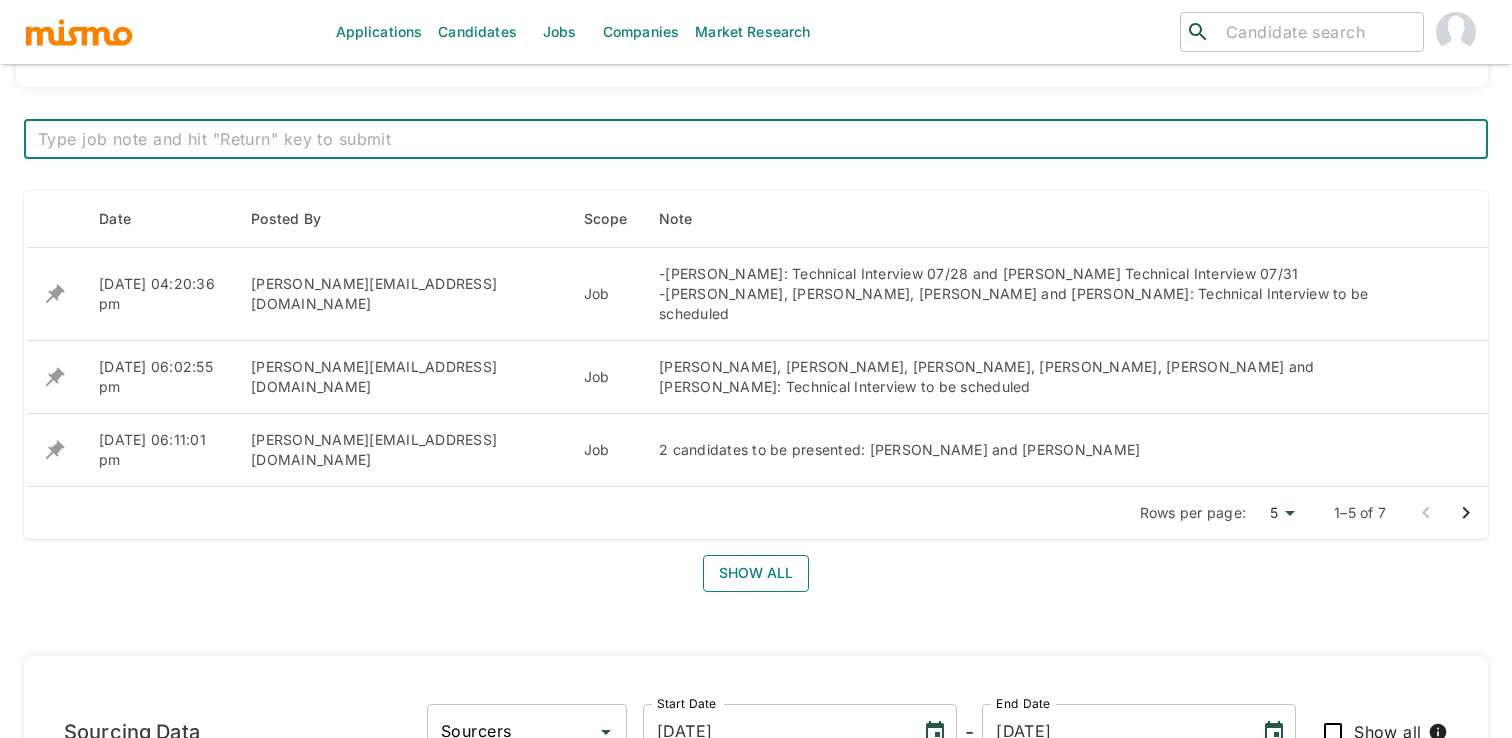 click on "Show all" at bounding box center (756, 573) 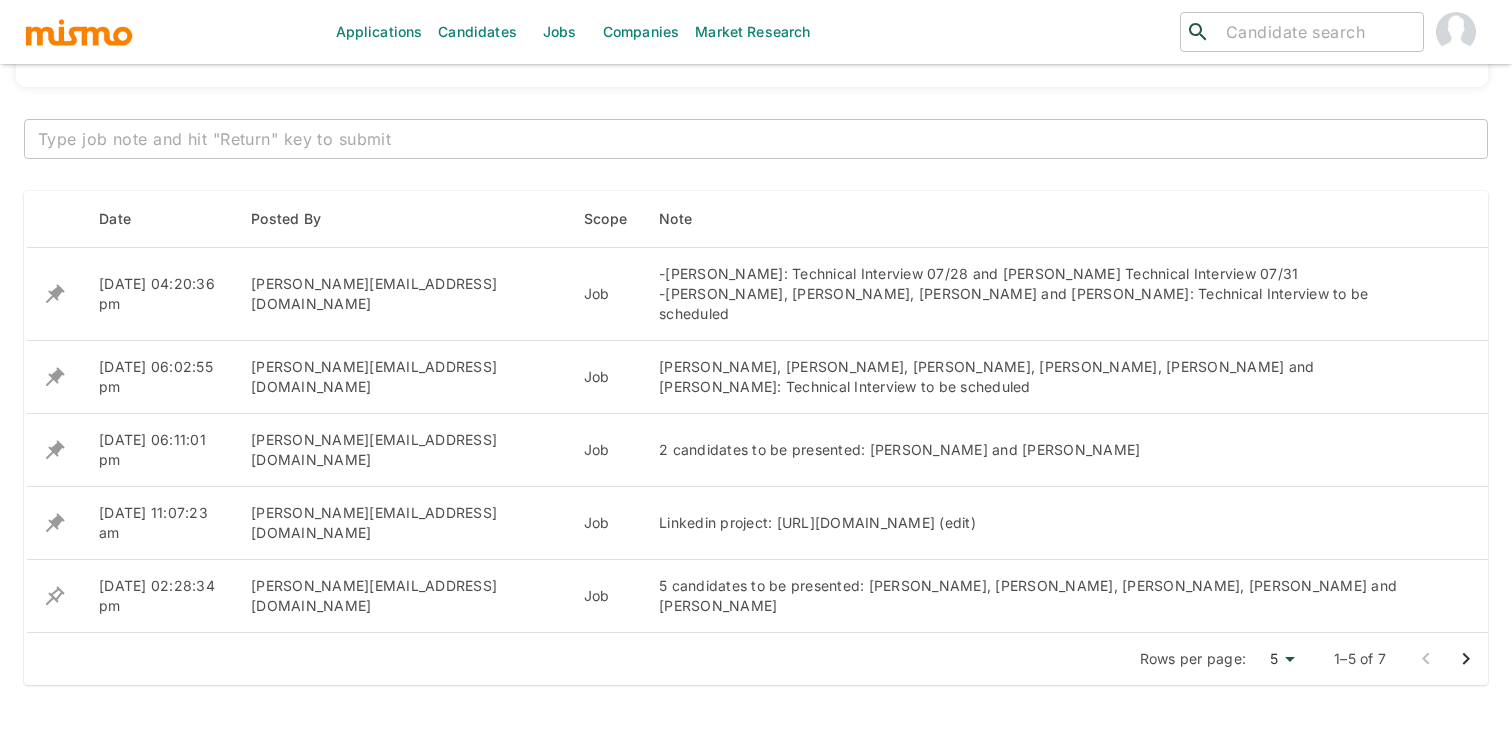 click on "Linkedin project: [URL][DOMAIN_NAME] (edit)" at bounding box center [1049, 523] 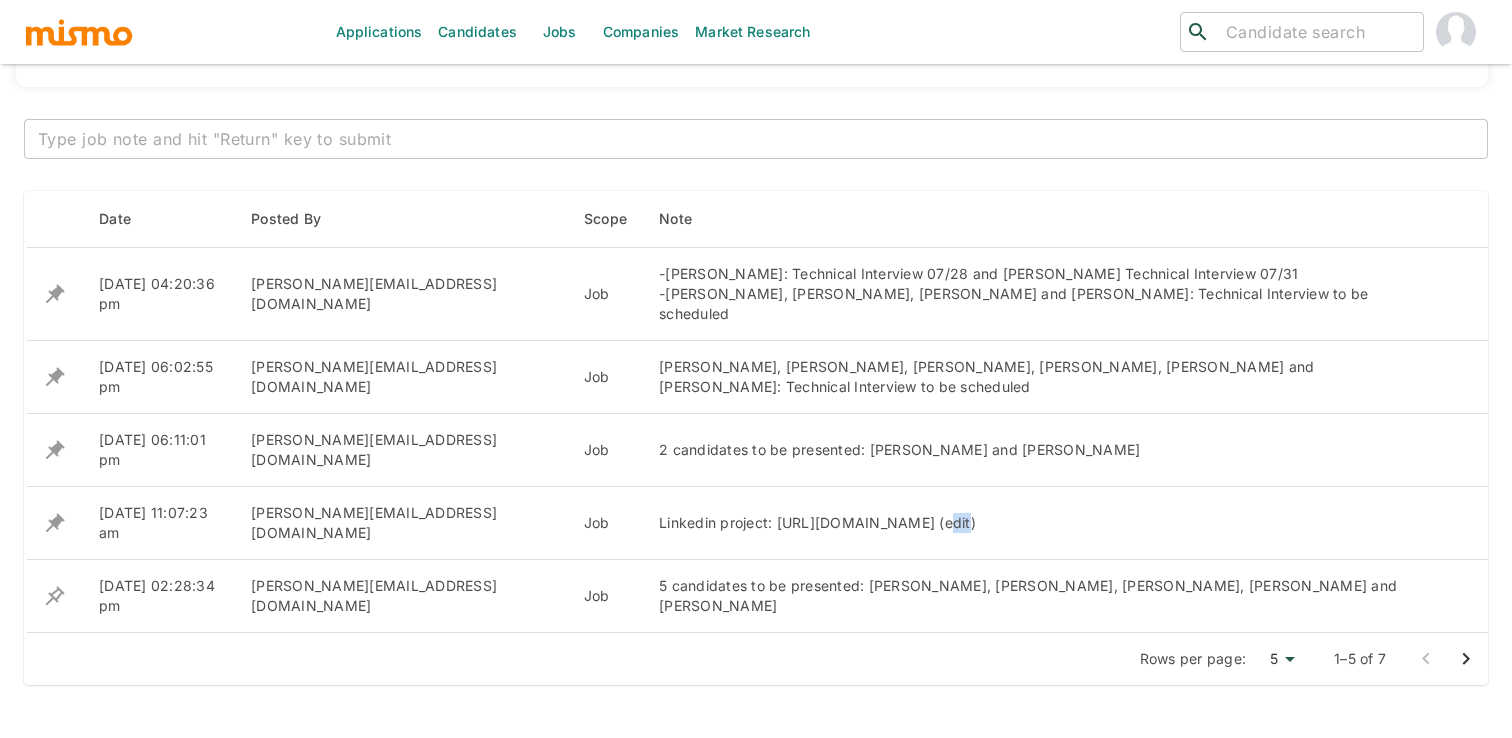click on "Linkedin project: [URL][DOMAIN_NAME] (edit)" at bounding box center [1049, 523] 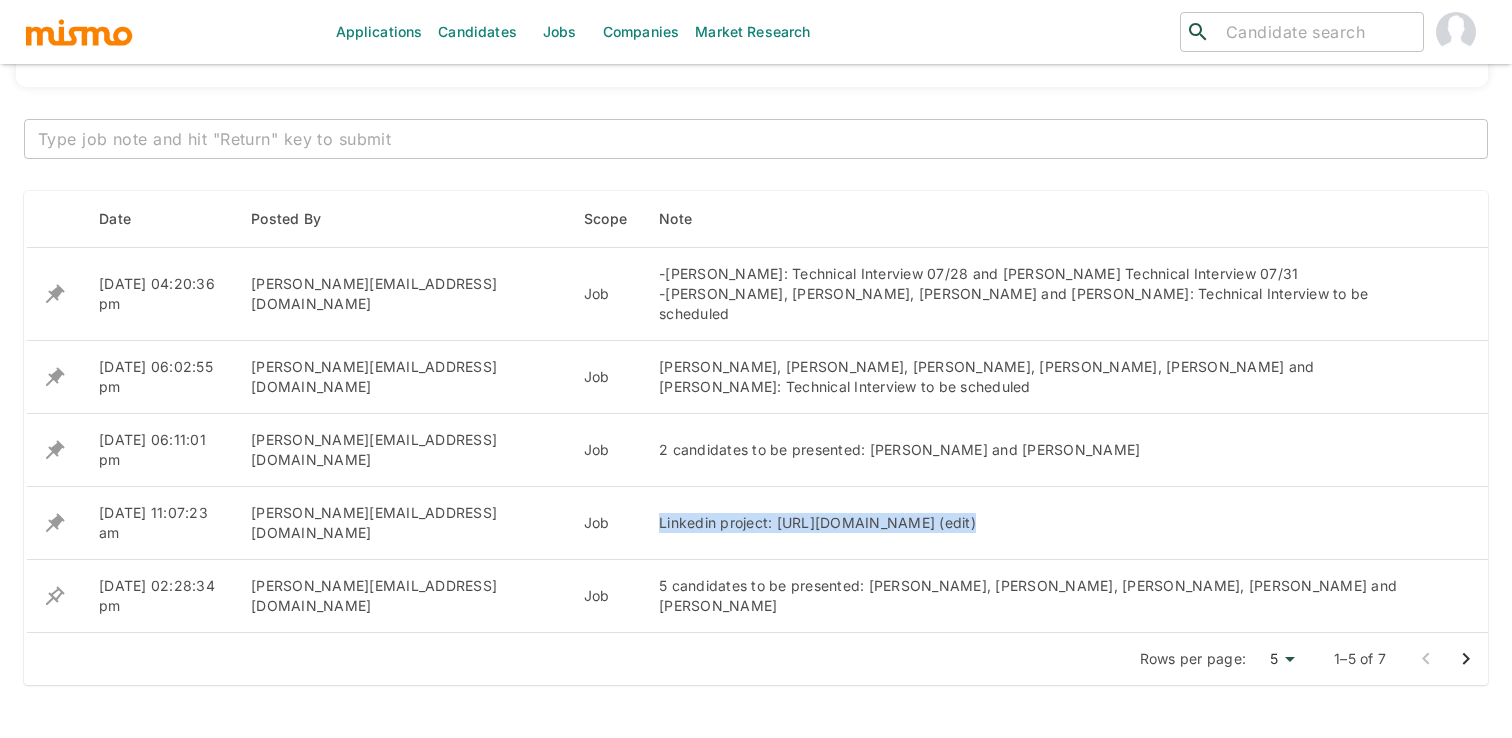 copy on "Linkedin project: [URL][DOMAIN_NAME] (edit)" 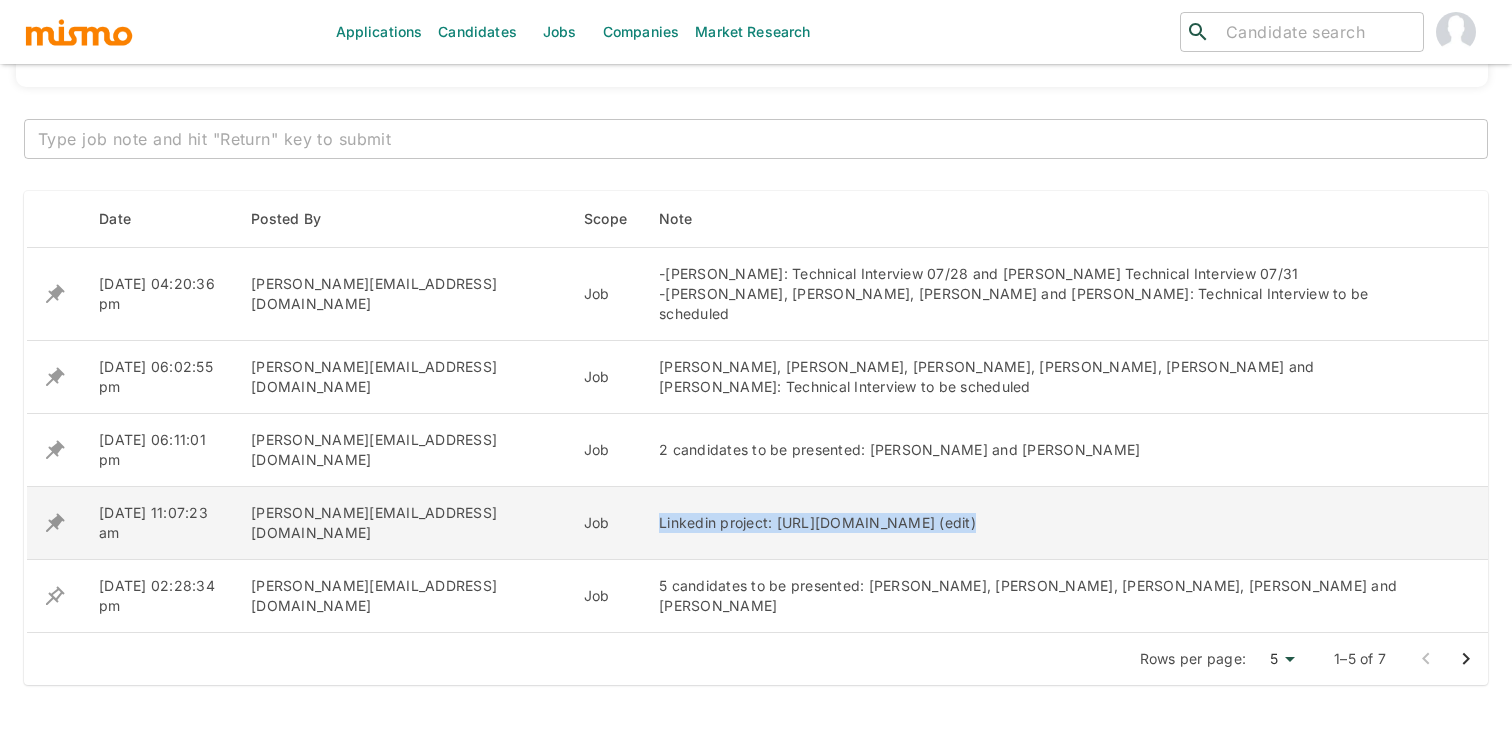 click on "Linkedin project: [URL][DOMAIN_NAME] (edit)" at bounding box center [1049, 523] 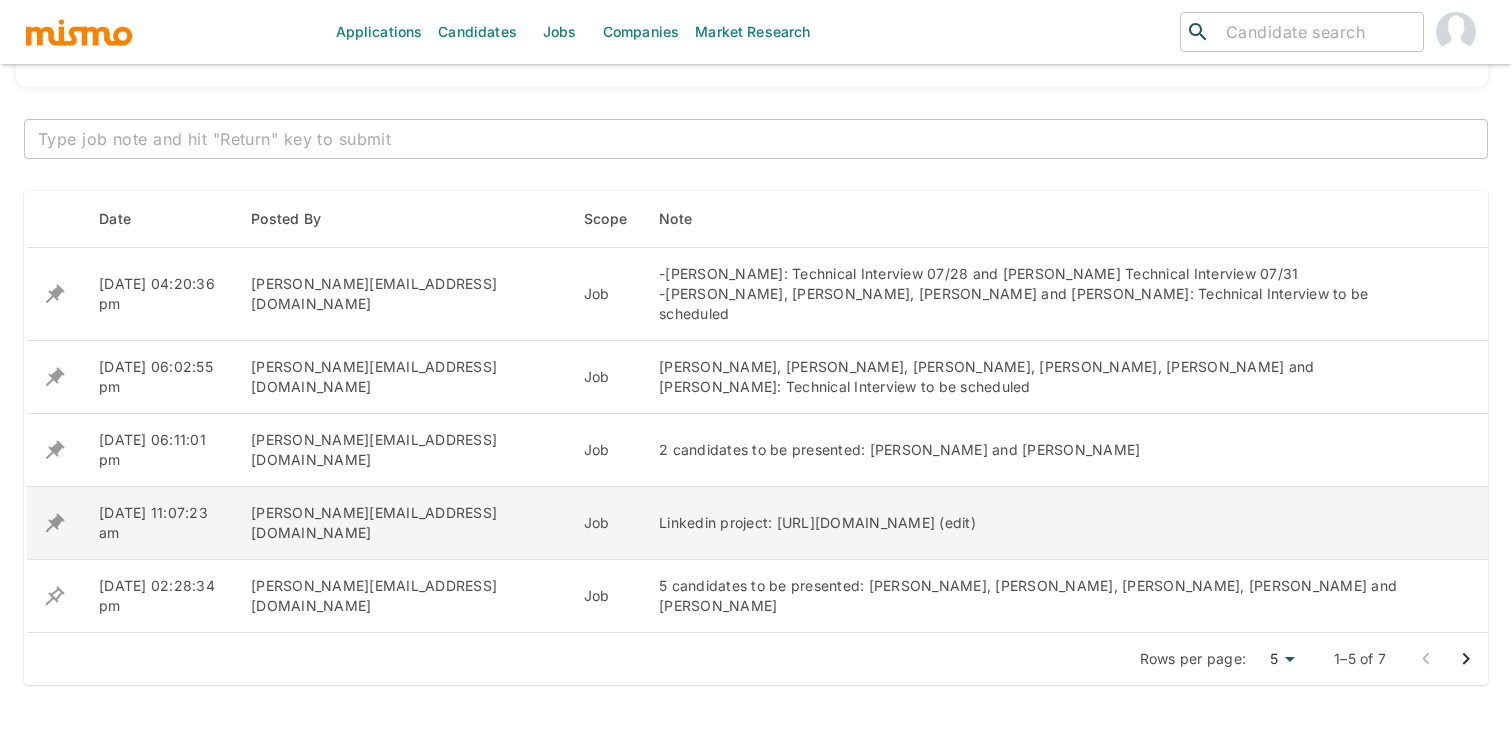 click on "Linkedin project: [URL][DOMAIN_NAME] (edit)" at bounding box center (1049, 523) 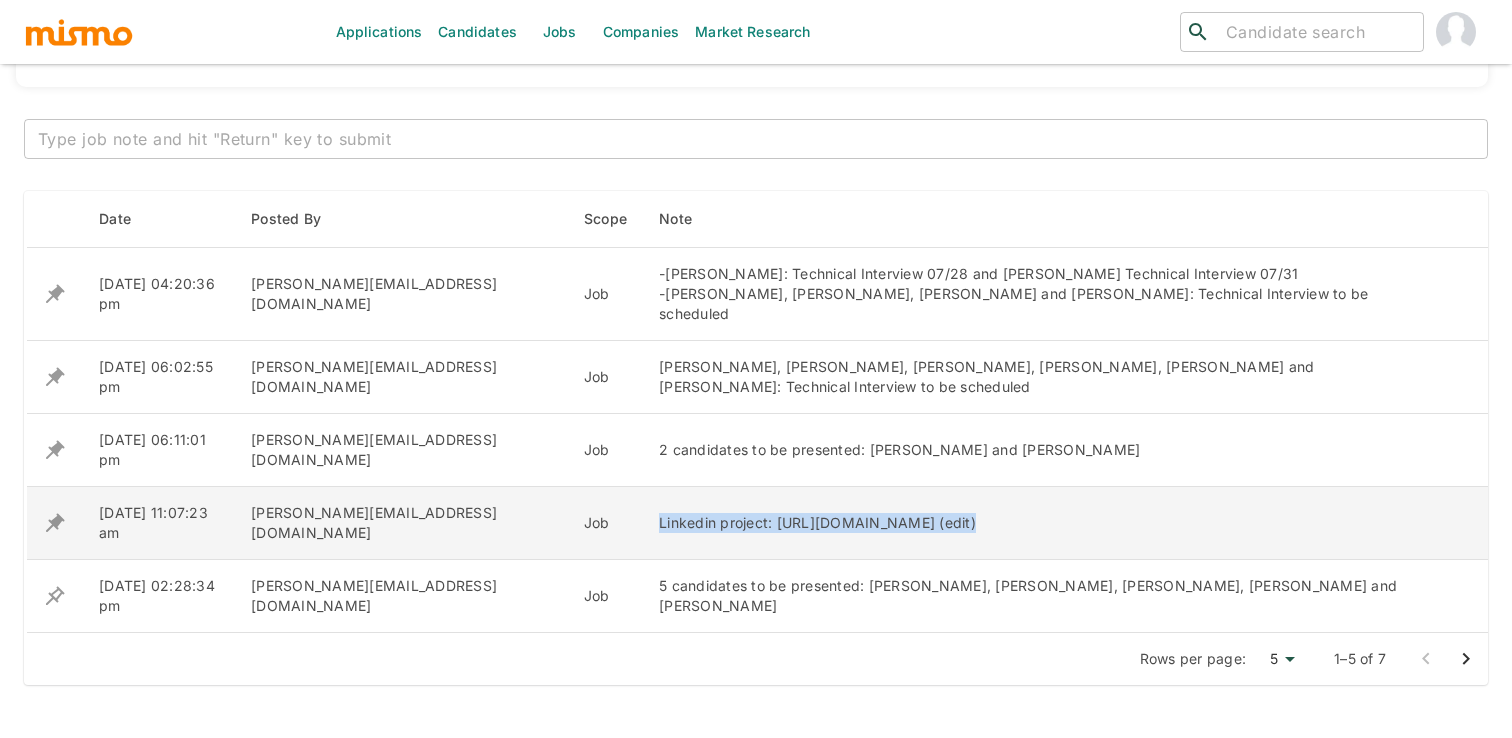 click on "Linkedin project: https://www.linkedin.com/talent/projects?filters=%7B%22OWNER%22%3A%5B%22urn%3Ali%3Ats_seat%3A1505676920%22%5D%2C%22STATE%22%3A%5B%22ACTIVE%22%5D%7D&scFilters=%5B%7B%22sourcingChannelType%22%3A%22SEARCH_ONLY%22%7D%5D&sortBy=LAST_ENGAGED#:~:text=Select%20project-,(HPMS)%20Data%20Positions%20(Gabri),-Company%20name (edit)" at bounding box center (1049, 523) 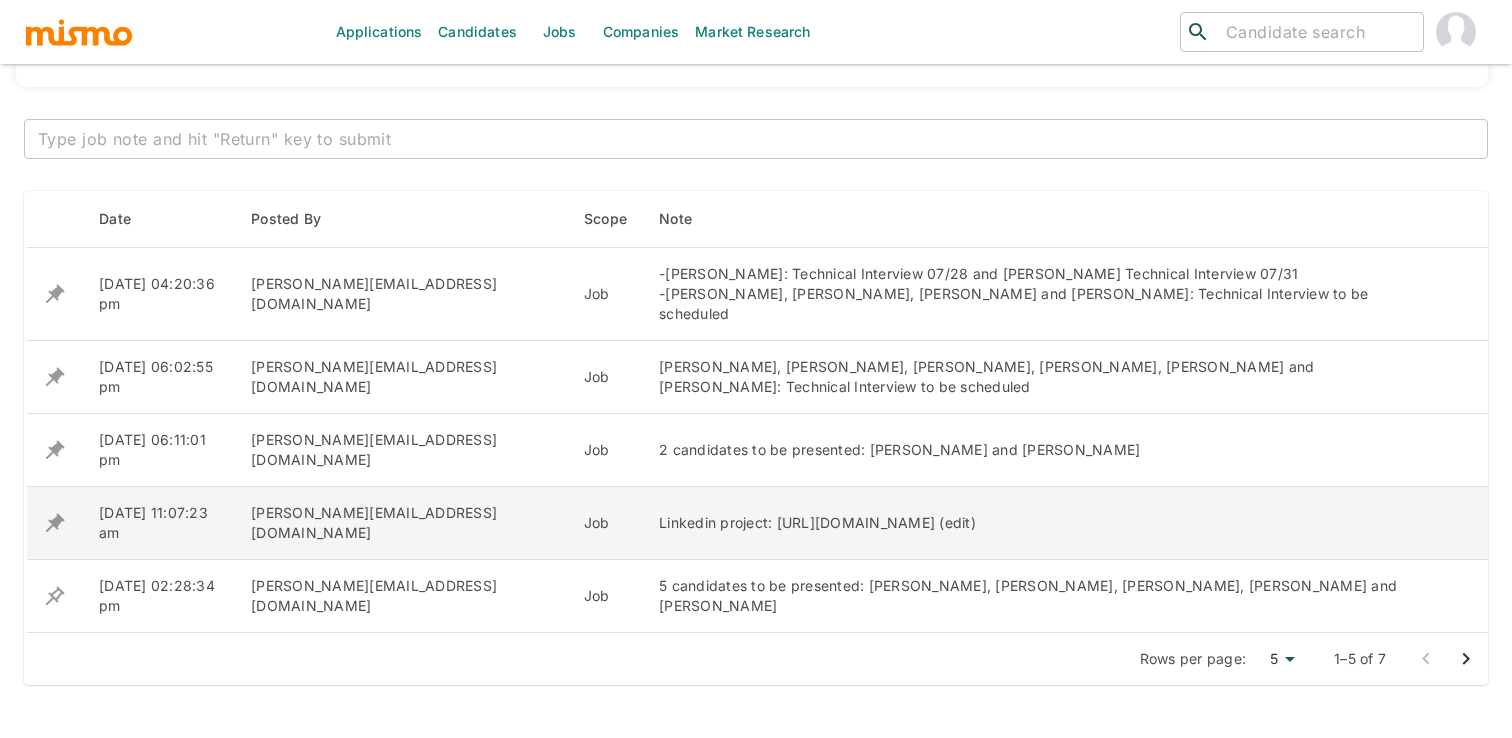 drag, startPoint x: 584, startPoint y: 534, endPoint x: 900, endPoint y: 572, distance: 318.2766 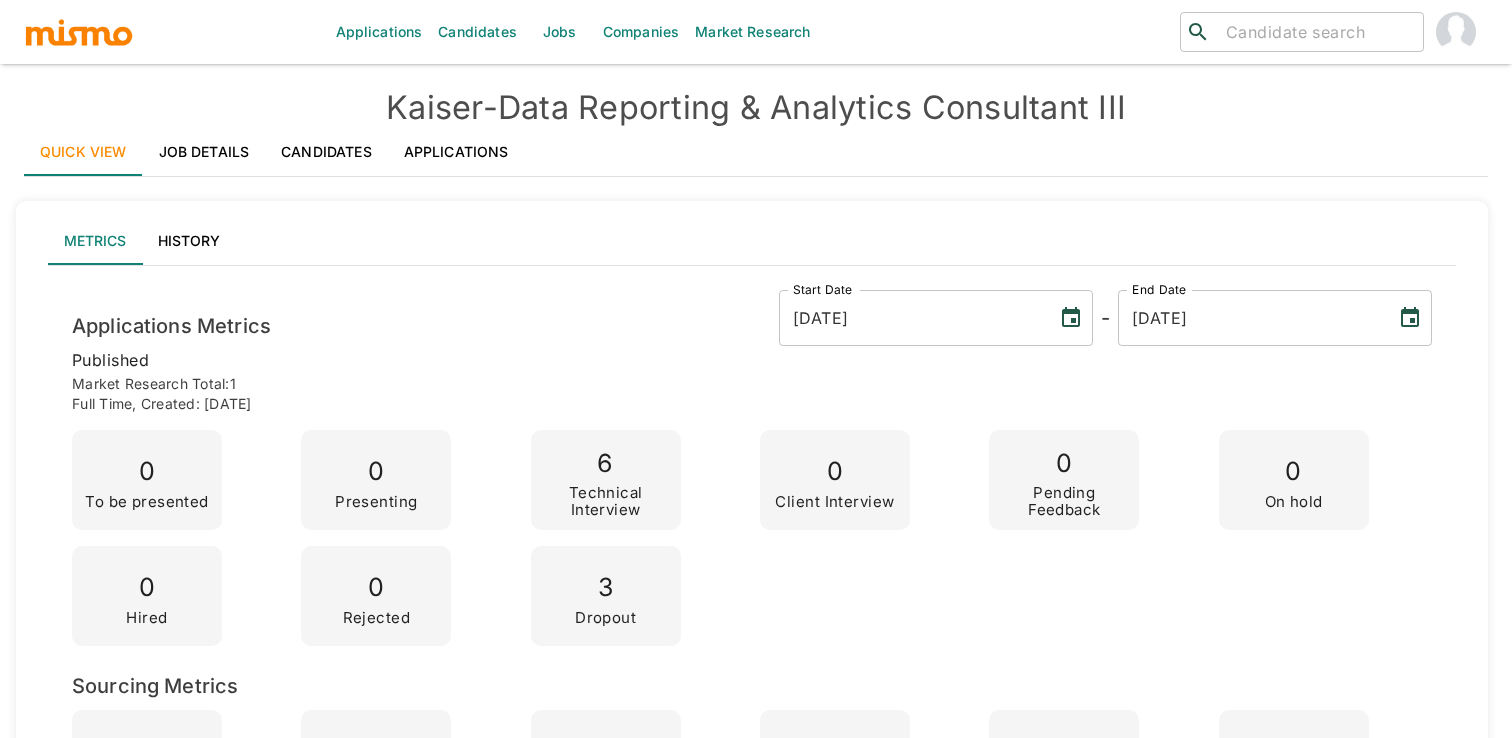 click on "Job Details" at bounding box center (204, 152) 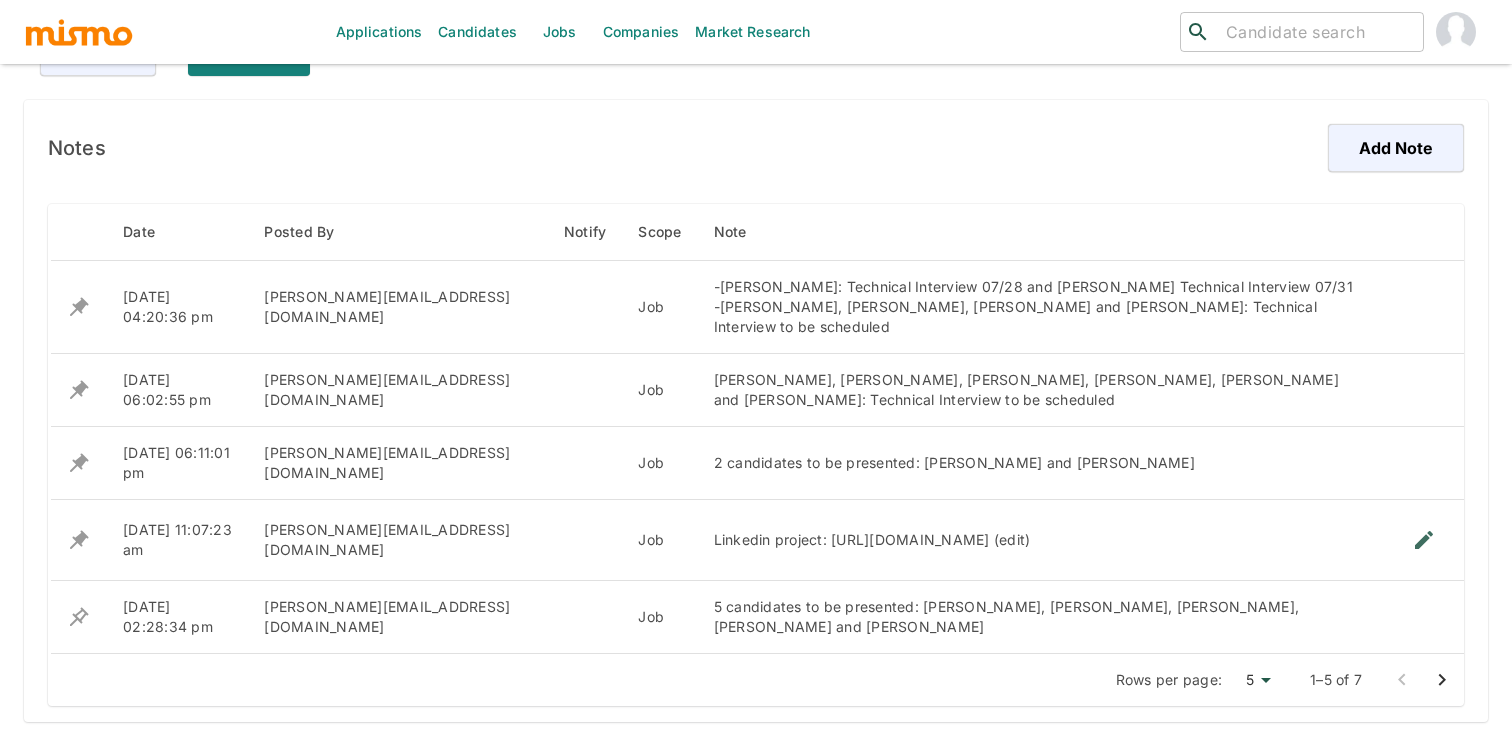 scroll, scrollTop: 1143, scrollLeft: 0, axis: vertical 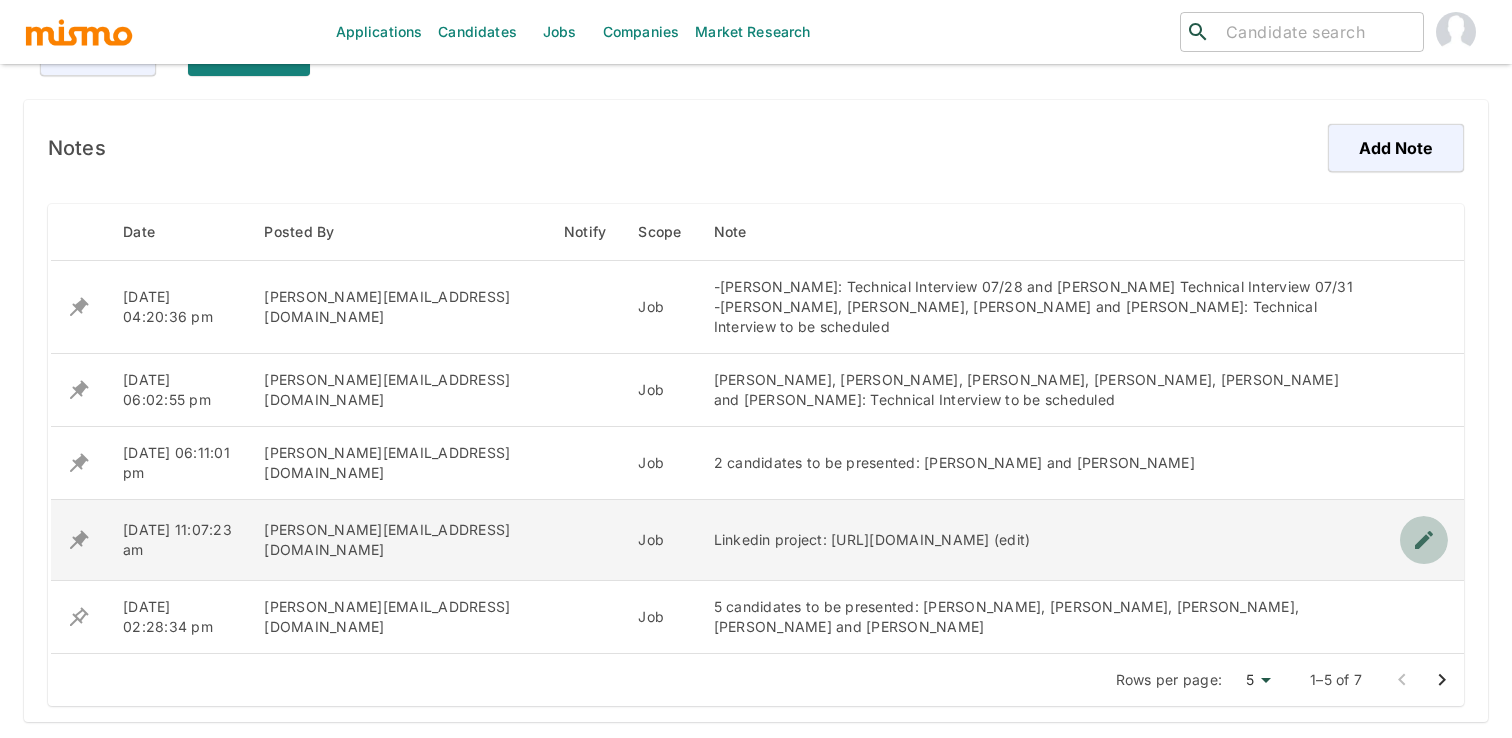 click at bounding box center [1424, 540] 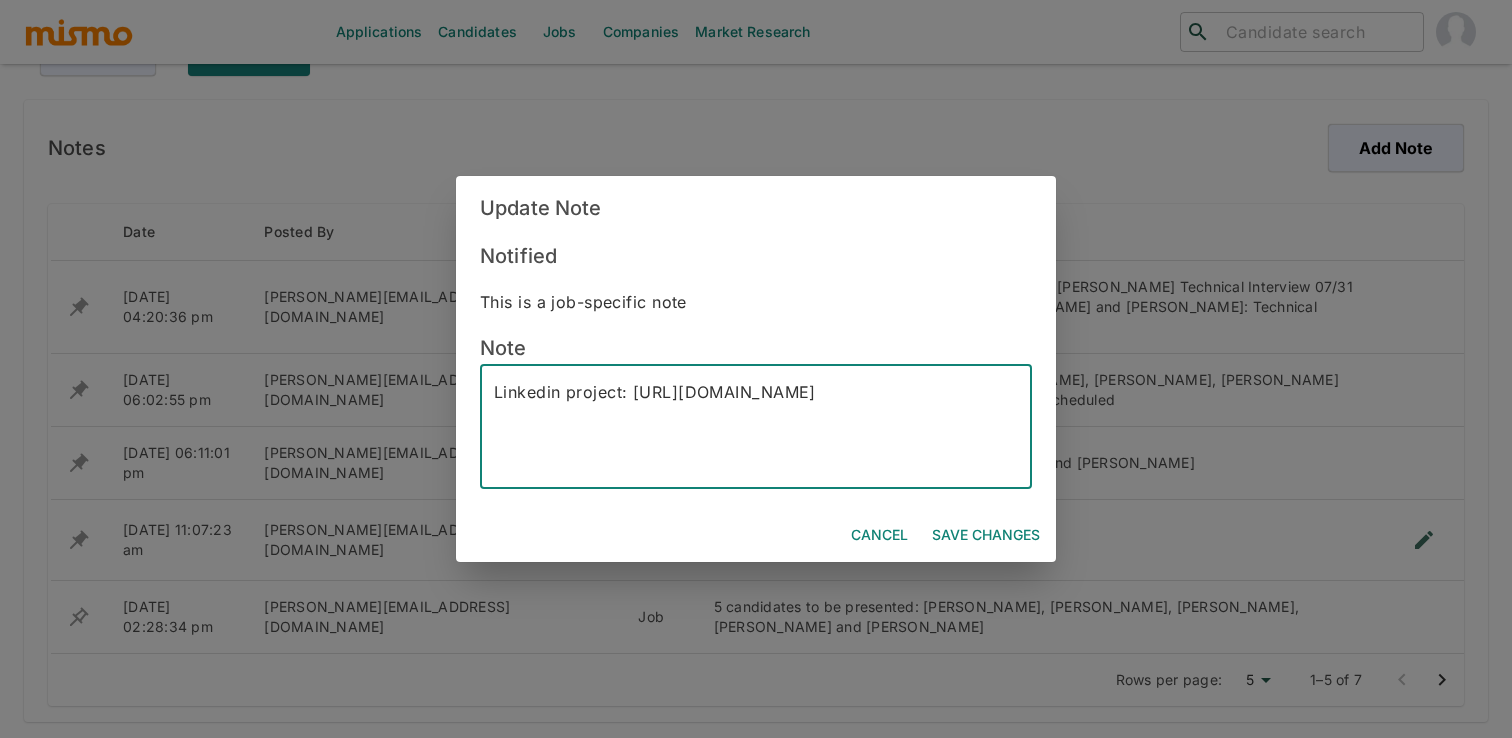drag, startPoint x: 635, startPoint y: 394, endPoint x: 1083, endPoint y: 456, distance: 452.26984 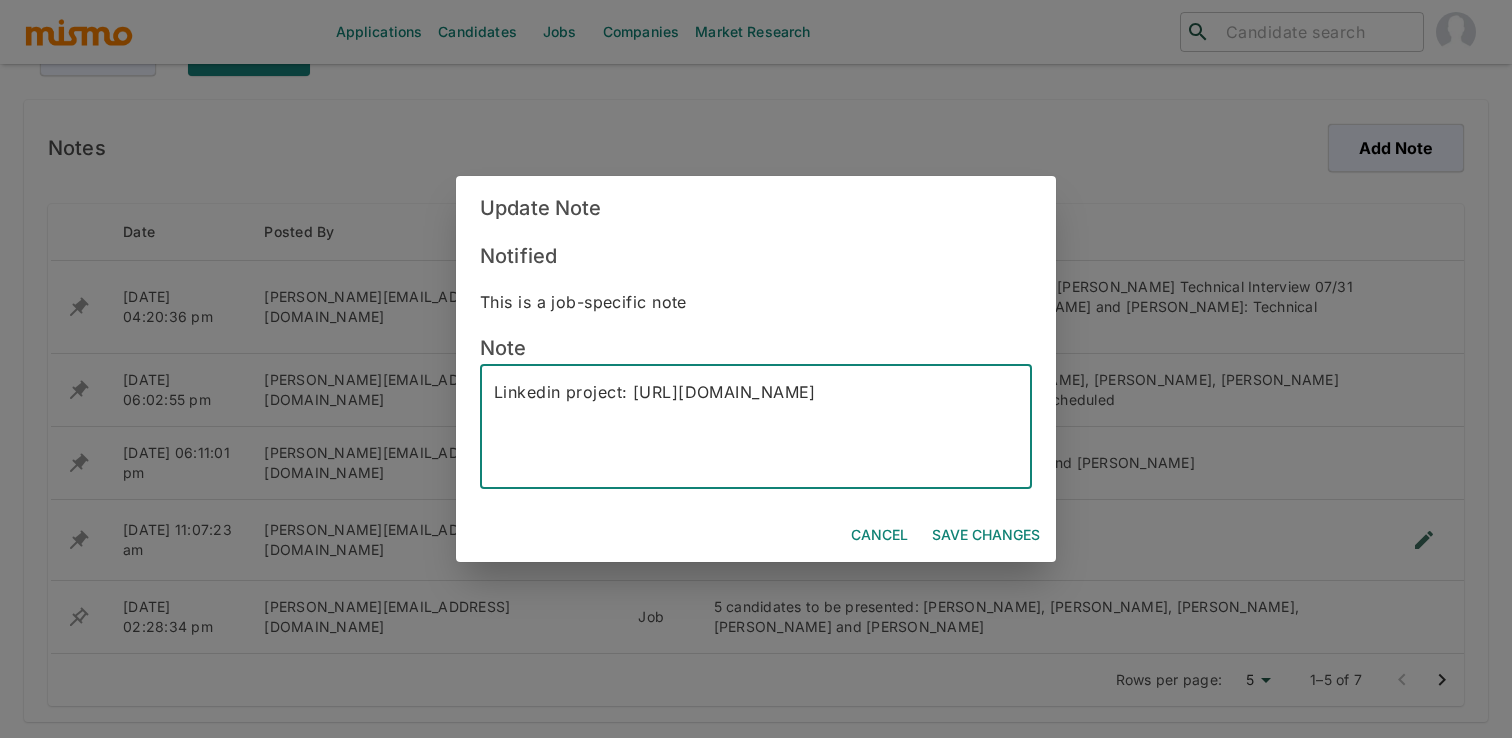 click on "Linkedin project: https://www.linkedin.com/talent/projects?filters=%7B%22OWNER%22%3A%5B%22urn%3Ali%3Ats_seat%3A1505676920%22%5D%2C%22STATE%22%3A%5B%22ACTIVE%22%5D%7D&scFilters=%5B%7B%22sourcingChannelType%22%3A%22SEARCH_ONLY%22%7D%5D&sortBy=LAST_ENGAGED#:~:text=Select%20project-,(HPMS)%20Data%20Positions%20(Gabri),-Company%20name" at bounding box center [756, 427] 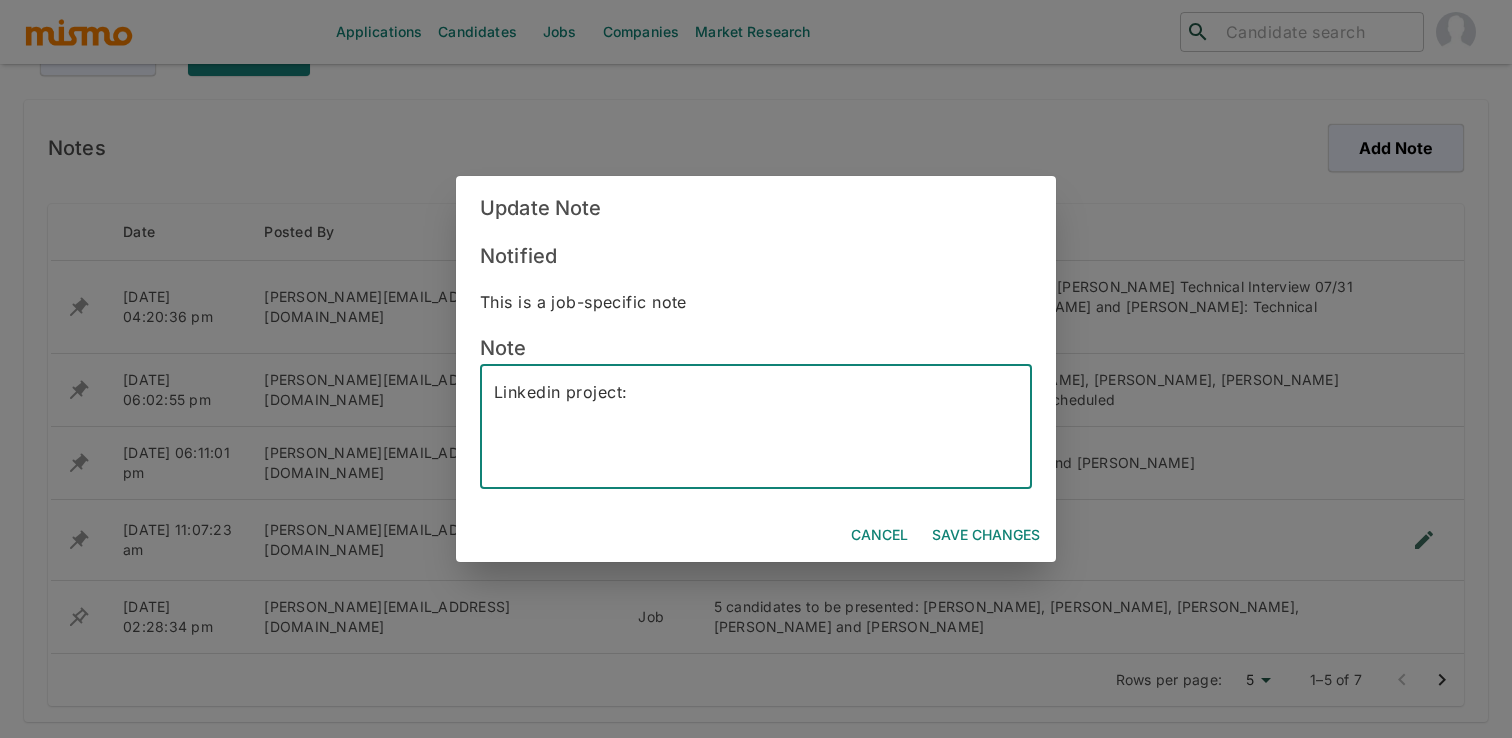 scroll, scrollTop: 0, scrollLeft: 0, axis: both 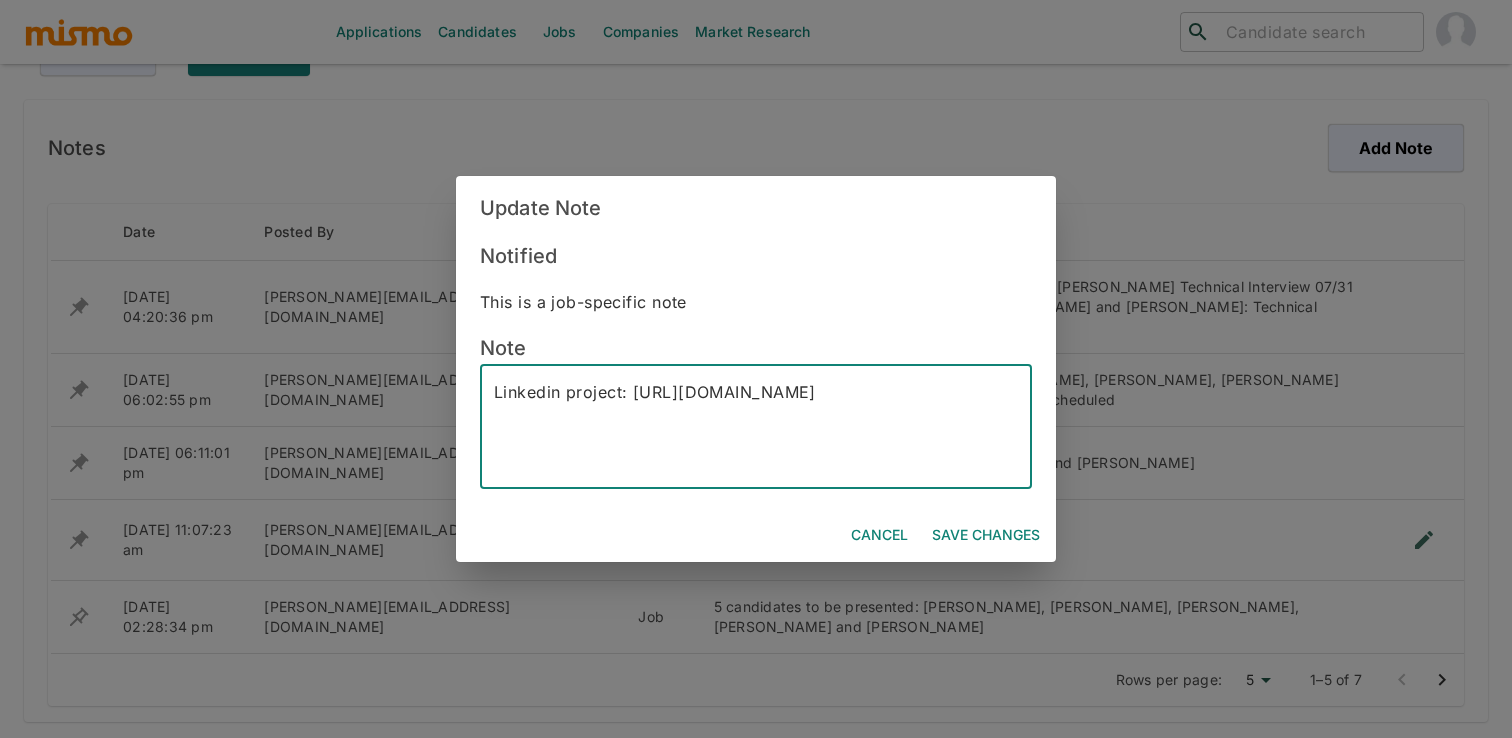 type on "Linkedin project: https://www.linkedin.com/talent/hire/1725483194/overview?lipi=urn%3Ali%3Apage%3Ad_talent_projects_list%3BxmnZbdQ8Qaa2F4slI%2FYTcg%3D%3D" 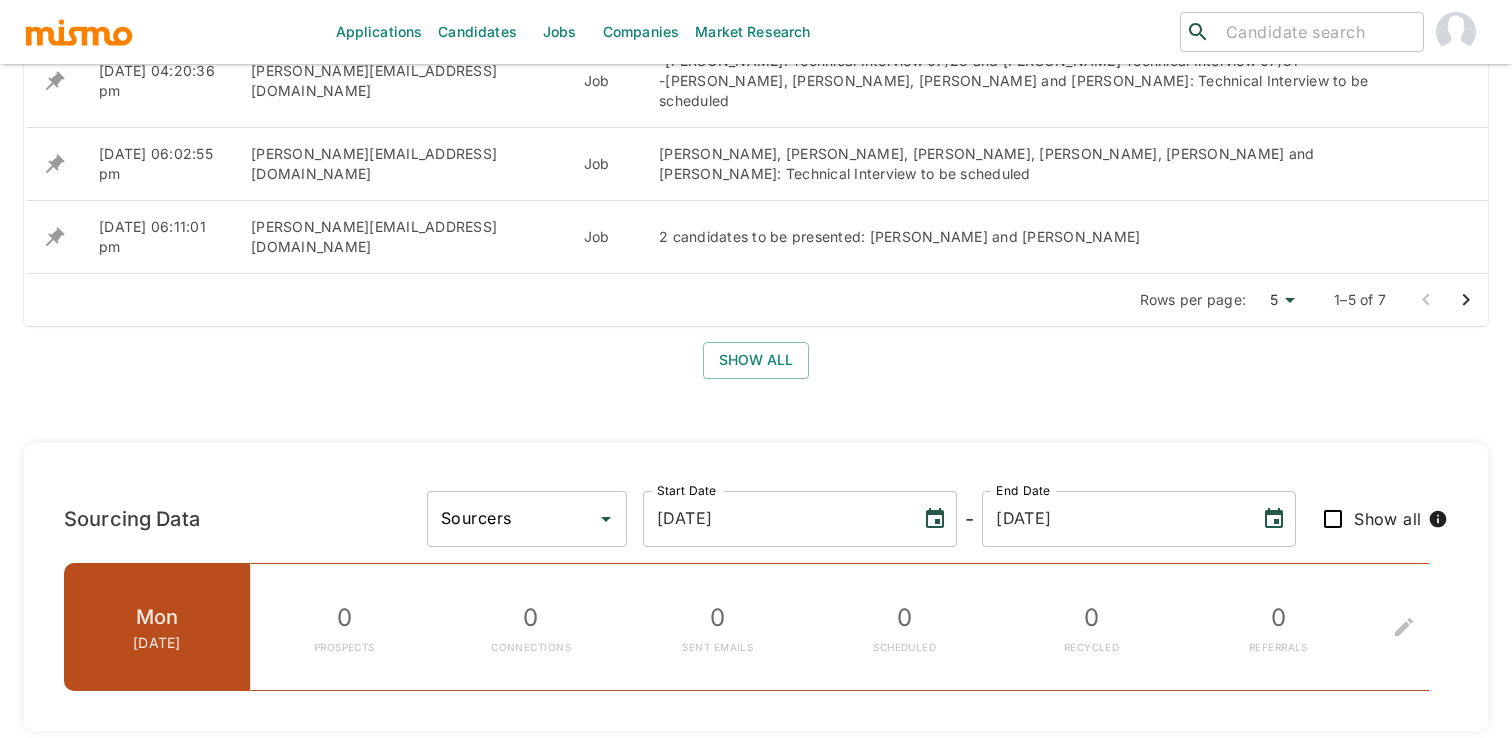 scroll, scrollTop: 995, scrollLeft: 0, axis: vertical 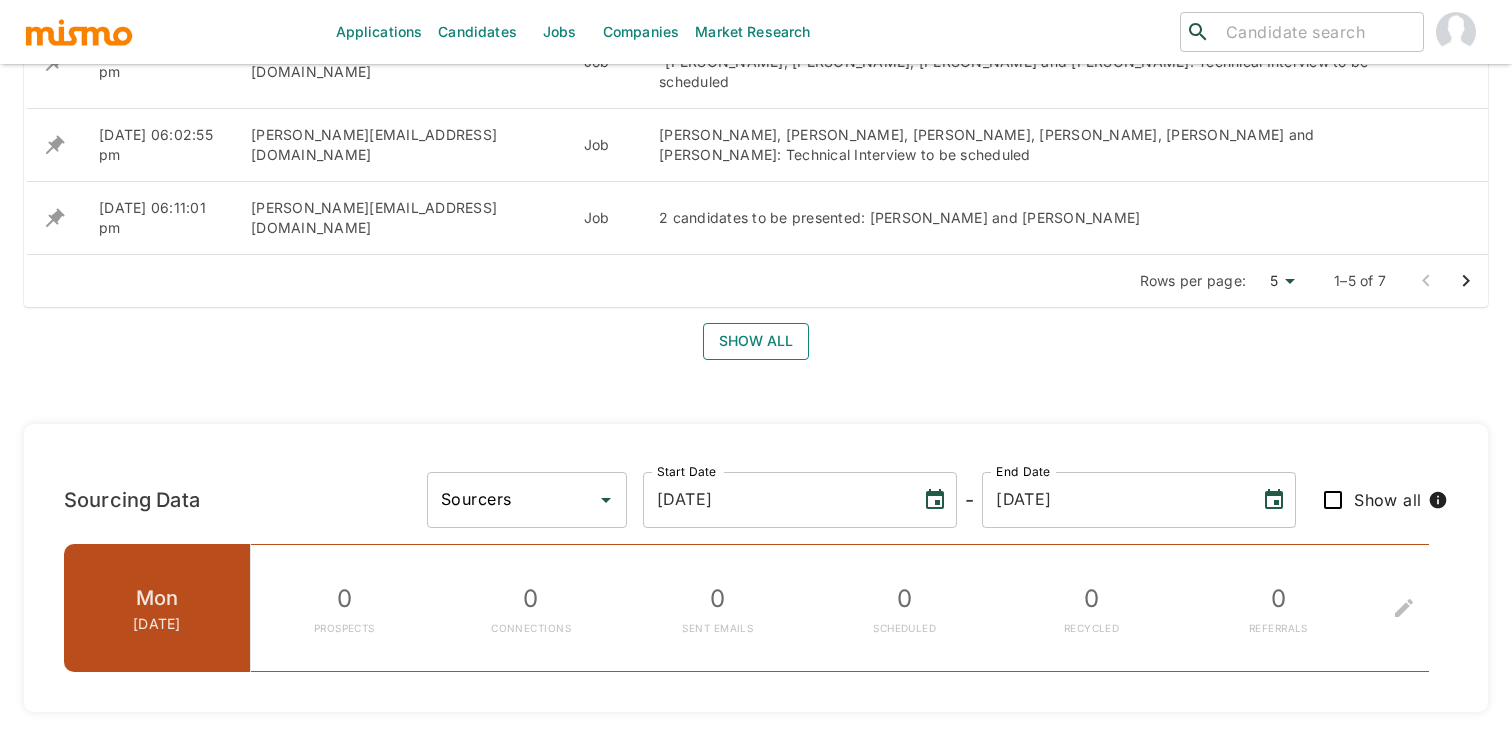 click on "Show all" at bounding box center (756, 341) 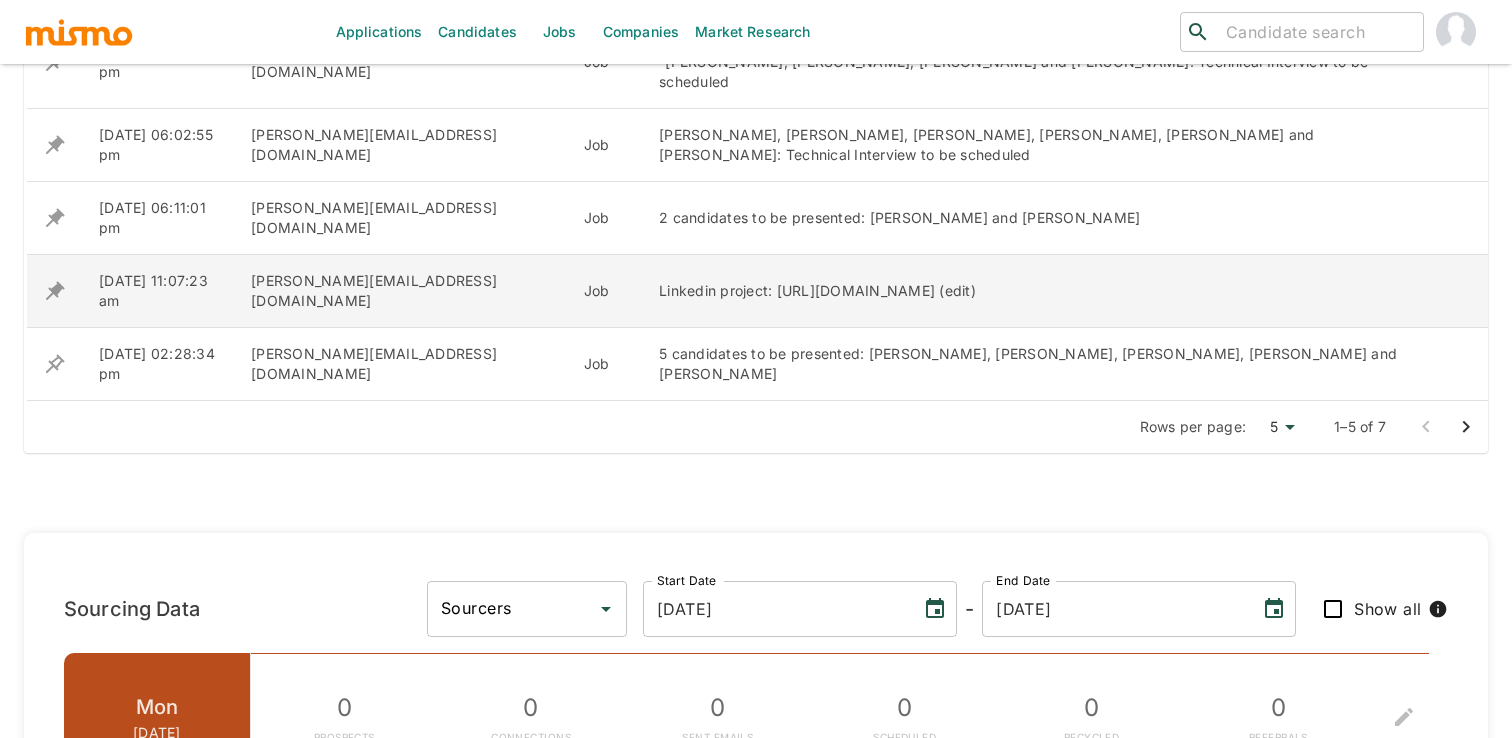 drag, startPoint x: 629, startPoint y: 262, endPoint x: 1150, endPoint y: 276, distance: 521.18805 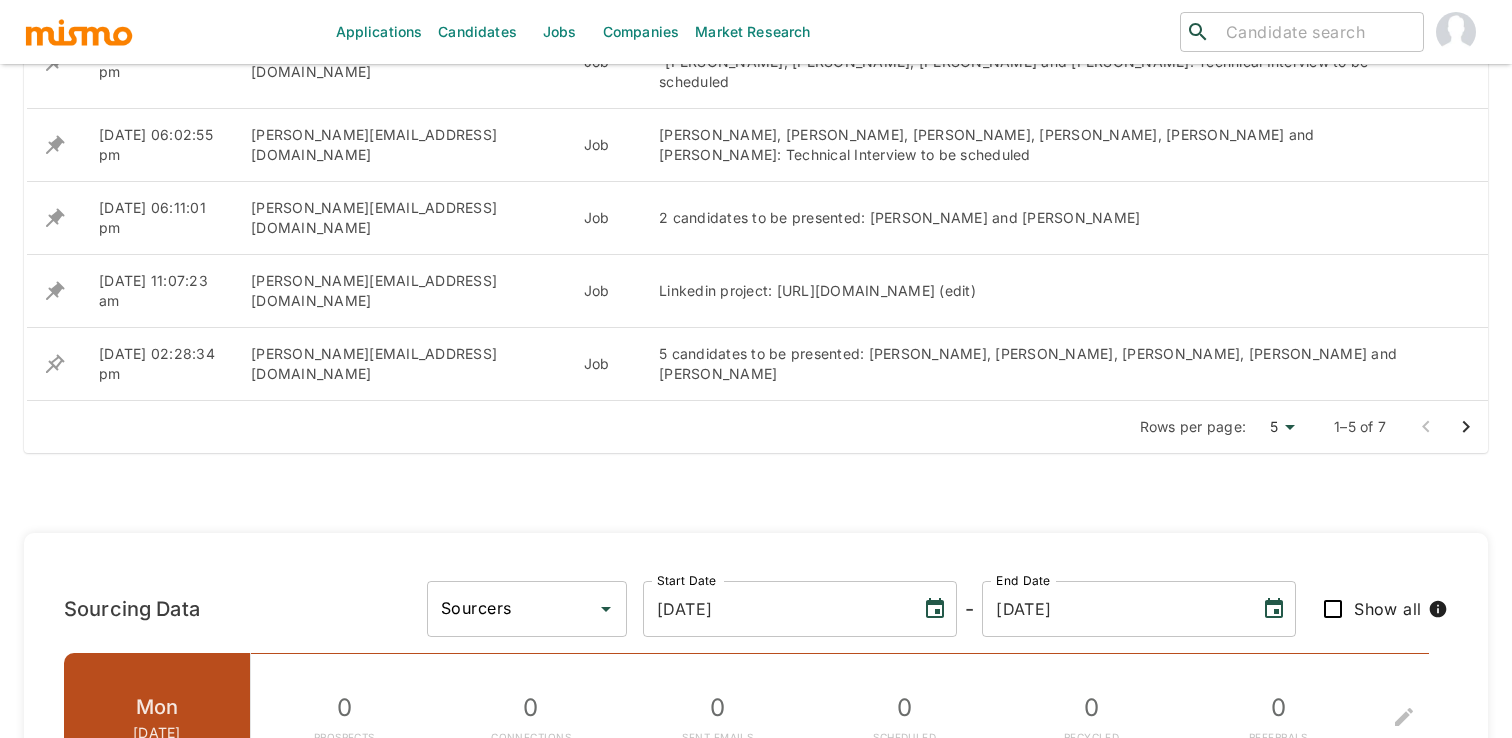copy on "[URL][DOMAIN_NAME]" 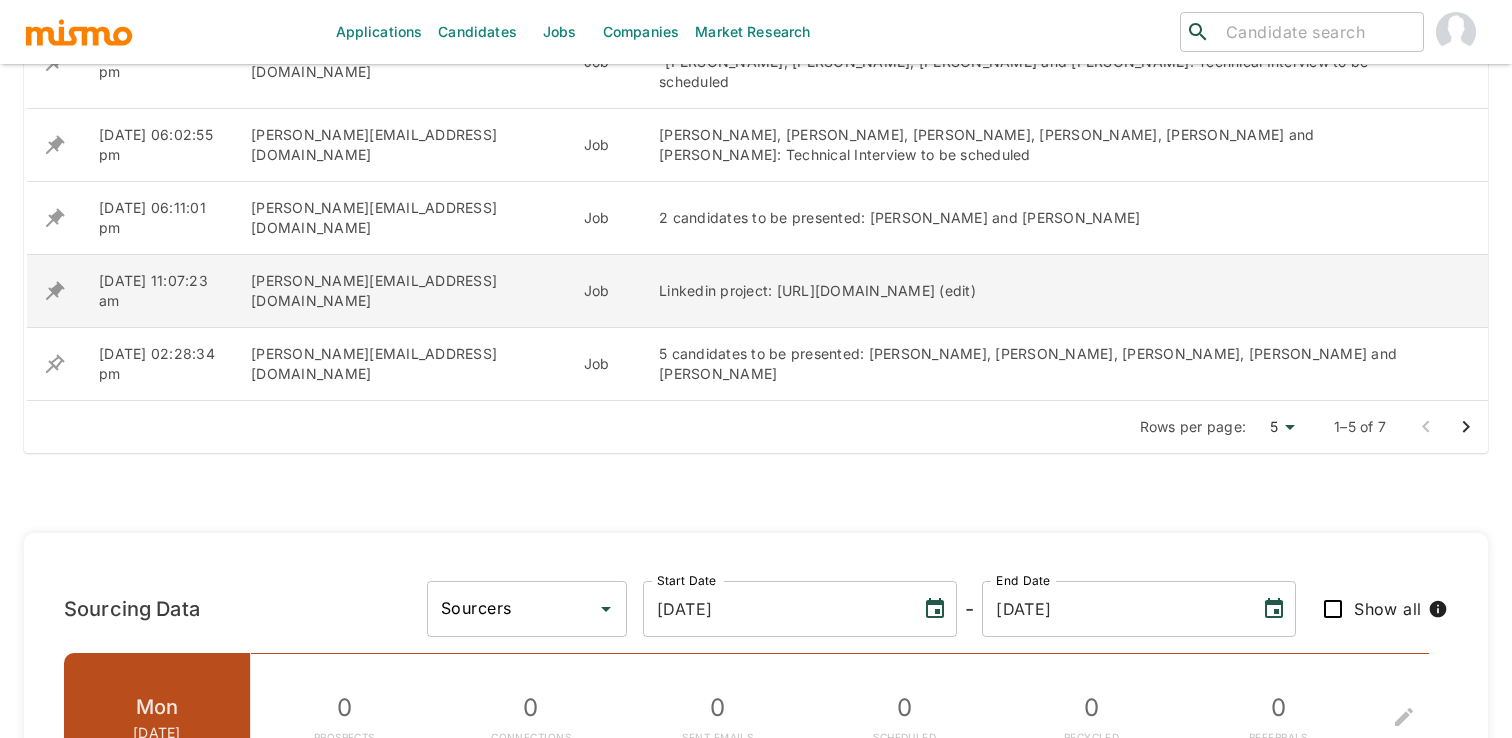 click on "Linkedin project: [URL][DOMAIN_NAME] (edit)" at bounding box center [1049, 291] 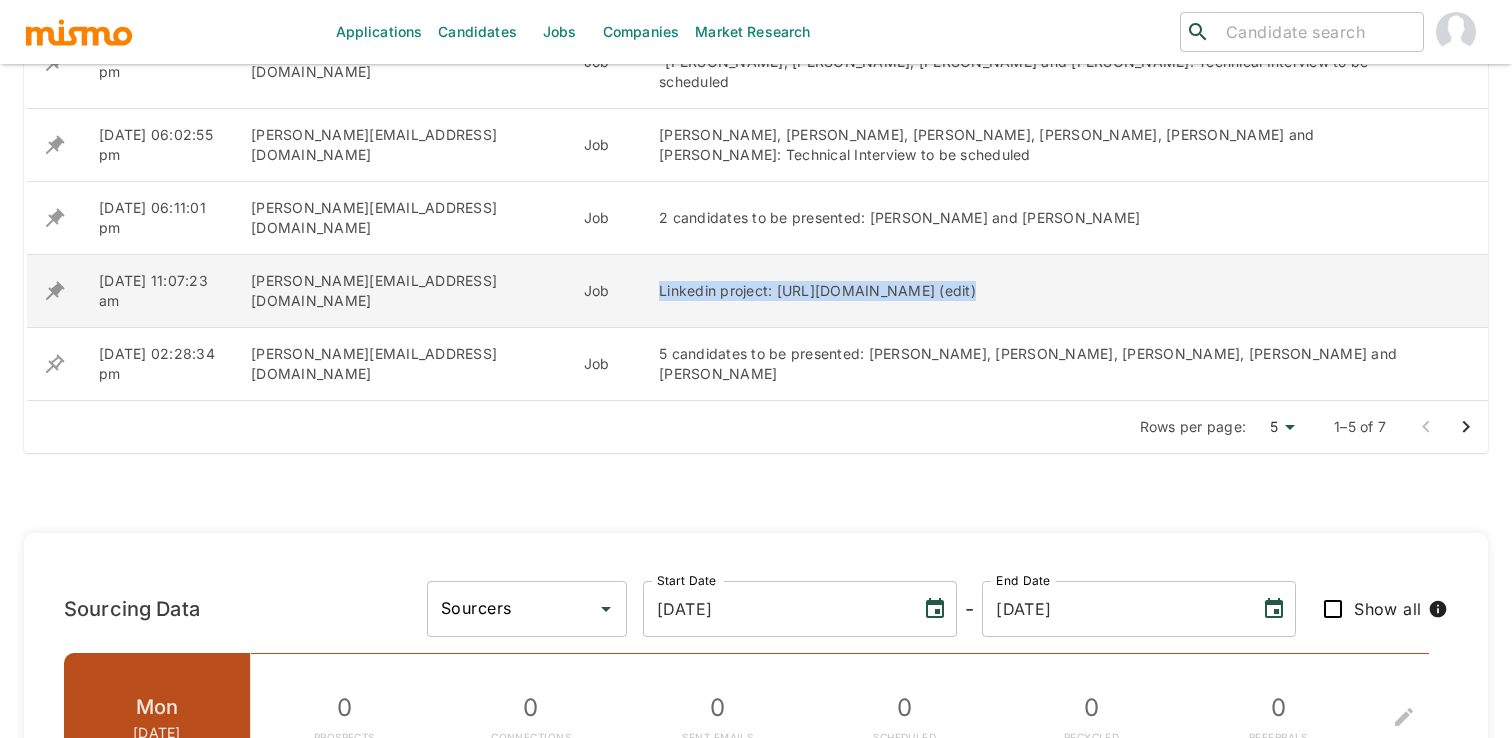 click on "Linkedin project: https://www.linkedin.com/talent/hire/1725483194/overview?lipi=urn%3Ali%3Apage%3Ad_talent_projects_list%3BxmnZbdQ8Qaa2F4slI%2FYTcg%3D%3D (edit)" at bounding box center [1049, 291] 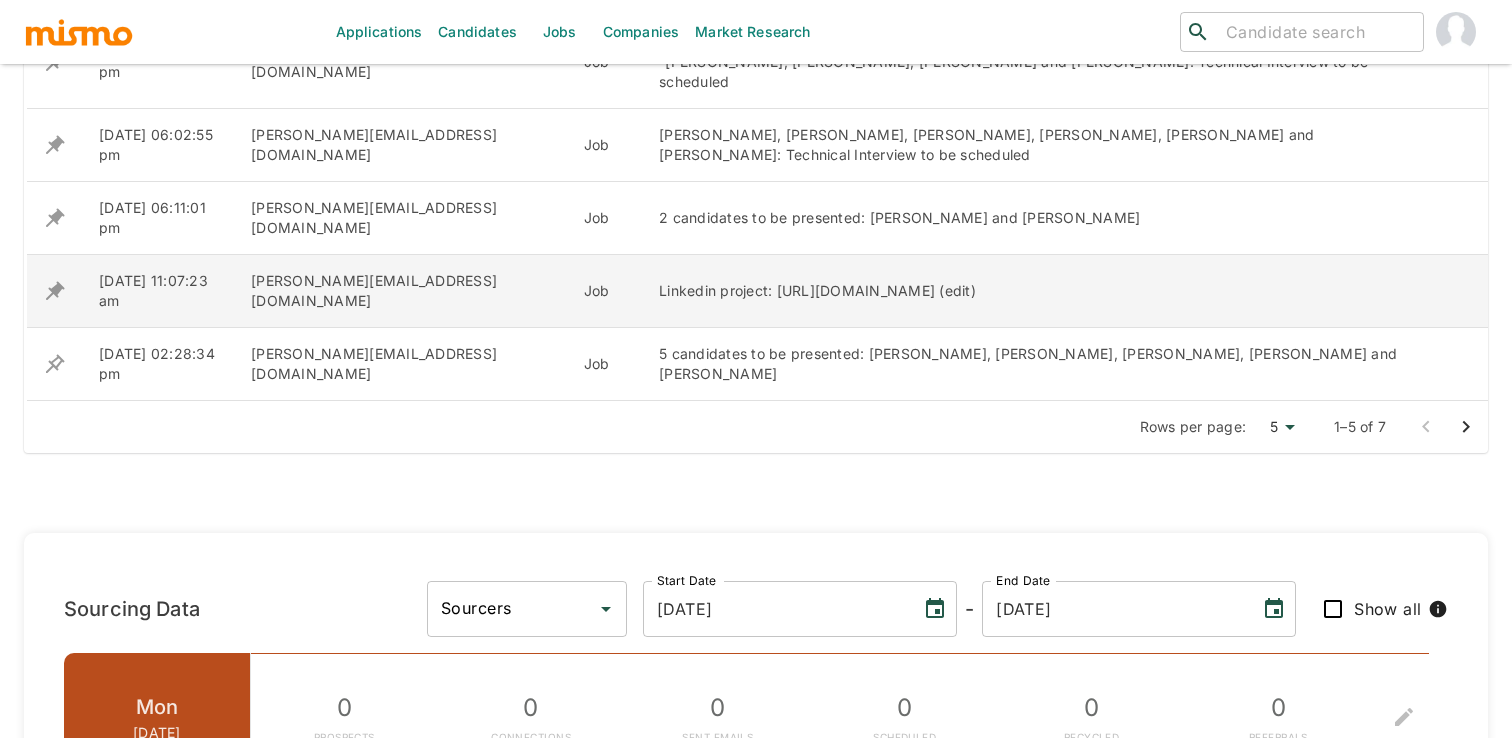 drag, startPoint x: 1153, startPoint y: 282, endPoint x: 511, endPoint y: 262, distance: 642.31146 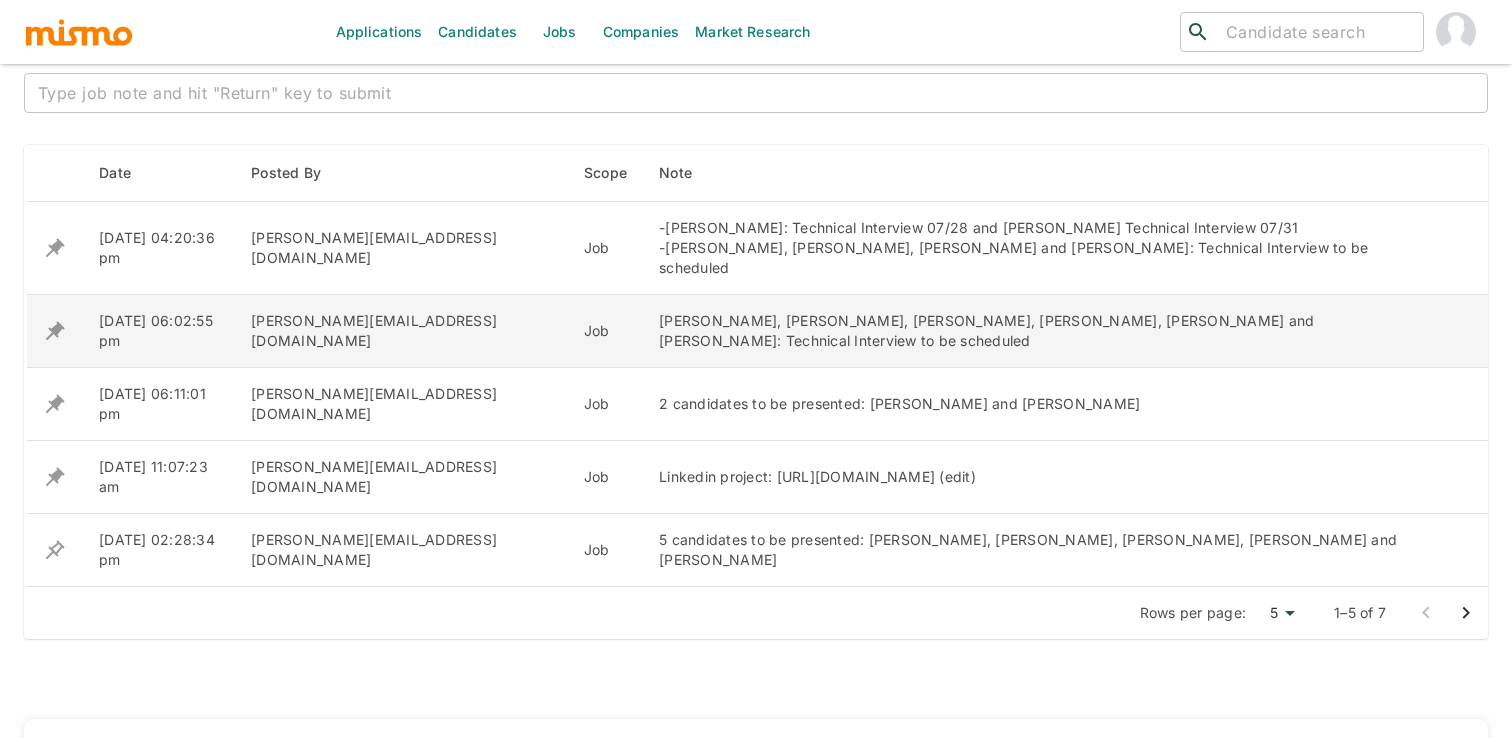 scroll, scrollTop: 0, scrollLeft: 0, axis: both 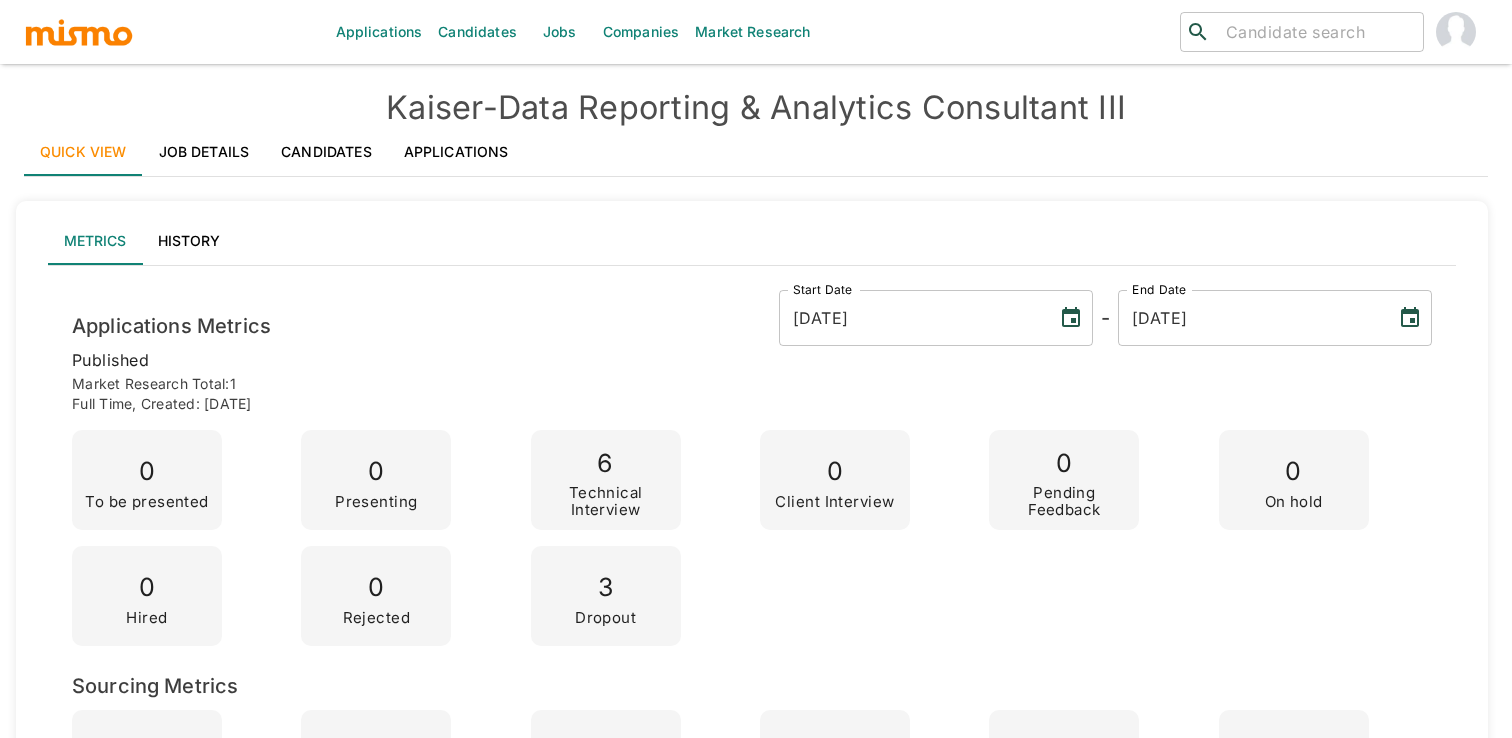 click on "Quick View Job Details Candidates Applications" at bounding box center [756, 152] 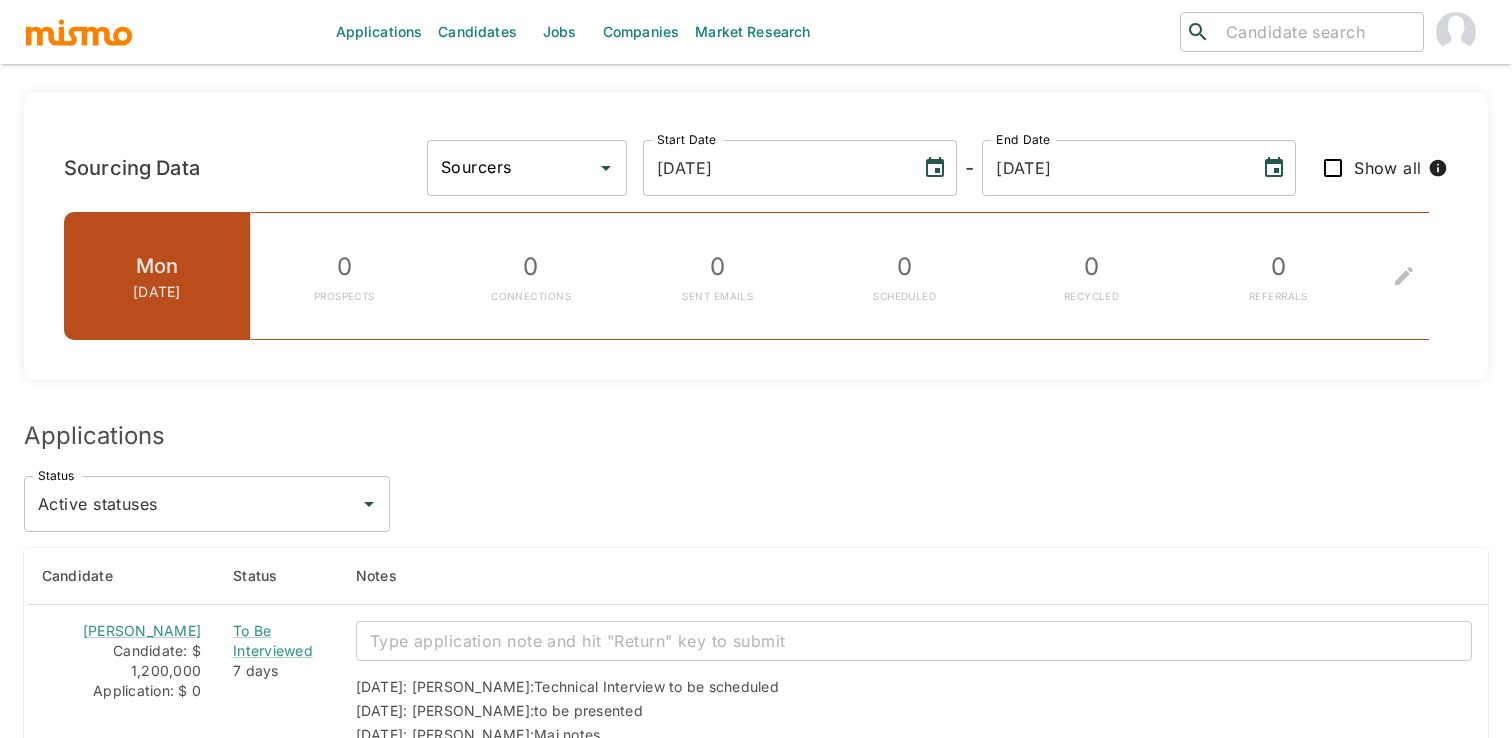 scroll, scrollTop: 1476, scrollLeft: 0, axis: vertical 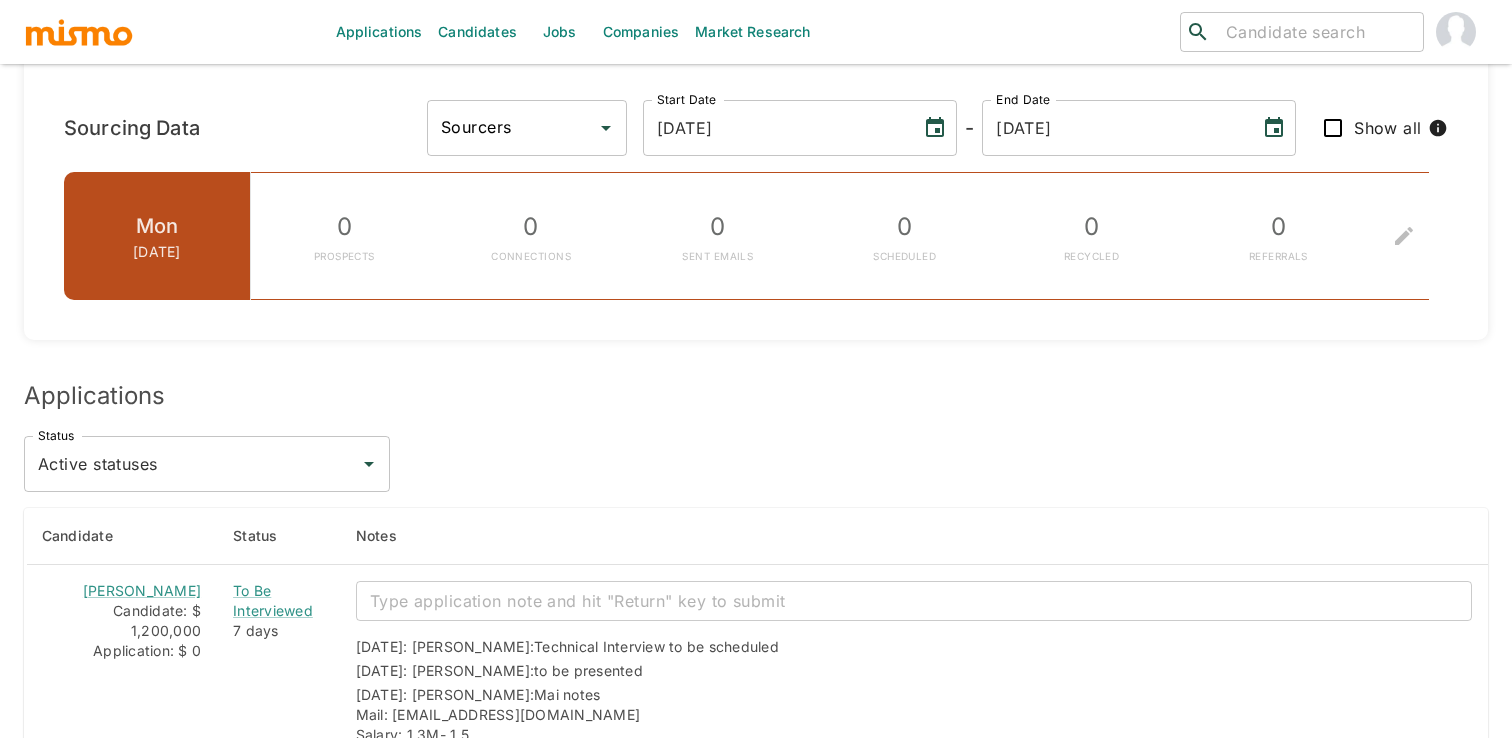 click on "Sourcers" at bounding box center [512, 128] 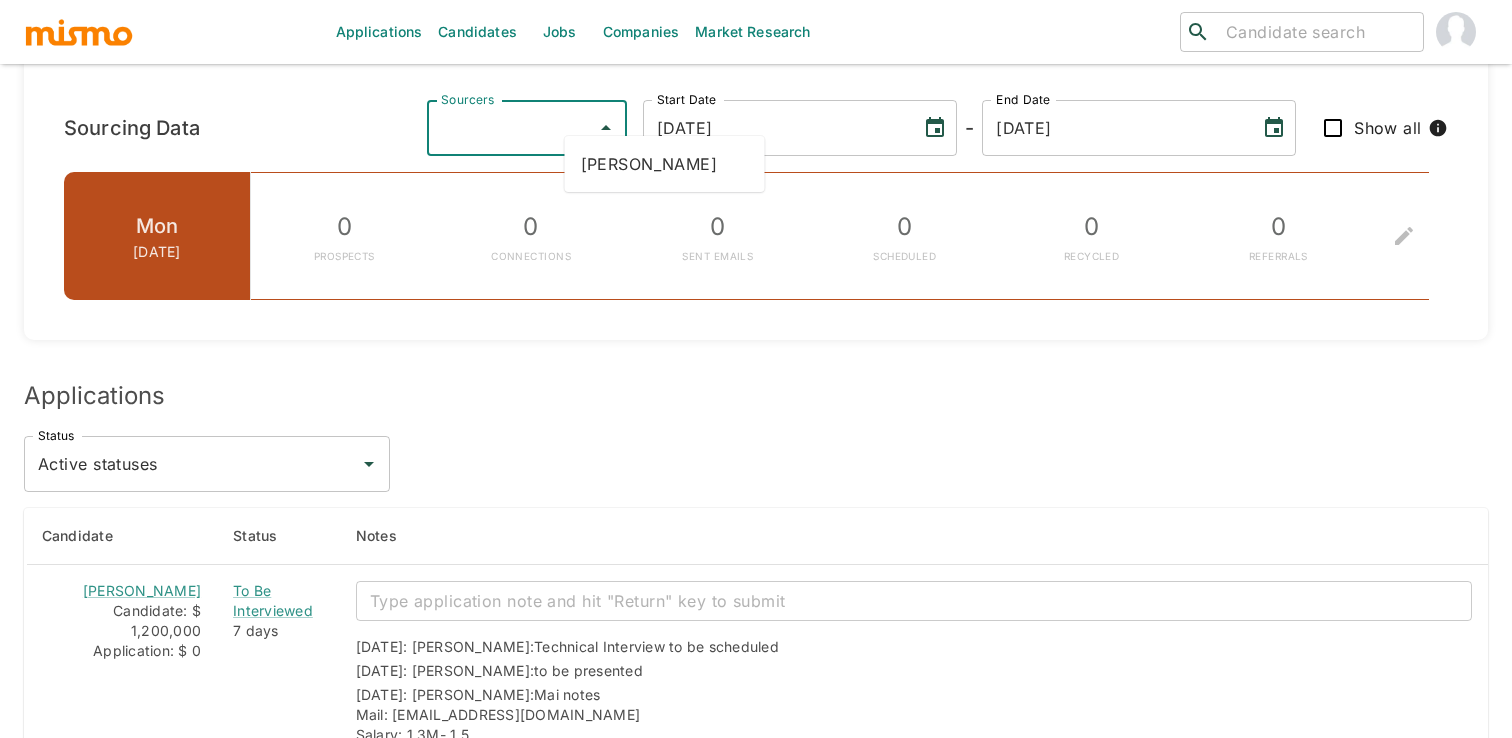 click on "[PERSON_NAME]" at bounding box center [665, 164] 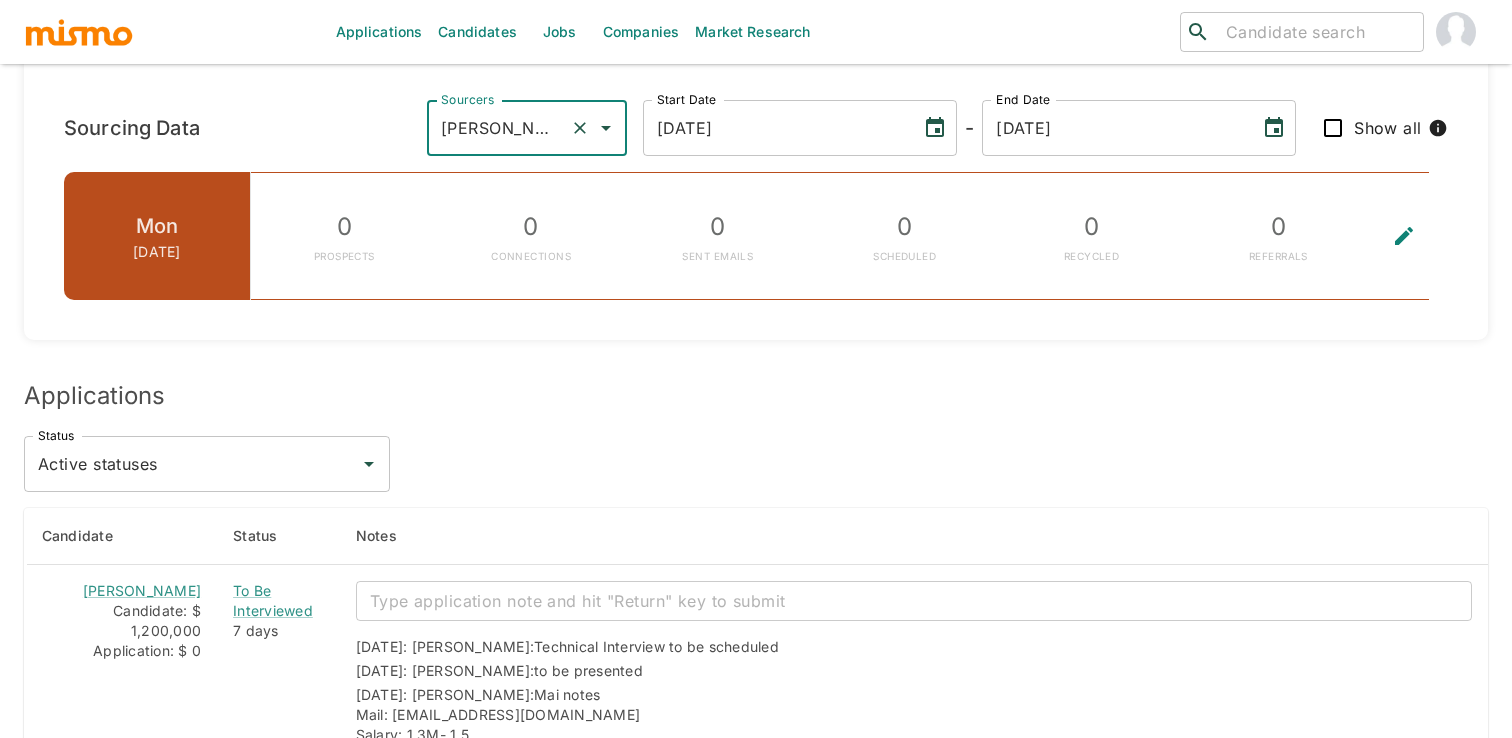 click on "Show all" at bounding box center (1333, 128) 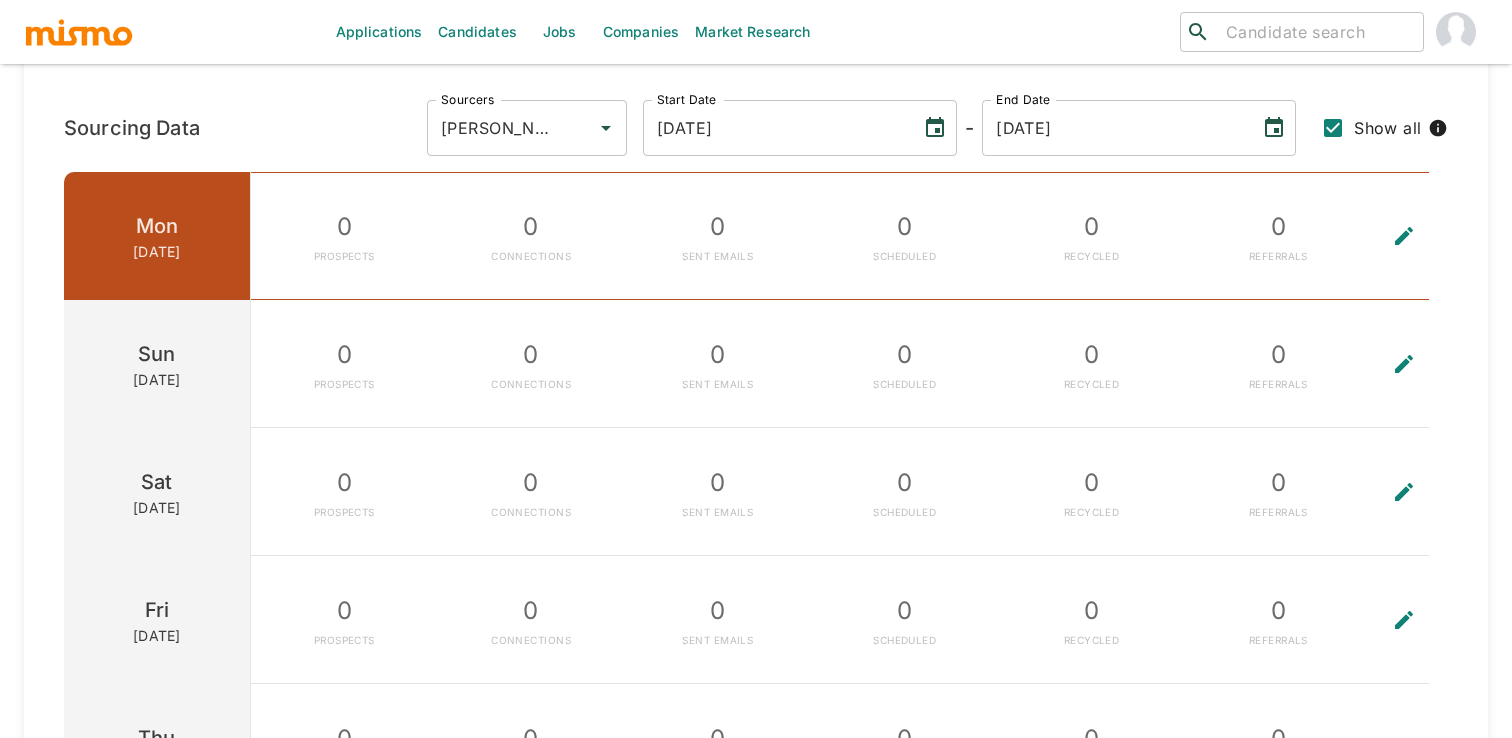 click 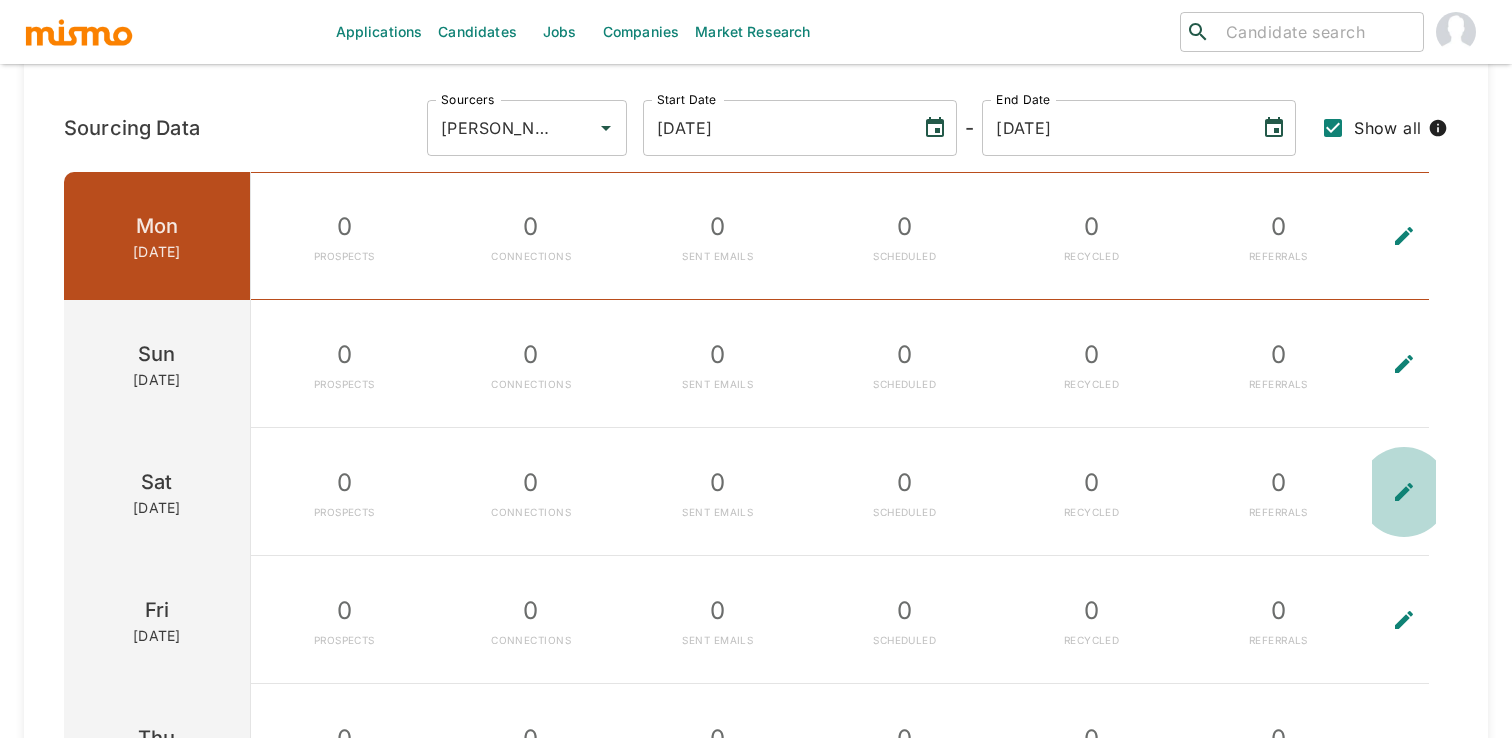 type 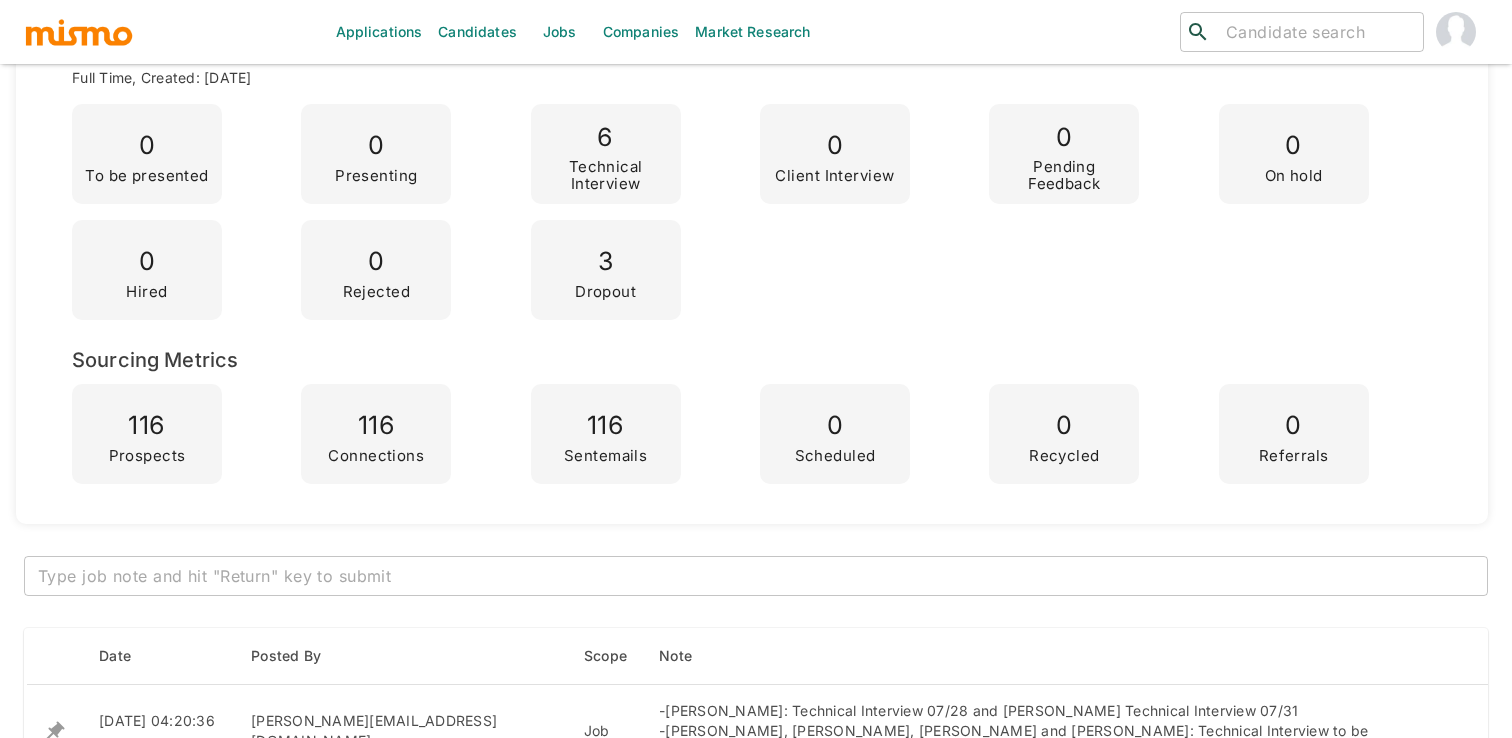 scroll, scrollTop: 327, scrollLeft: 0, axis: vertical 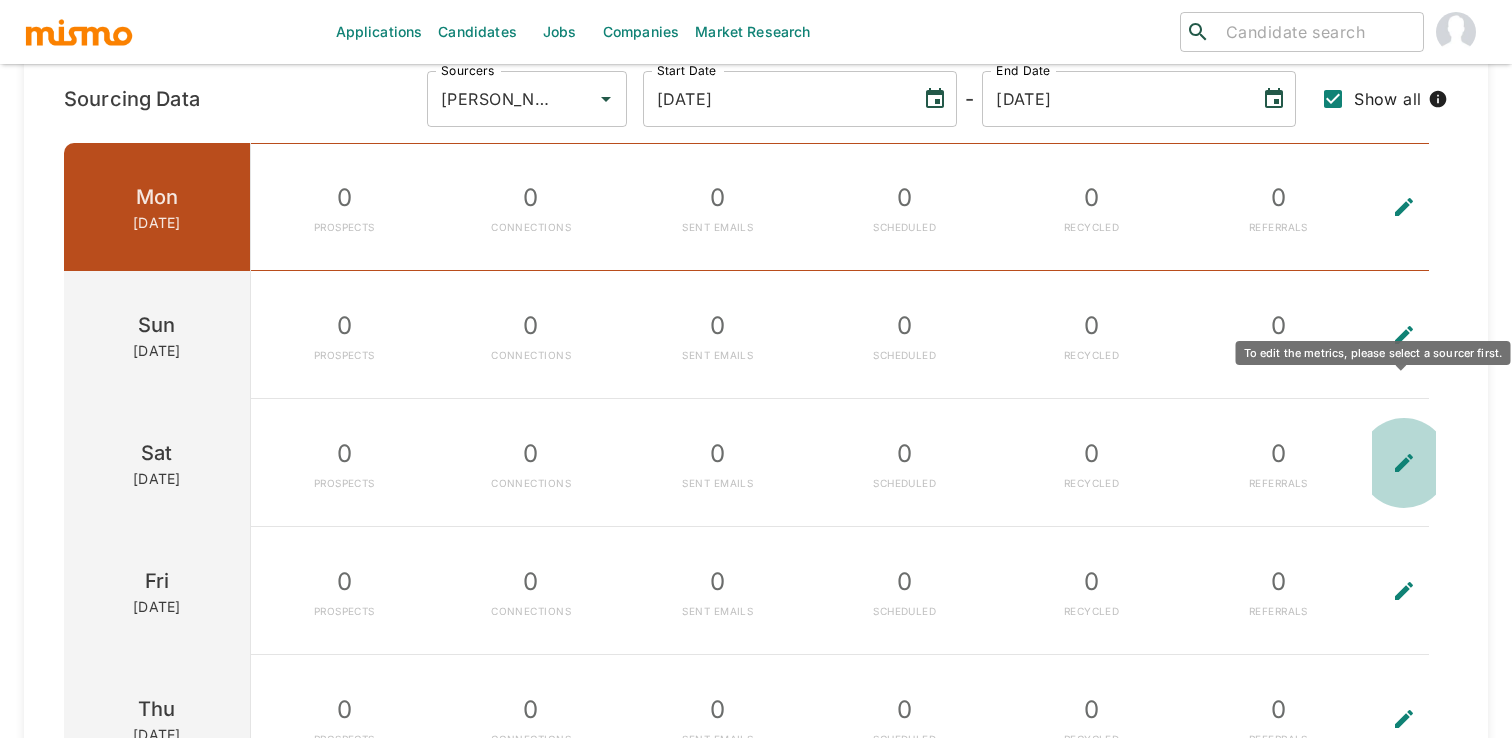 click 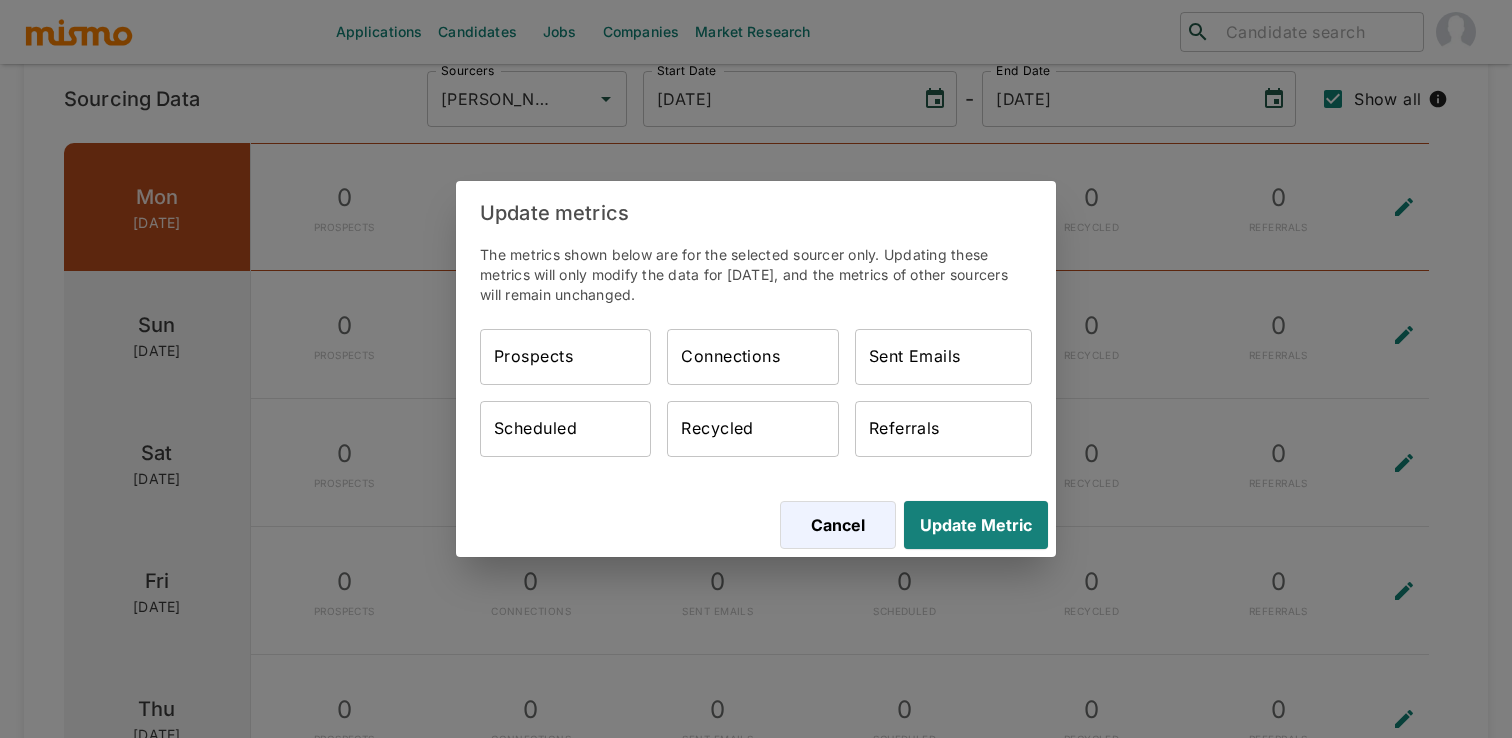 click on "Prospects" at bounding box center (565, 357) 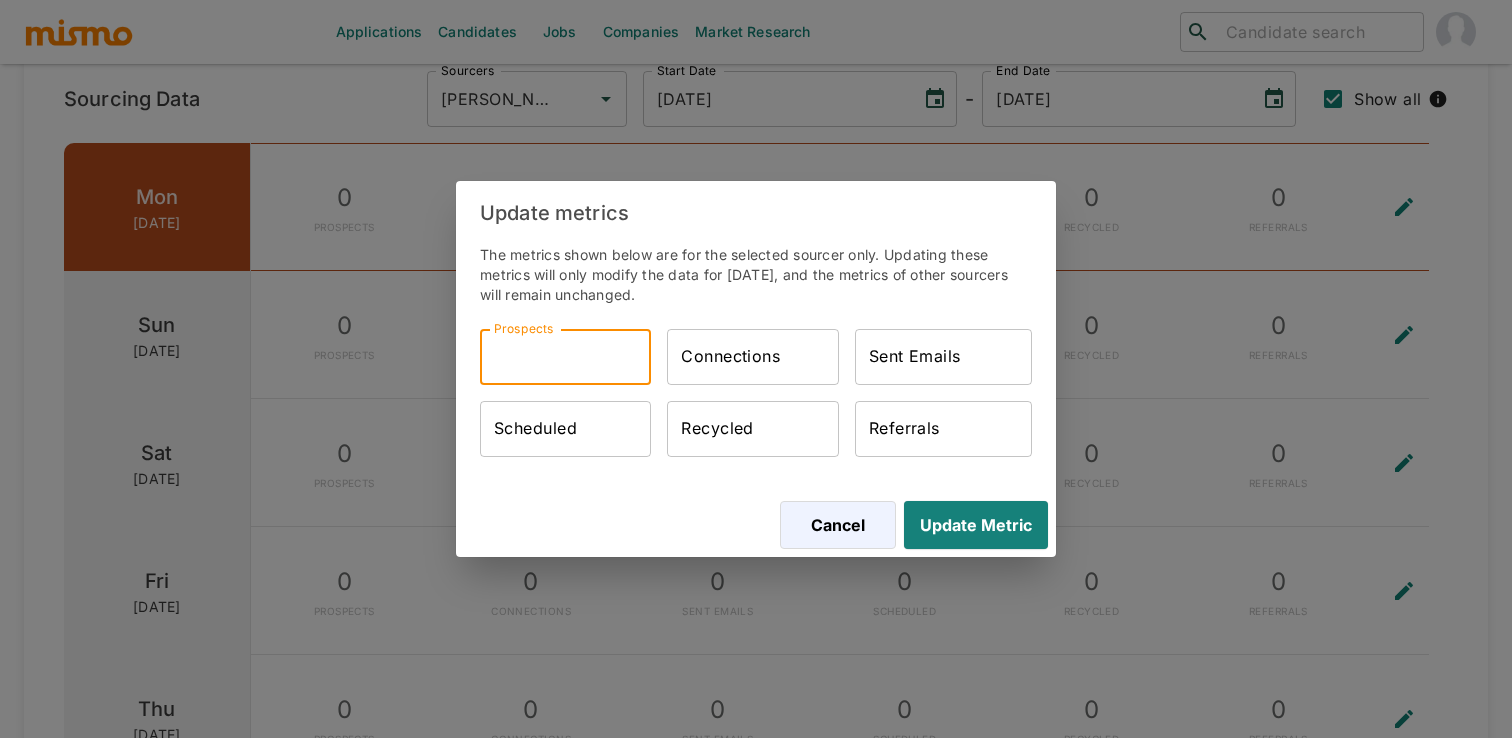 click on "Update metrics The metrics shown below are for the selected sourcer only. Updating these metrics will only modify the data for   Jul 28, 2025 , and the metrics of other sourcers will remain unchanged. Prospects Prospects Connections Connections Sent Emails Sent Emails Scheduled Scheduled Recycled Recycled Referrals Referrals Cancel Update Metric" at bounding box center [756, 369] 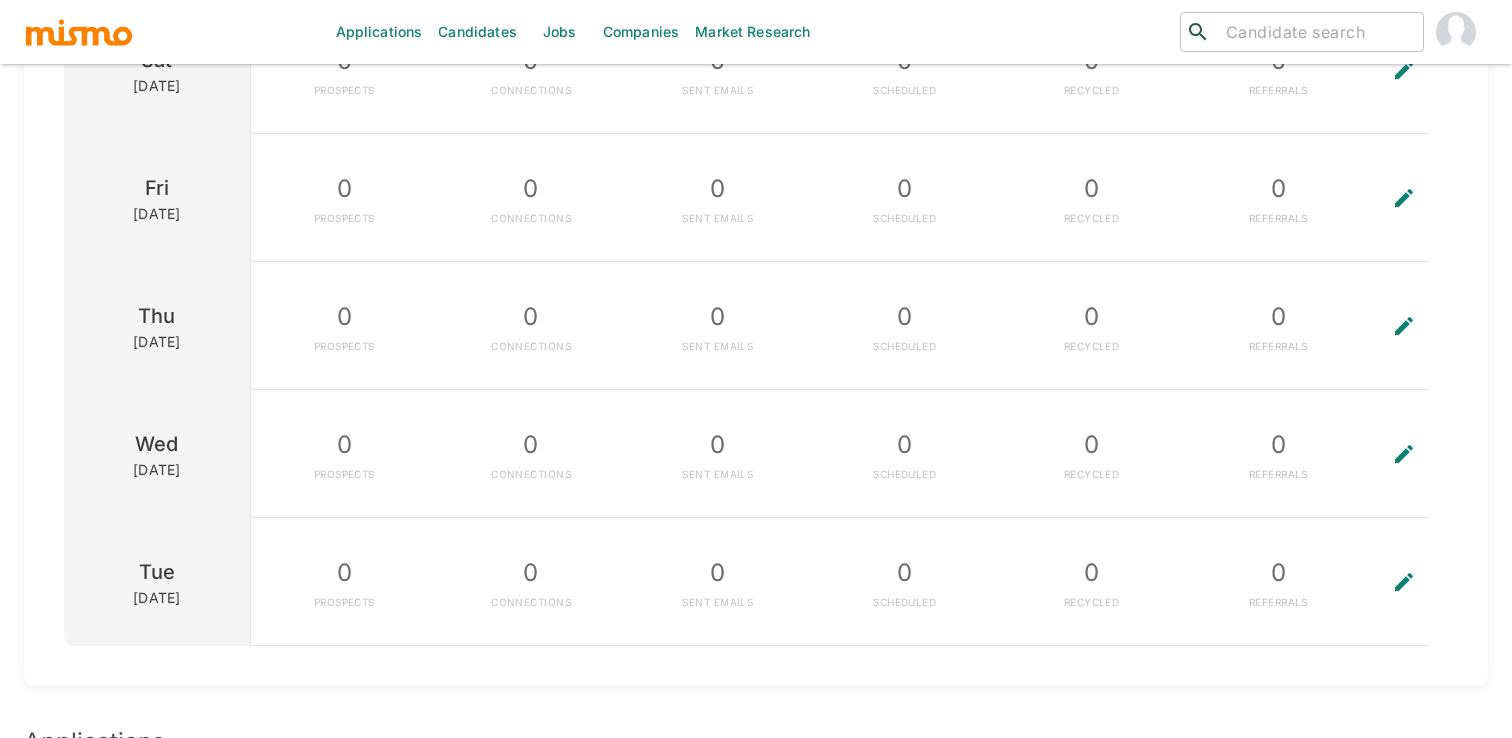 scroll, scrollTop: 1908, scrollLeft: 0, axis: vertical 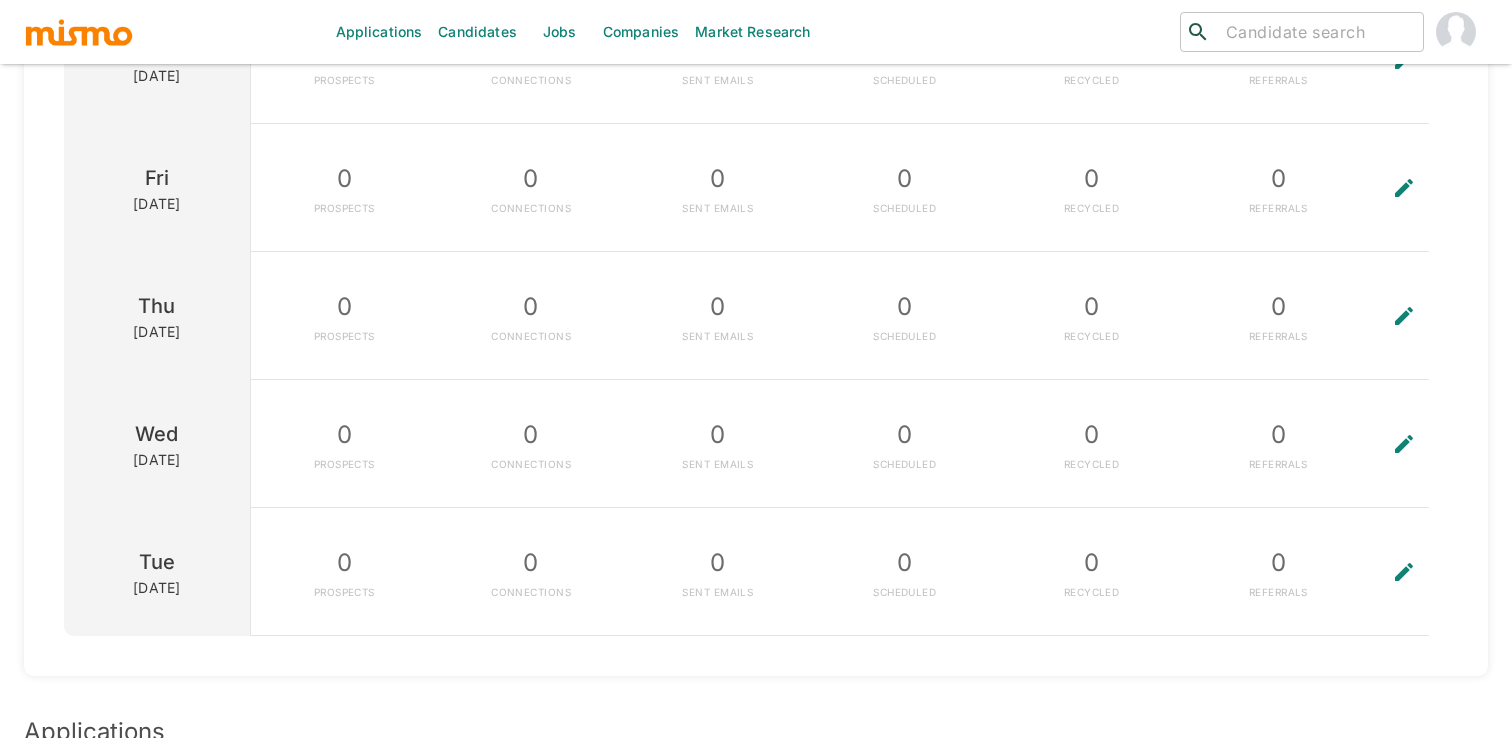 click 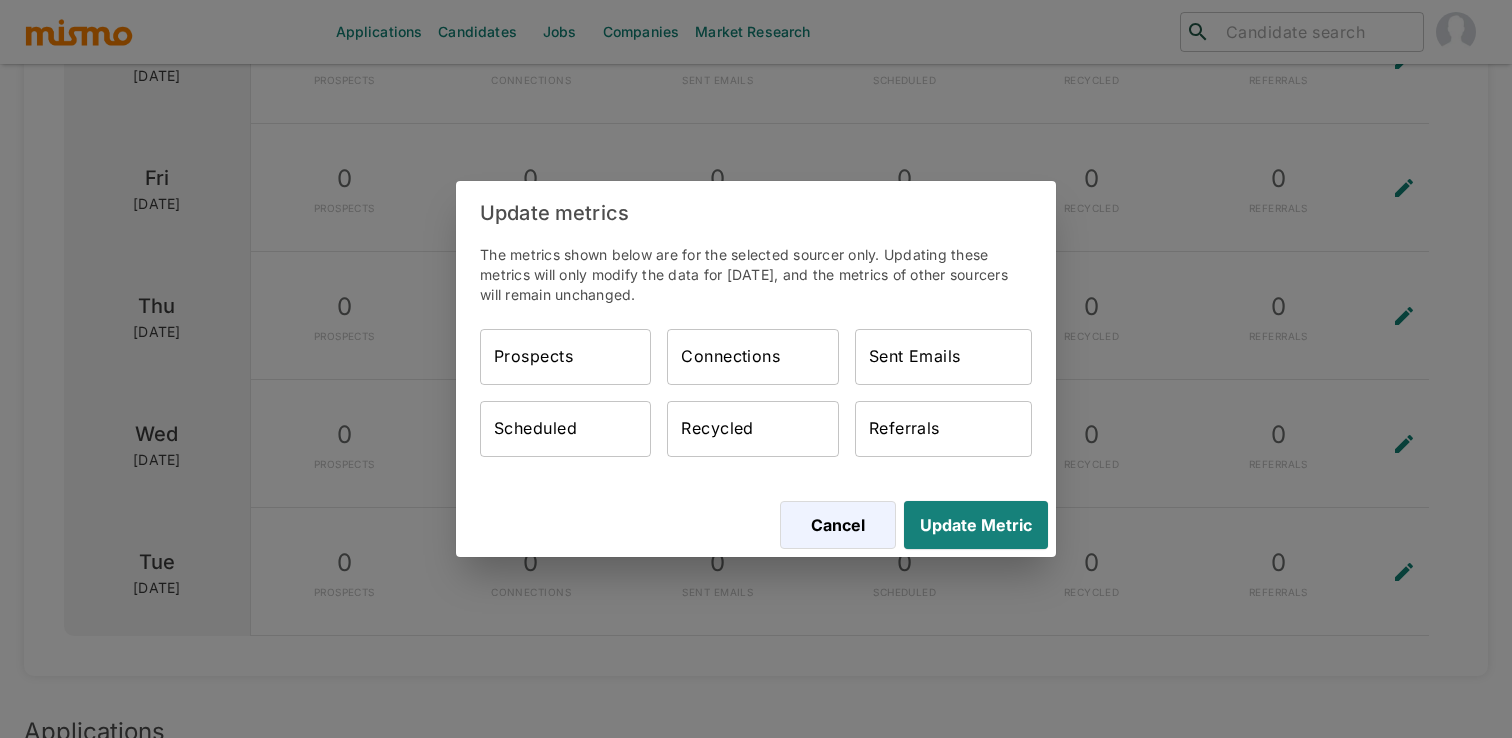 click on "Prospects" at bounding box center [565, 357] 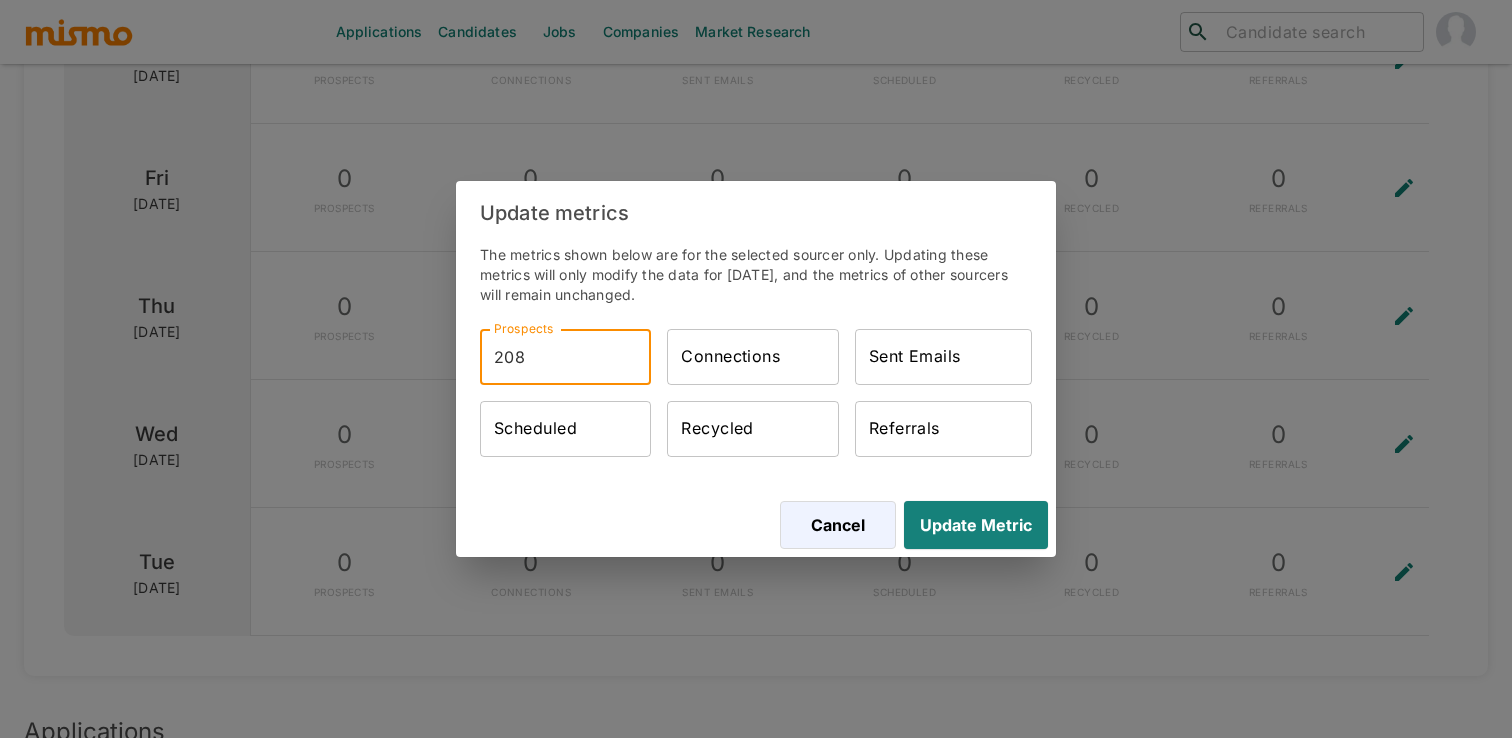 type on "208" 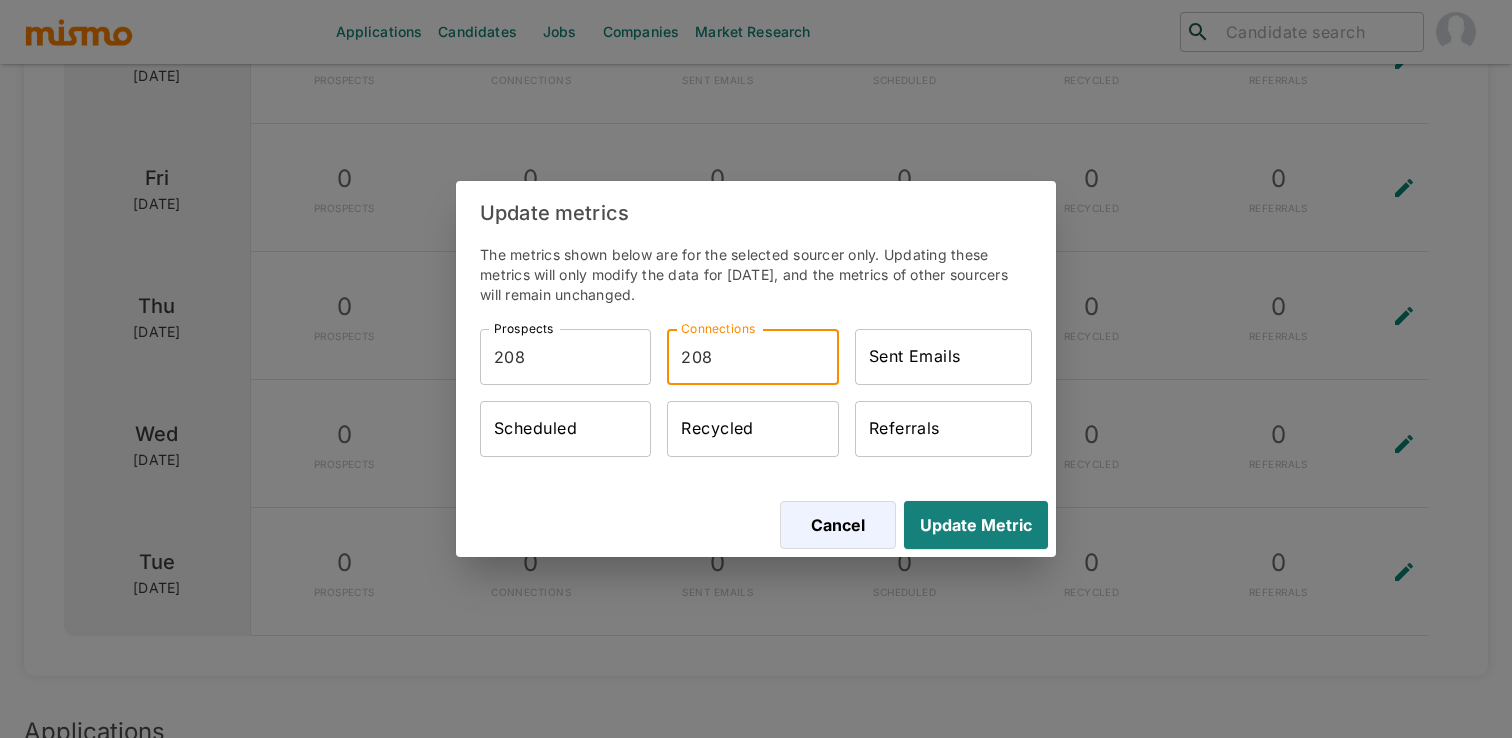 type on "208" 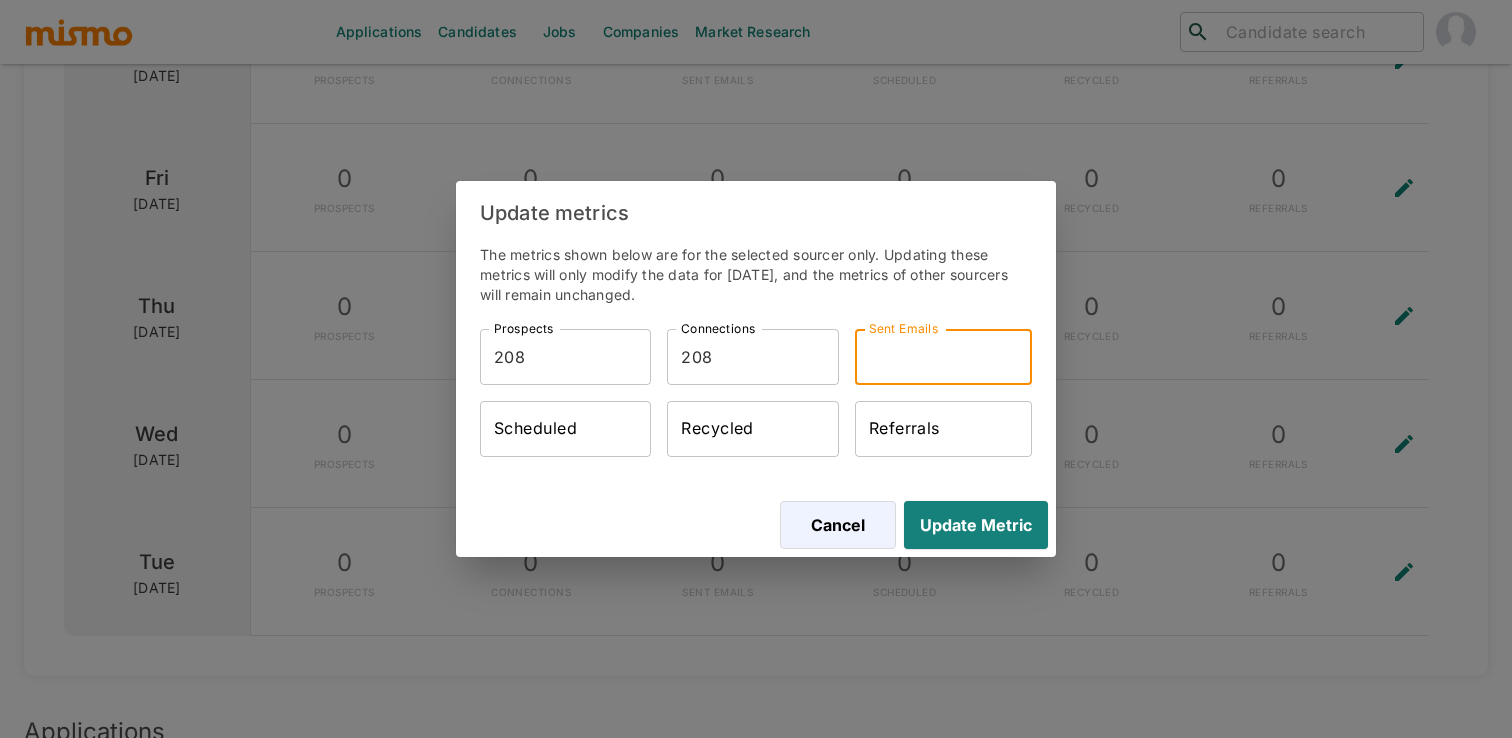 click on "Sent Emails" at bounding box center (943, 357) 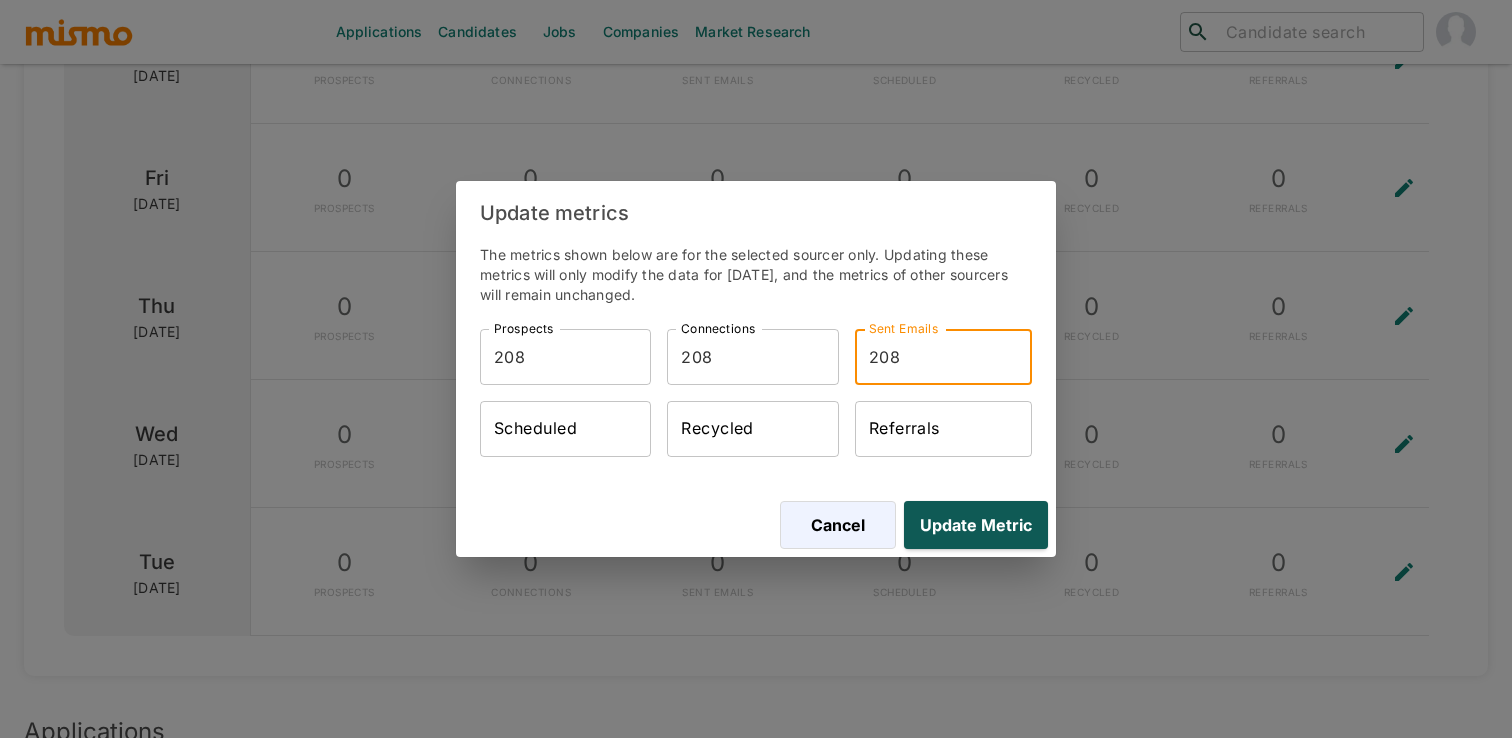 type on "208" 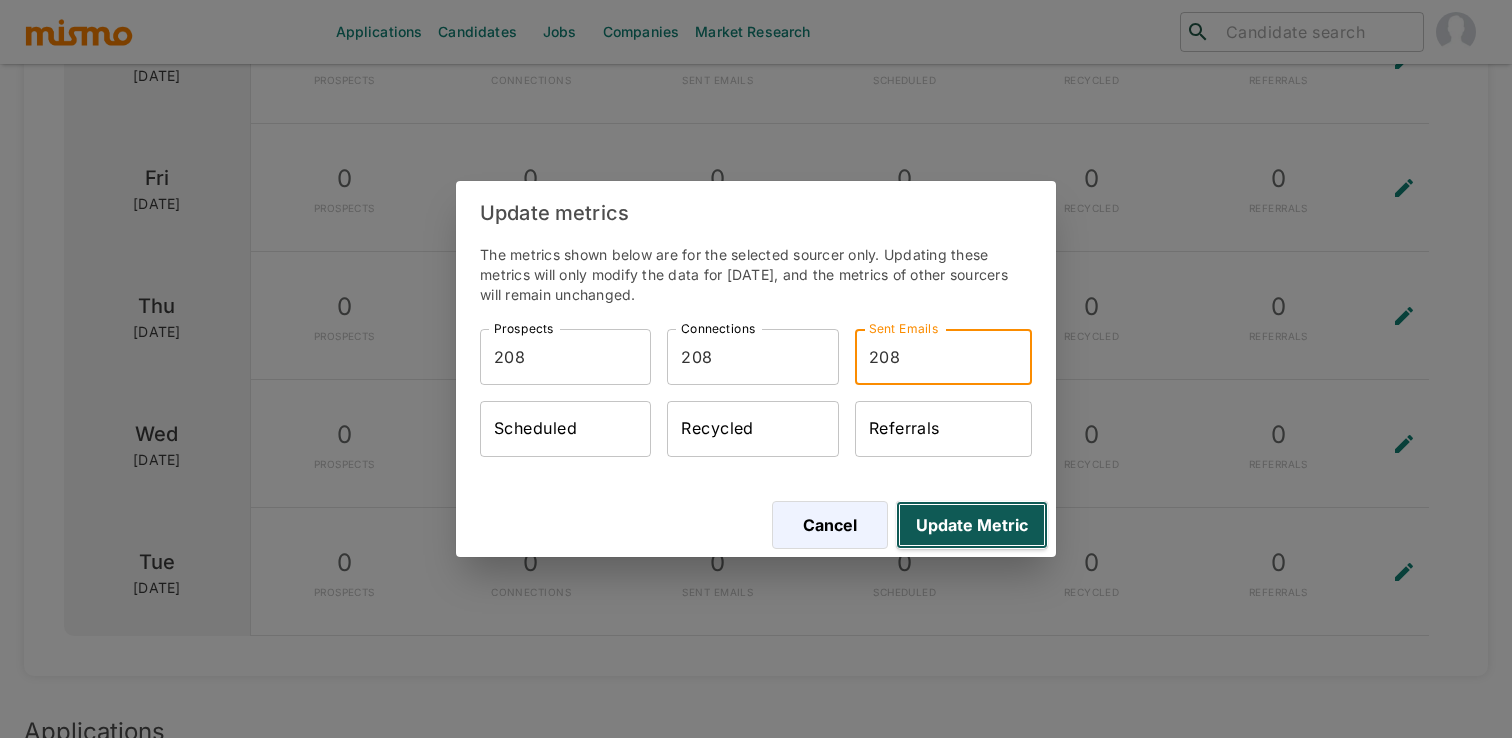 click on "Update Metric" at bounding box center (972, 525) 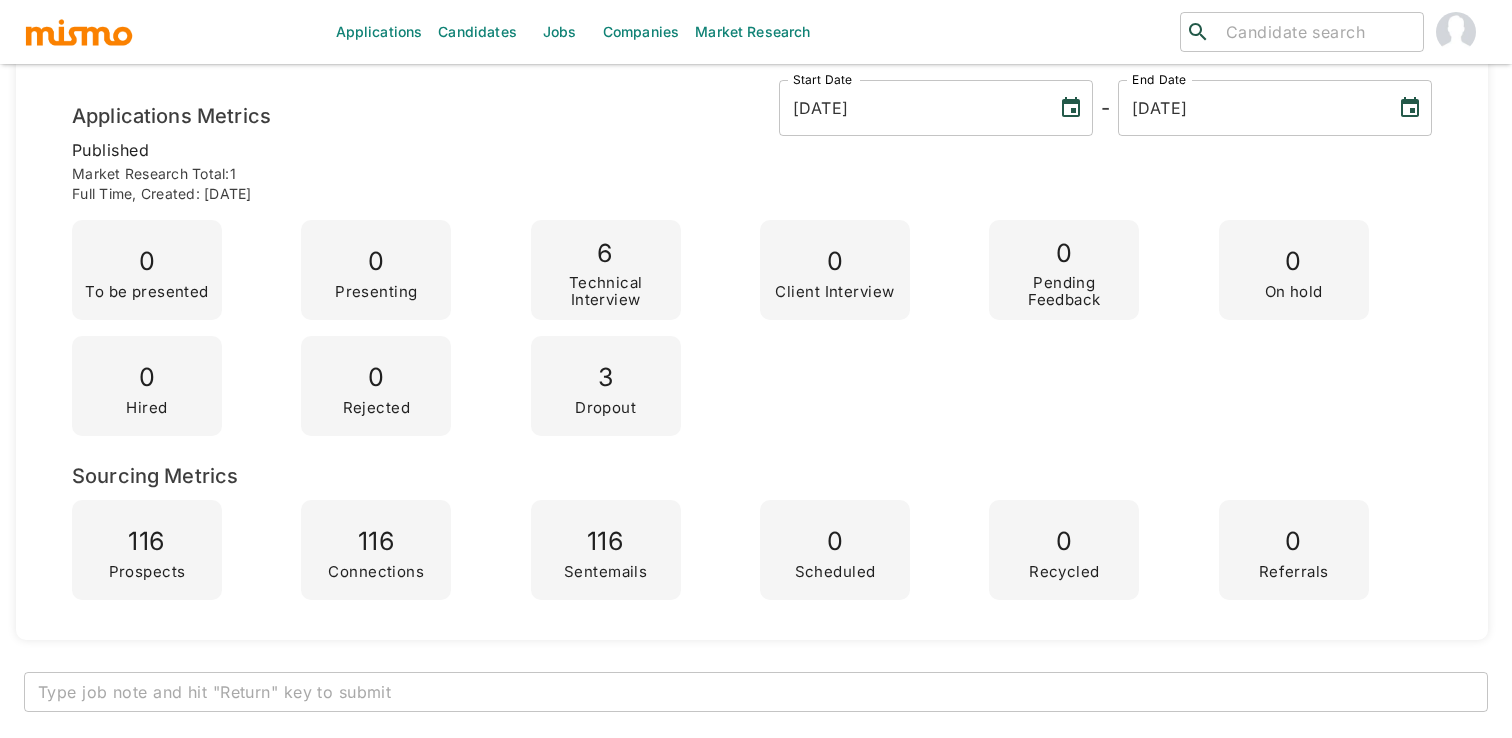scroll, scrollTop: 347, scrollLeft: 0, axis: vertical 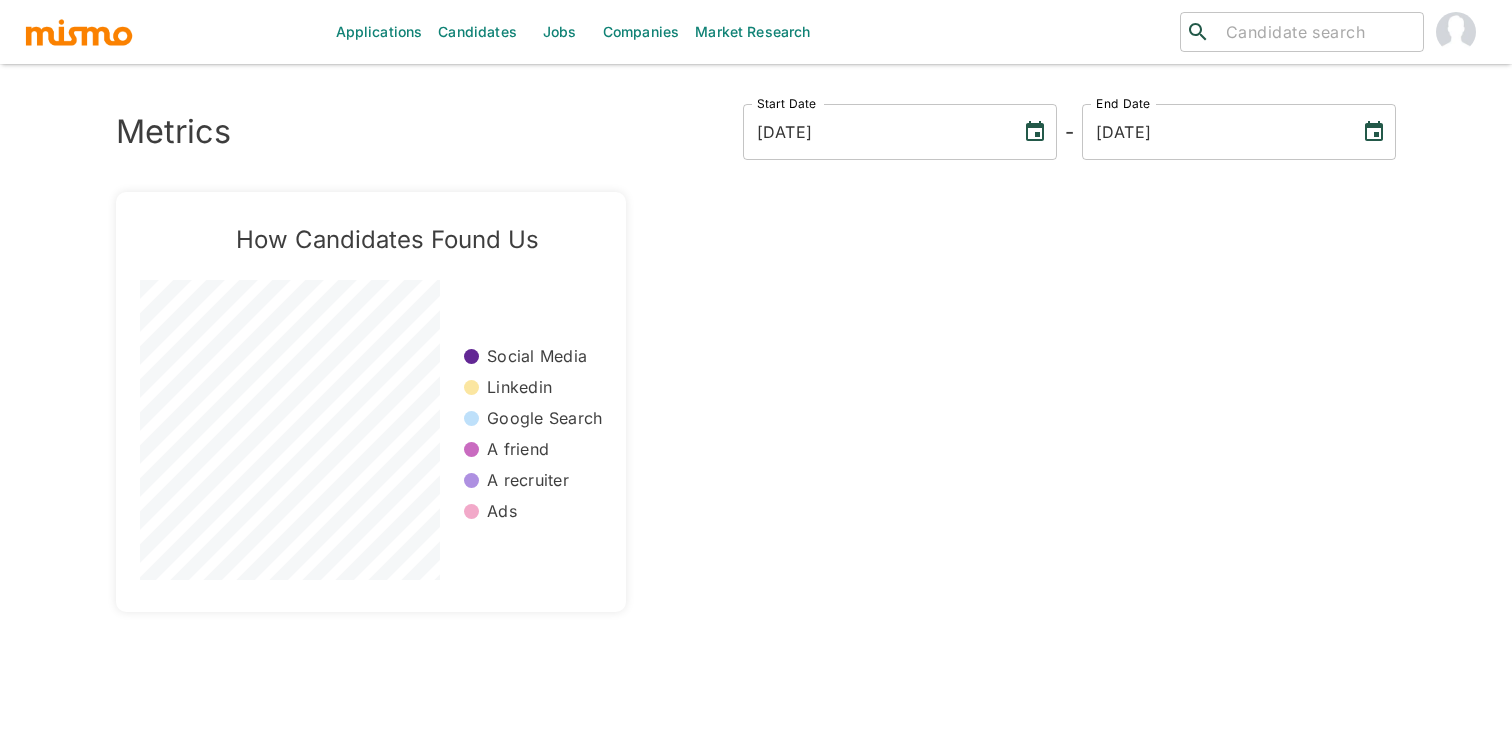 click on "Candidates" at bounding box center [477, 32] 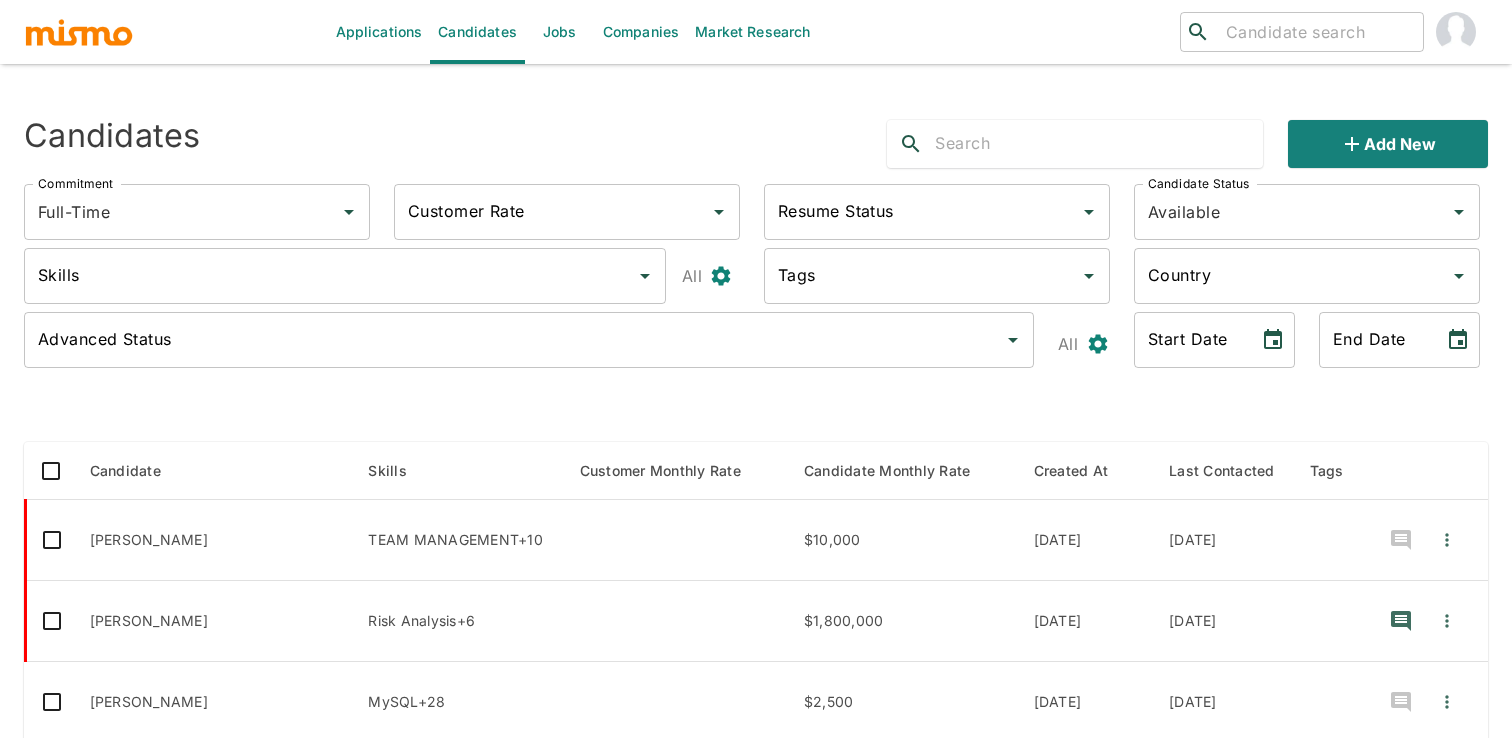 click on "Jobs" at bounding box center [560, 32] 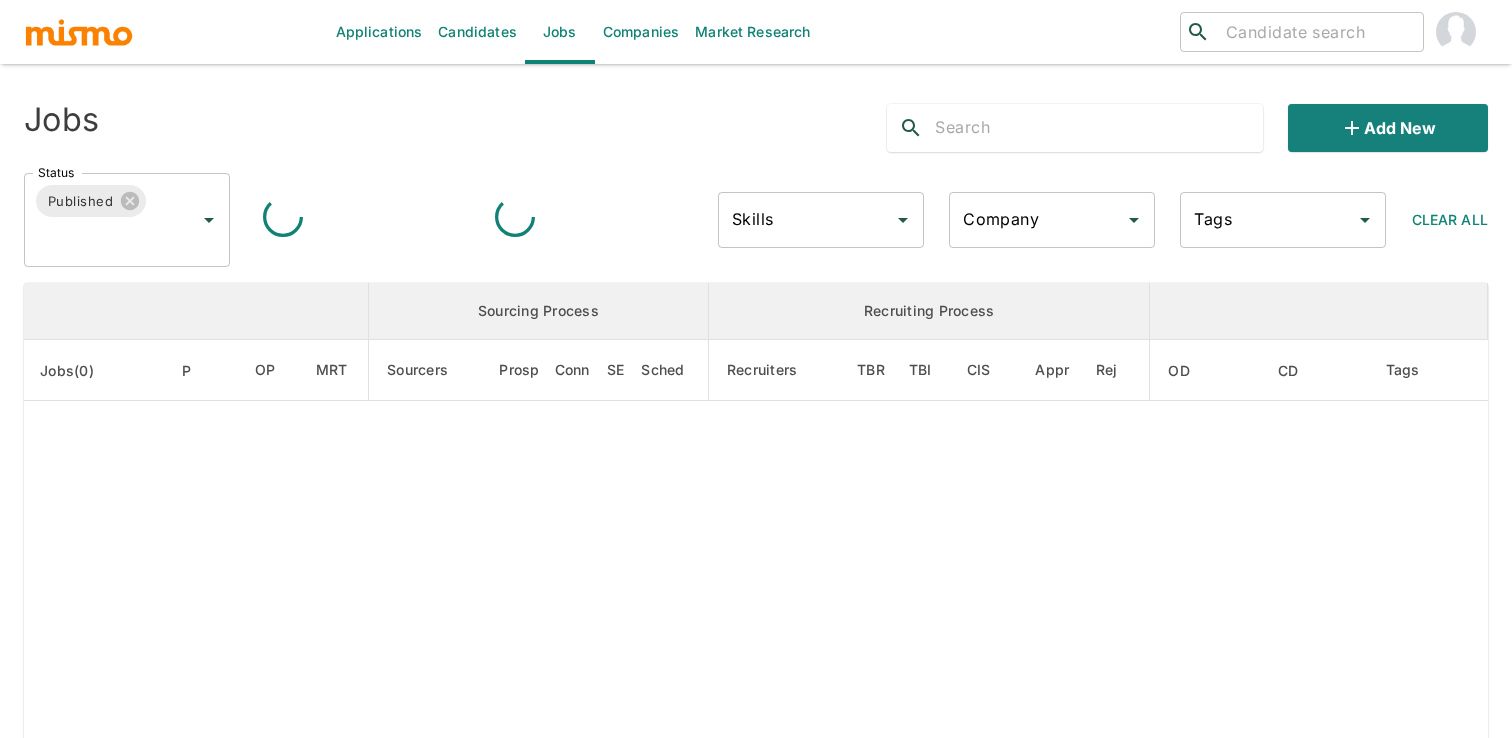 click at bounding box center [1098, 128] 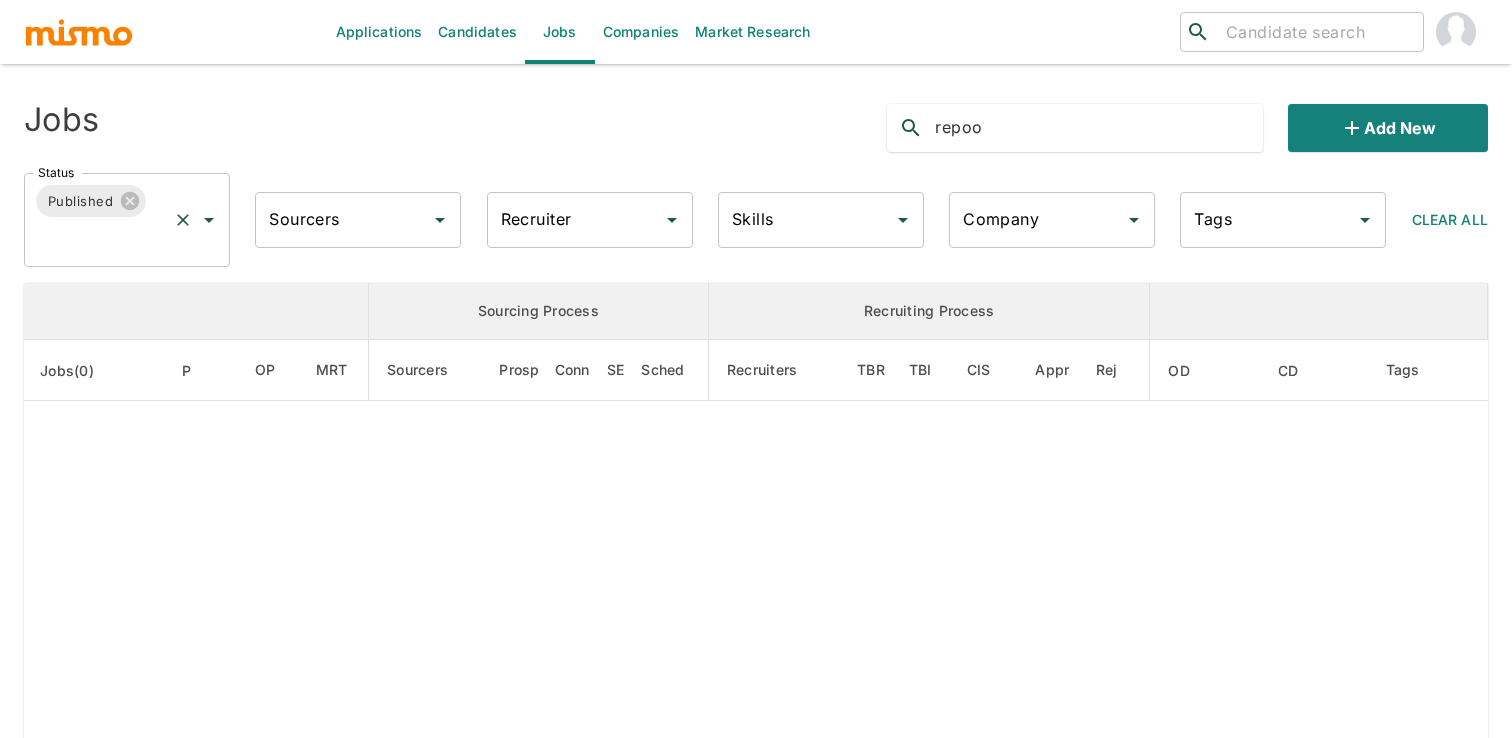 click 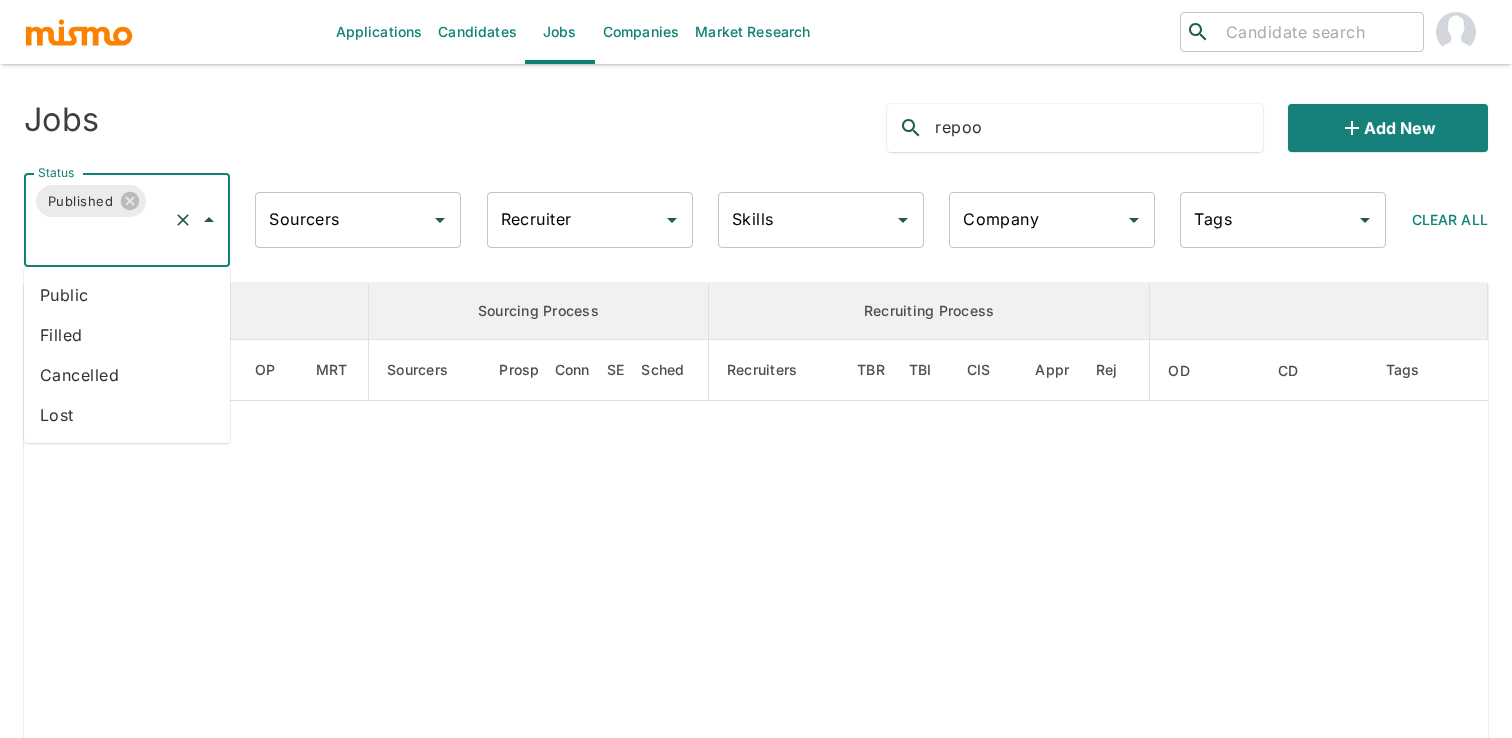 click on "Public" at bounding box center (127, 295) 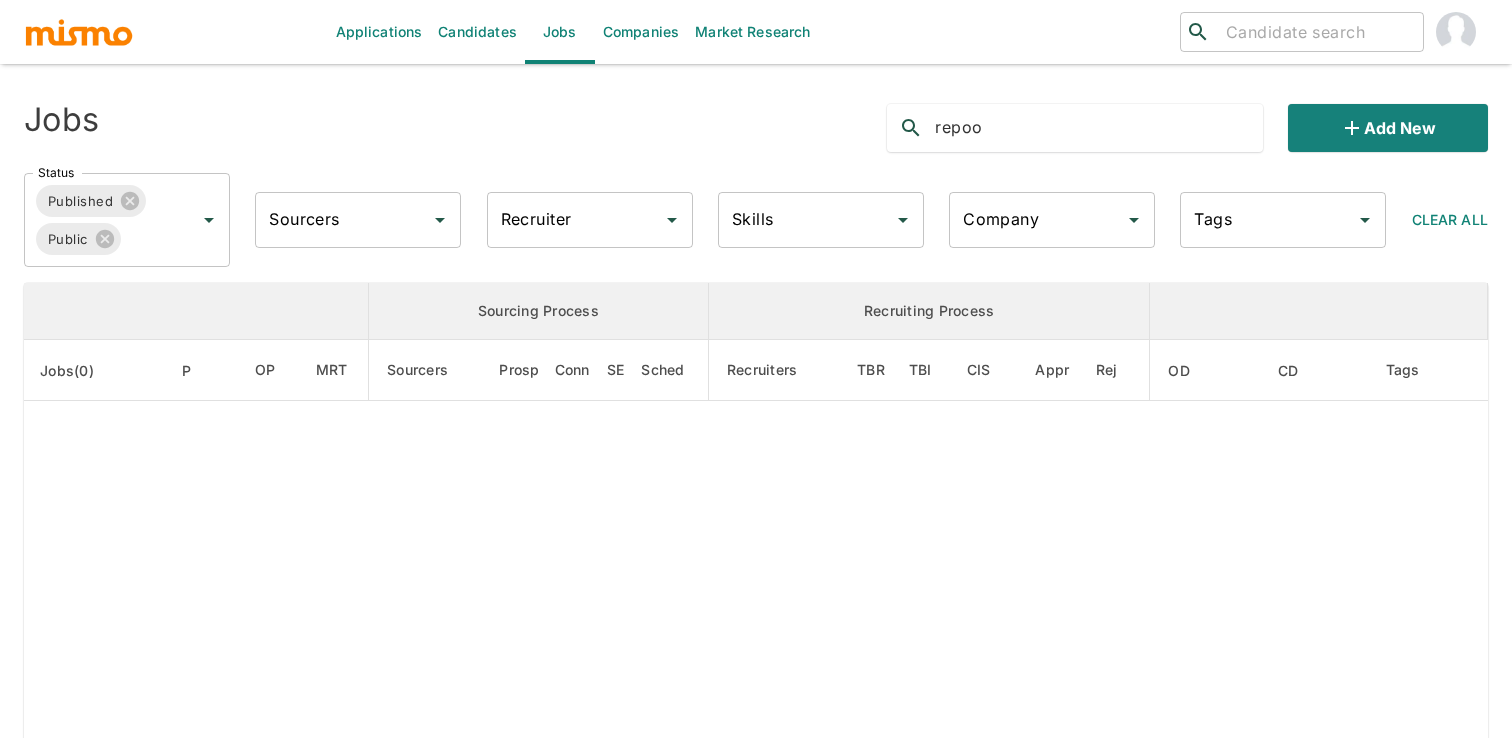 click on "repoo" at bounding box center [1098, 128] 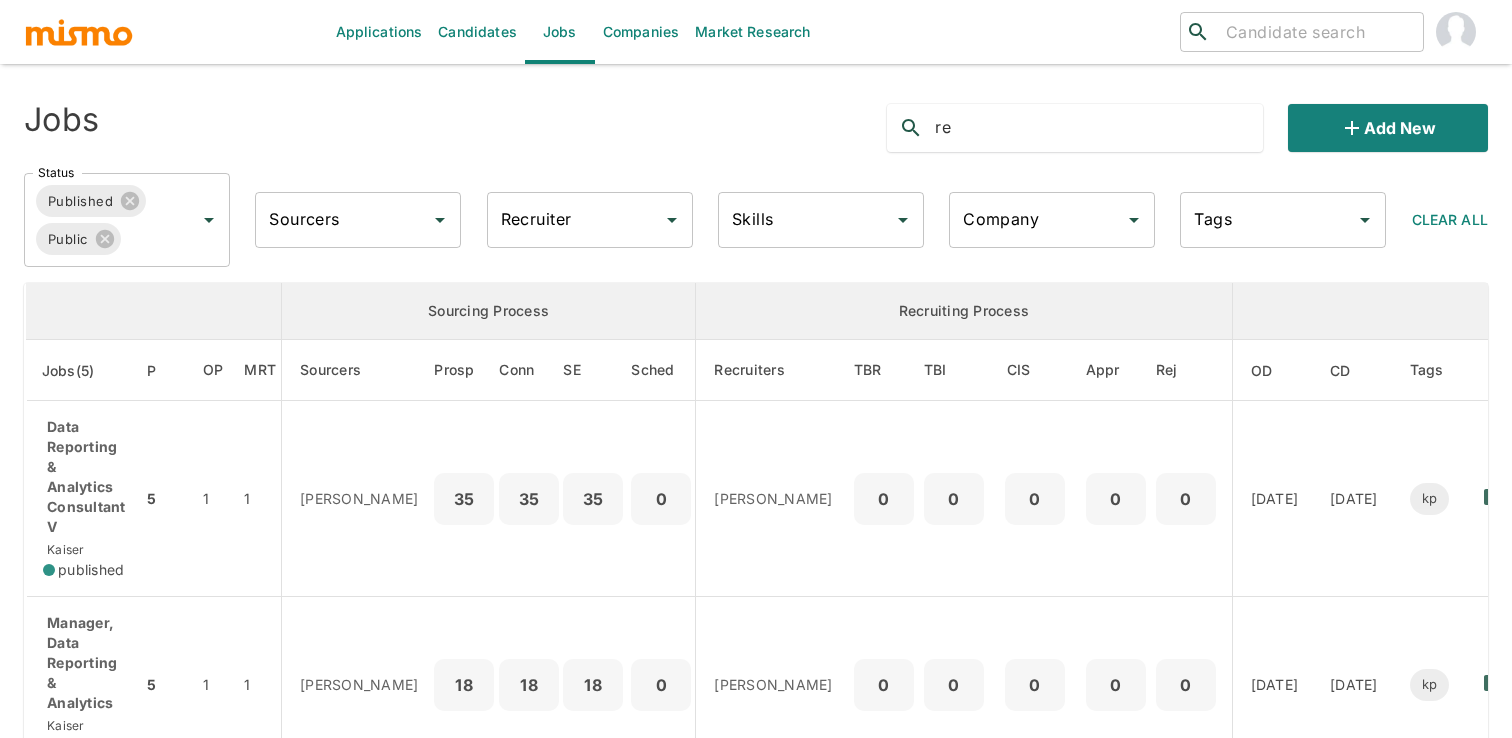 type on "r" 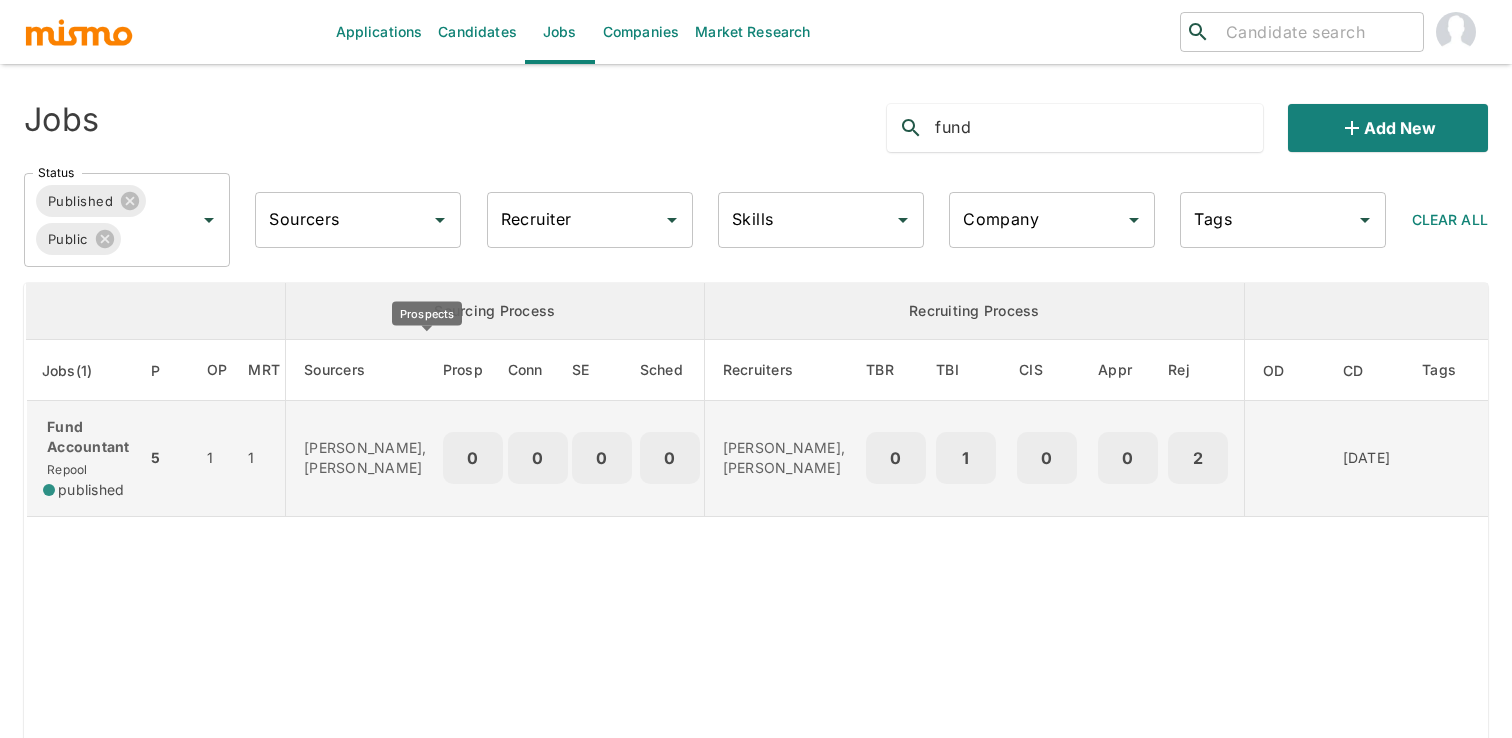 type on "fund" 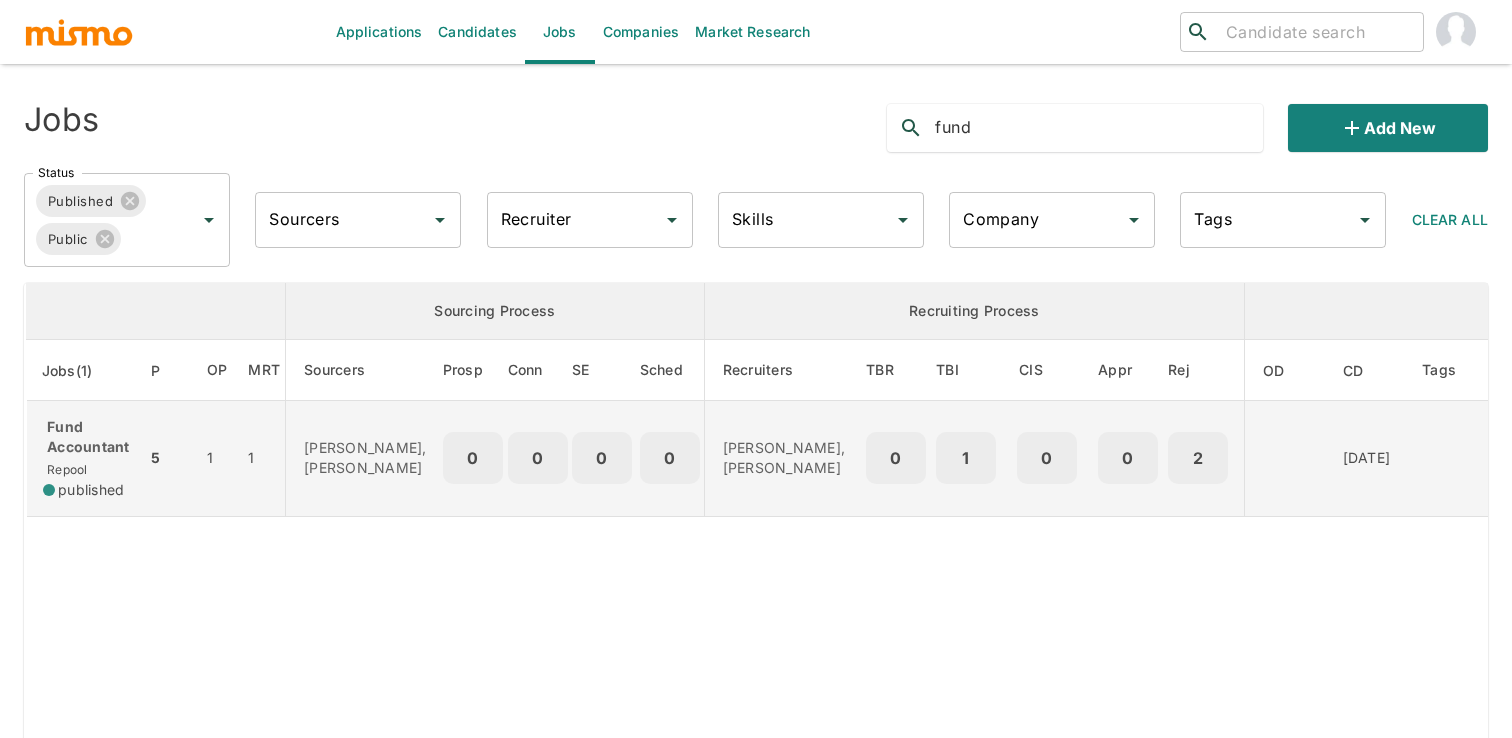 click on "0" at bounding box center (473, 458) 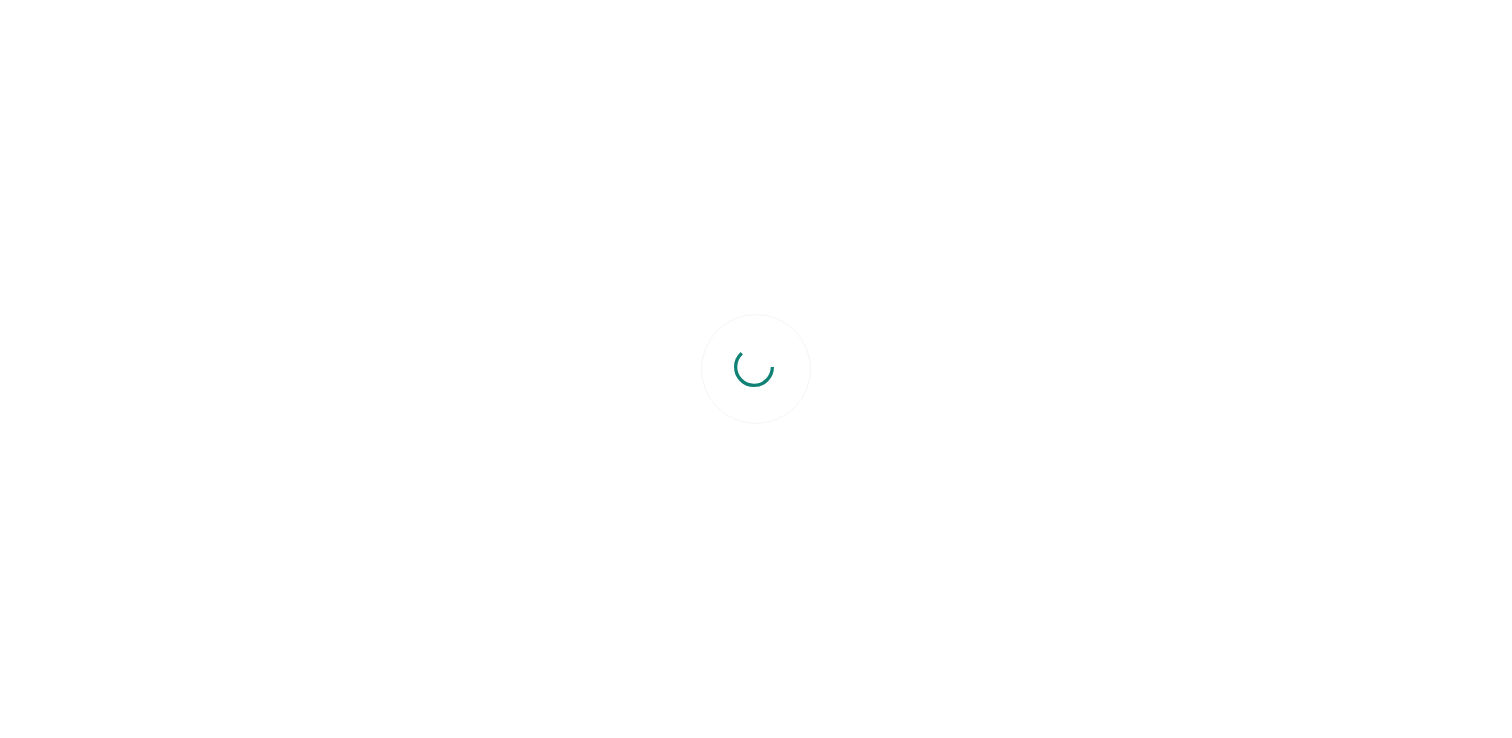 scroll, scrollTop: 0, scrollLeft: 0, axis: both 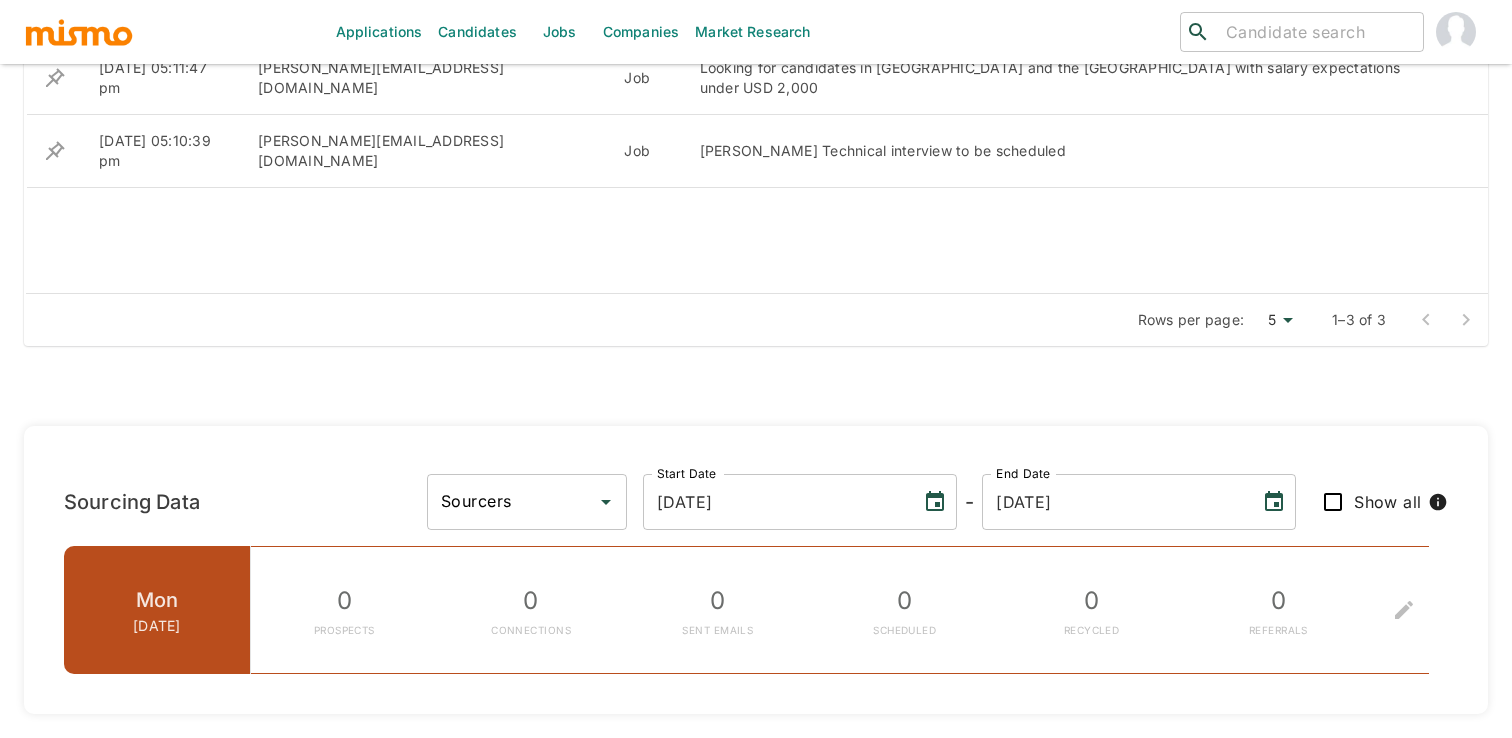 click on "Sourcers" at bounding box center [512, 502] 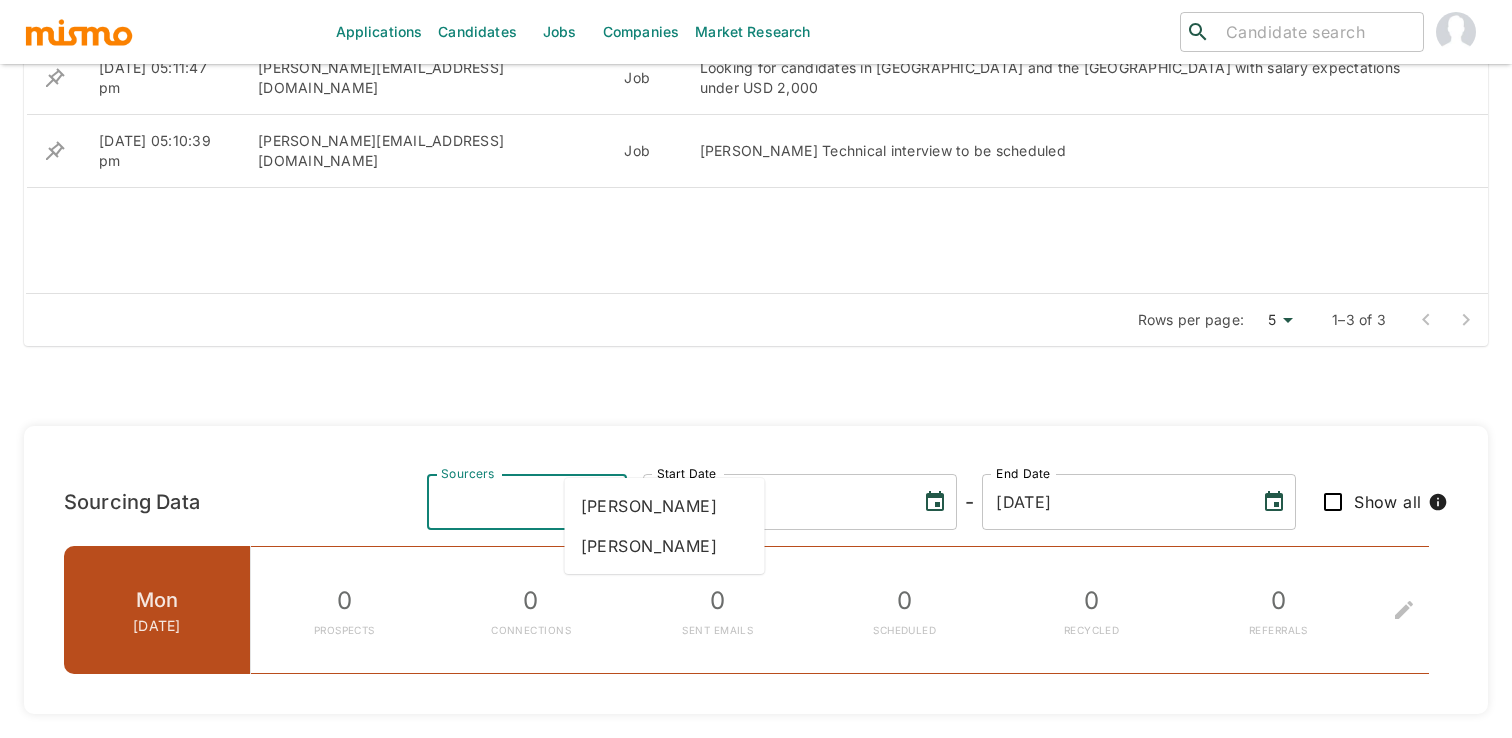 click on "[PERSON_NAME]" at bounding box center [665, 546] 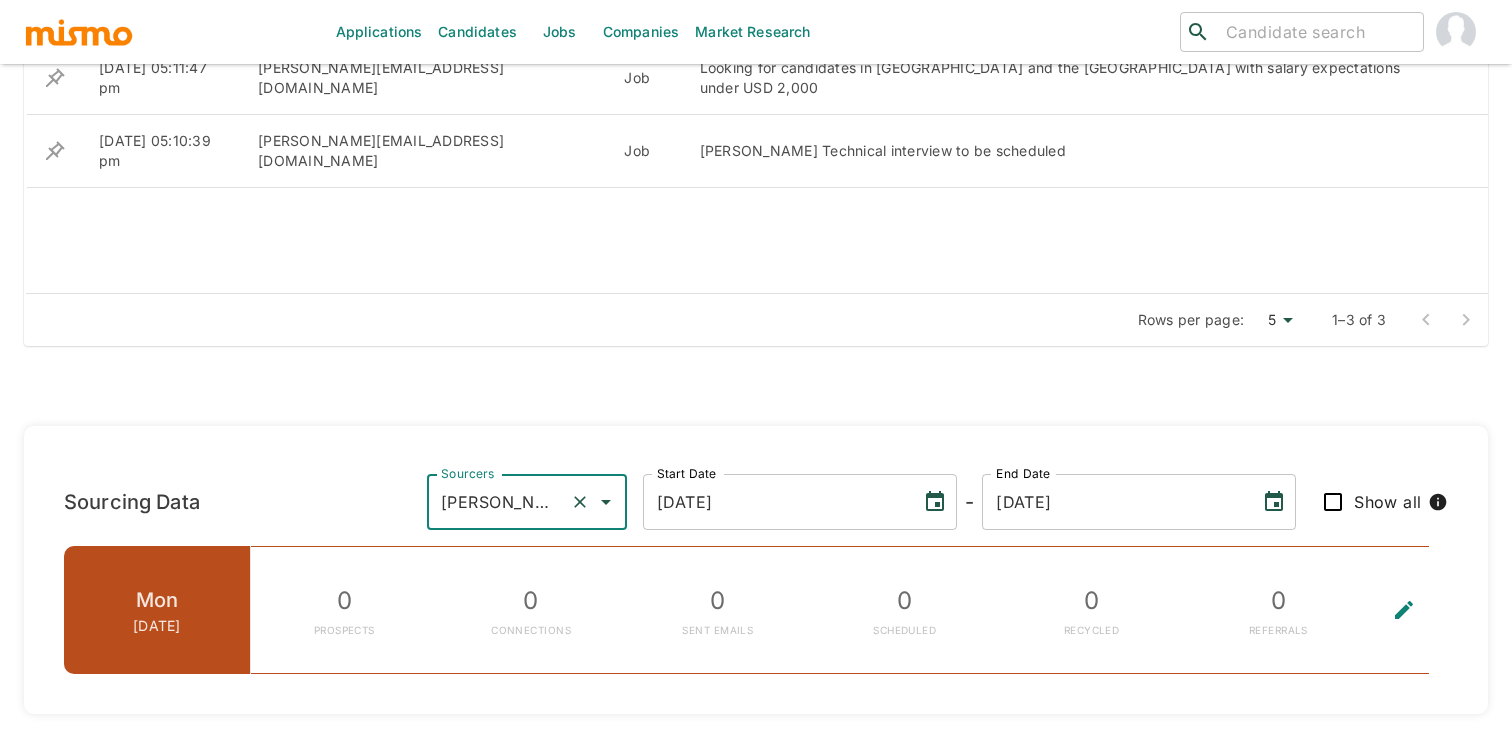 click on "Show all" at bounding box center [1333, 502] 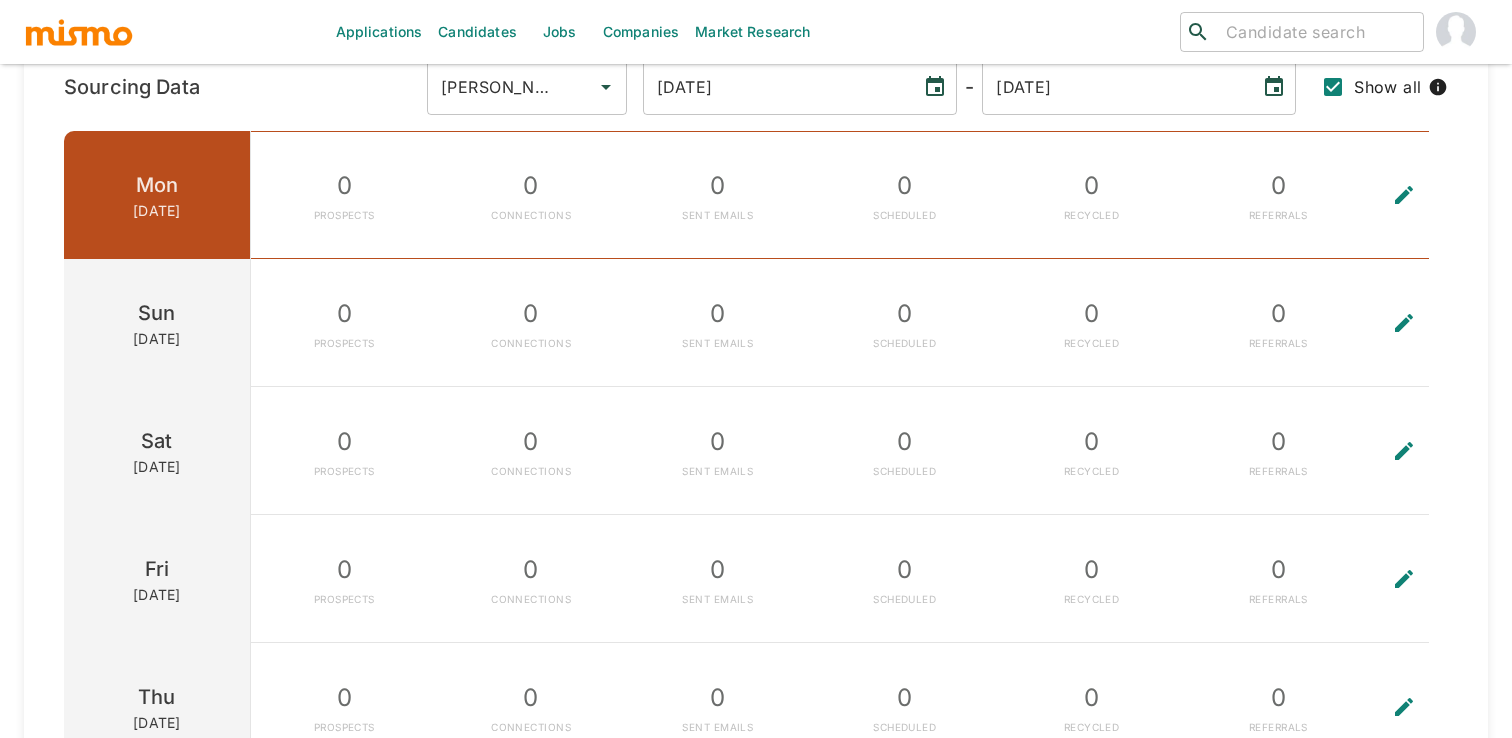 scroll, scrollTop: 1481, scrollLeft: 0, axis: vertical 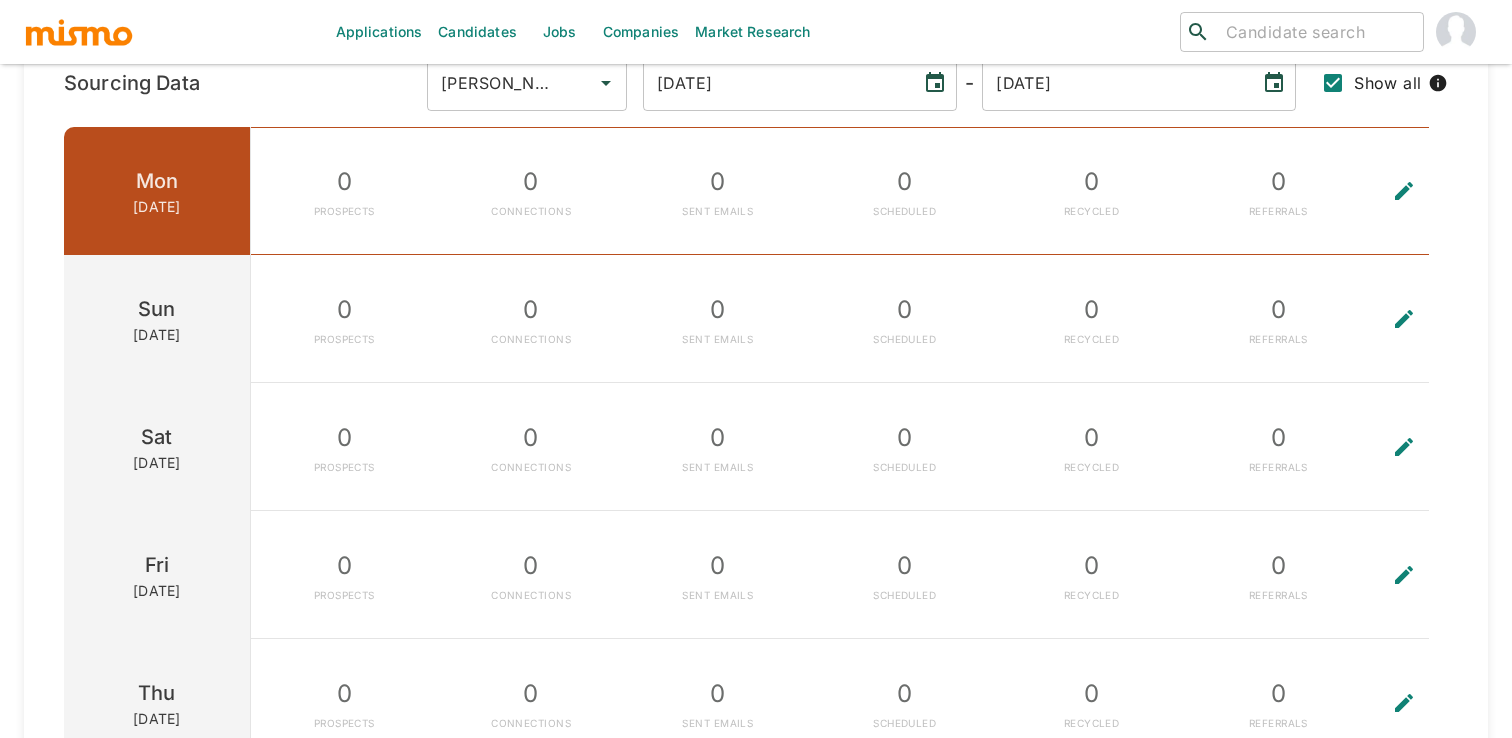 click at bounding box center [1404, 574] 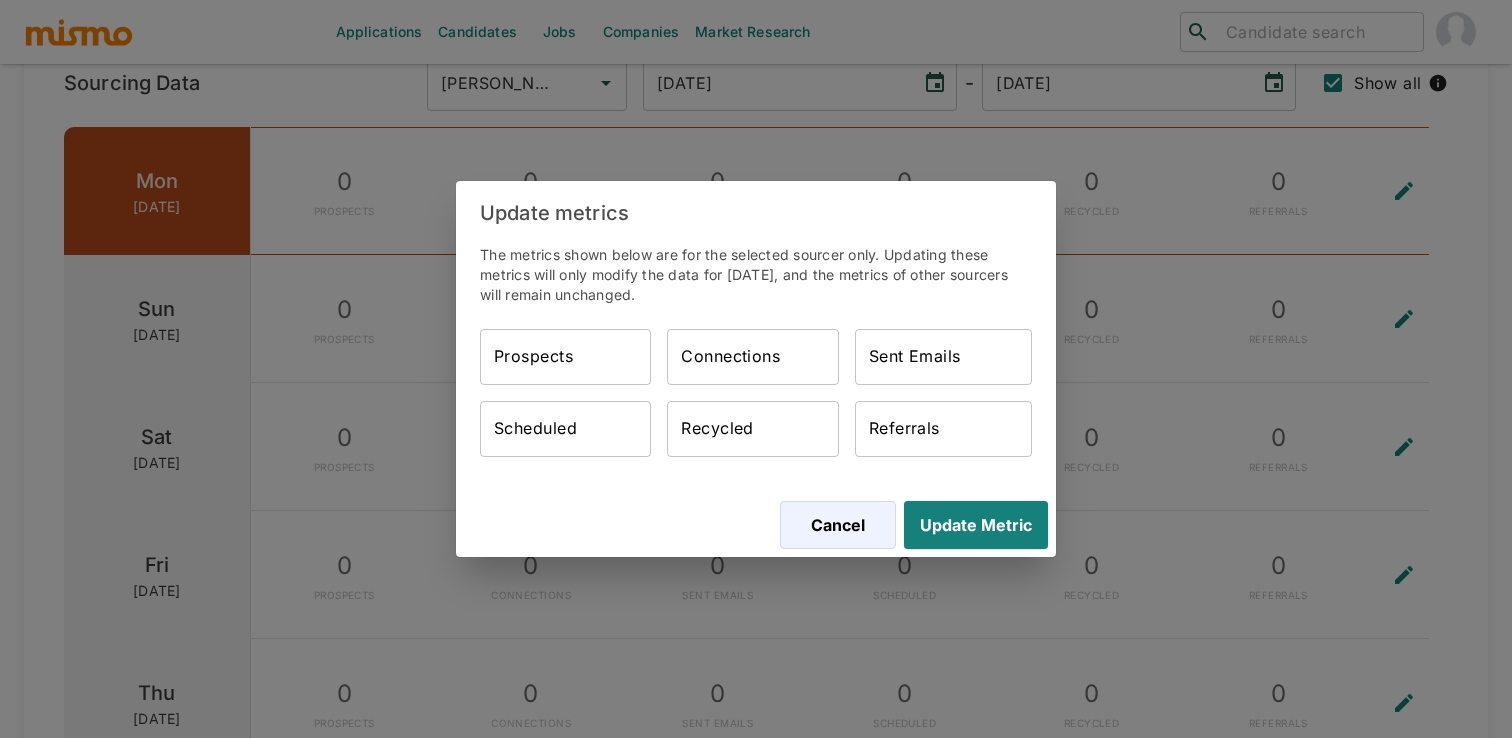 click on "Prospects" at bounding box center (565, 357) 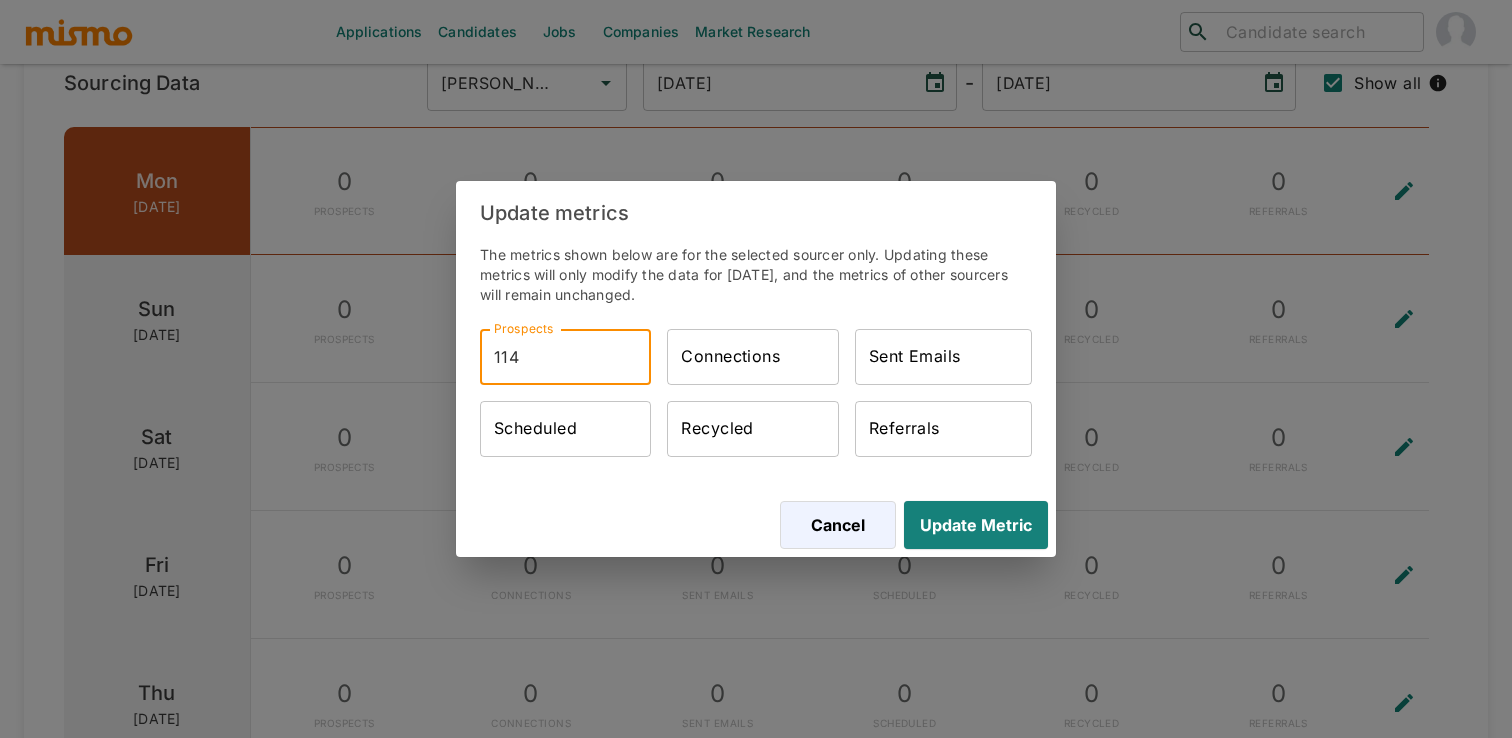type on "114" 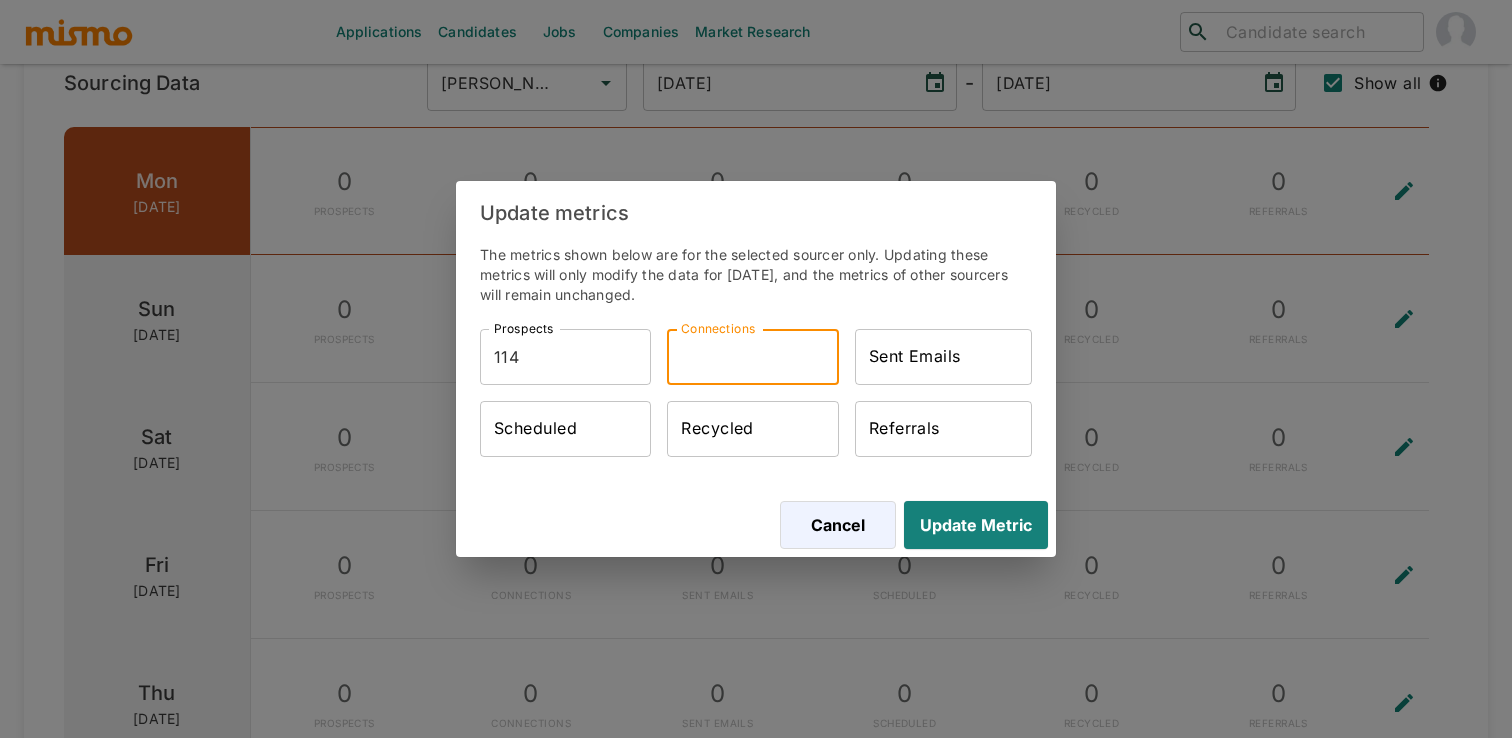 click on "Connections" at bounding box center (752, 357) 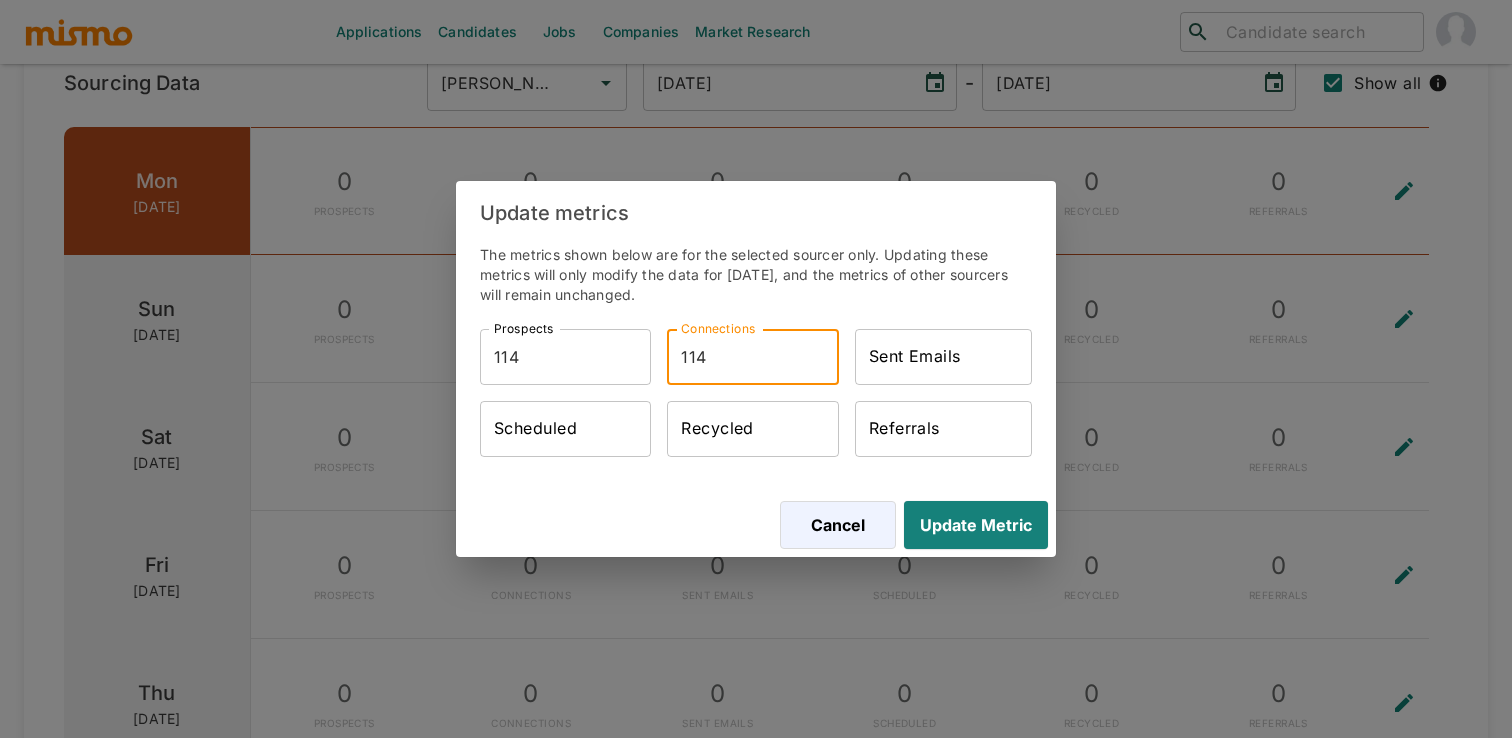 type on "114" 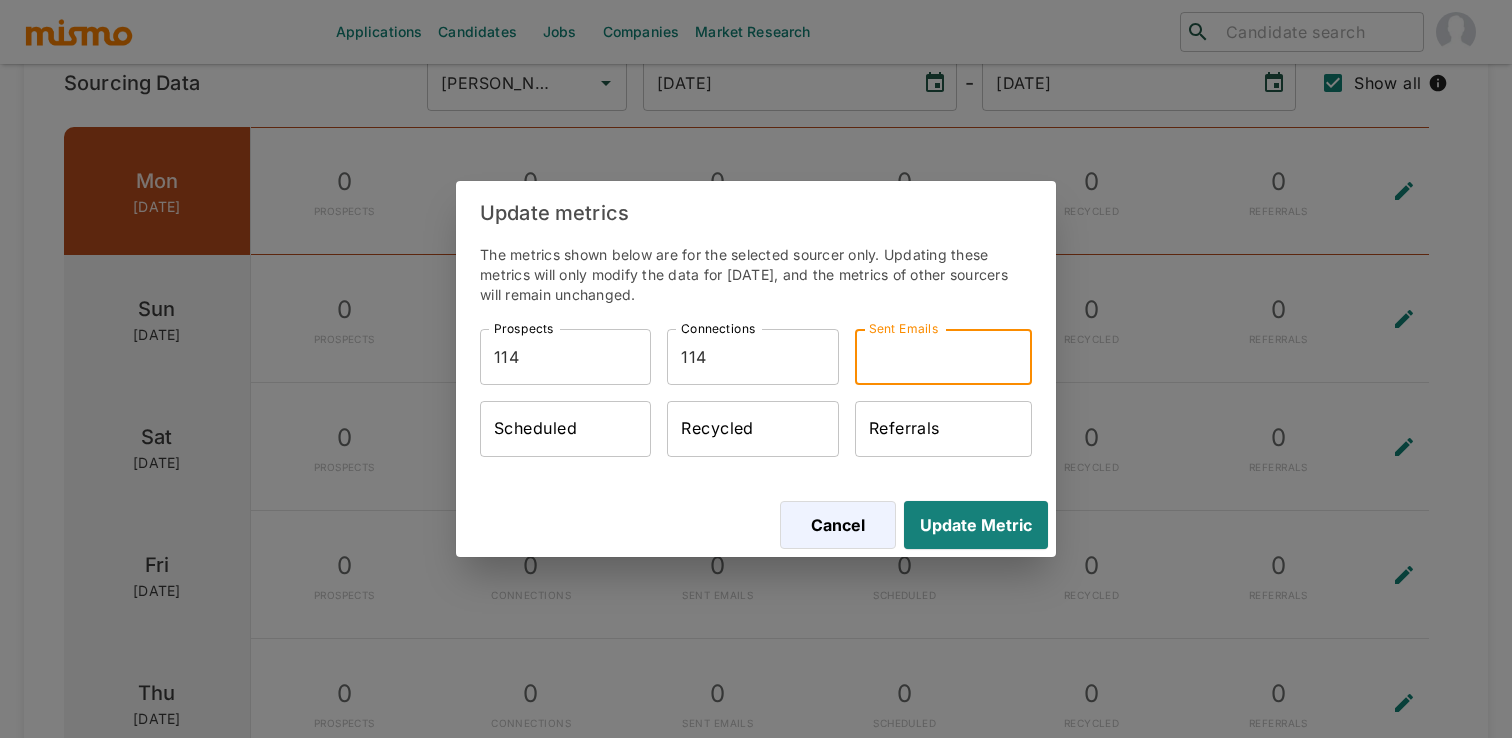 click on "Sent Emails" at bounding box center (943, 357) 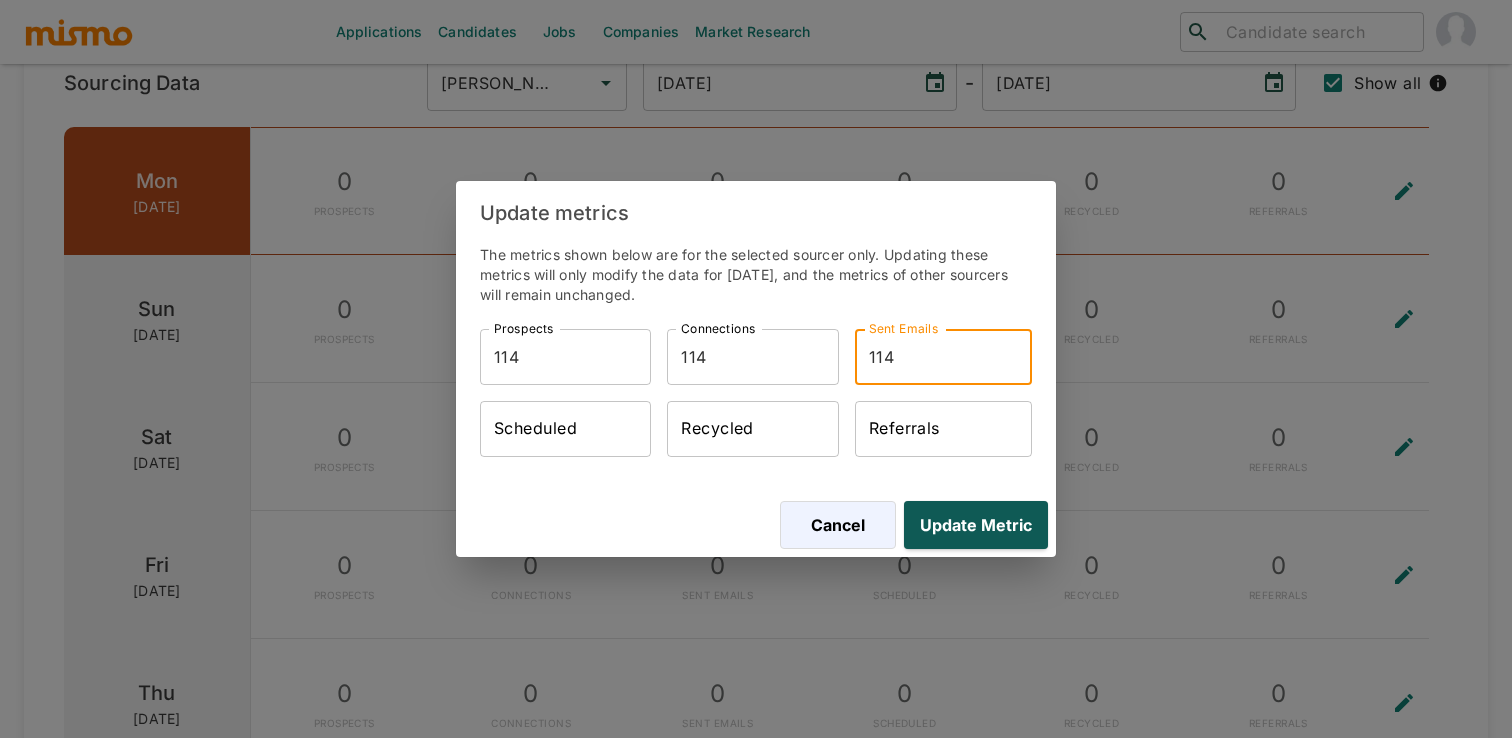 type on "114" 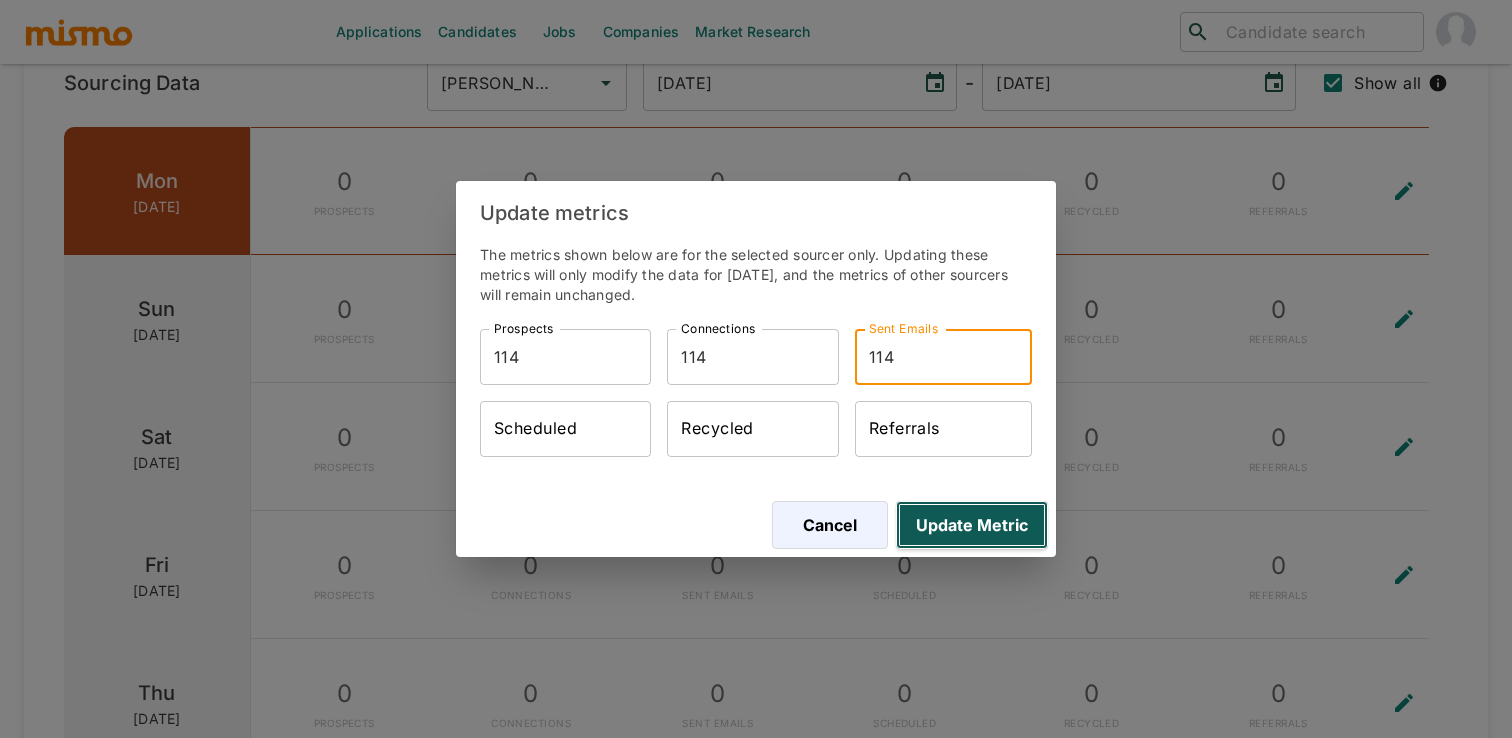 click on "Update Metric" at bounding box center (972, 525) 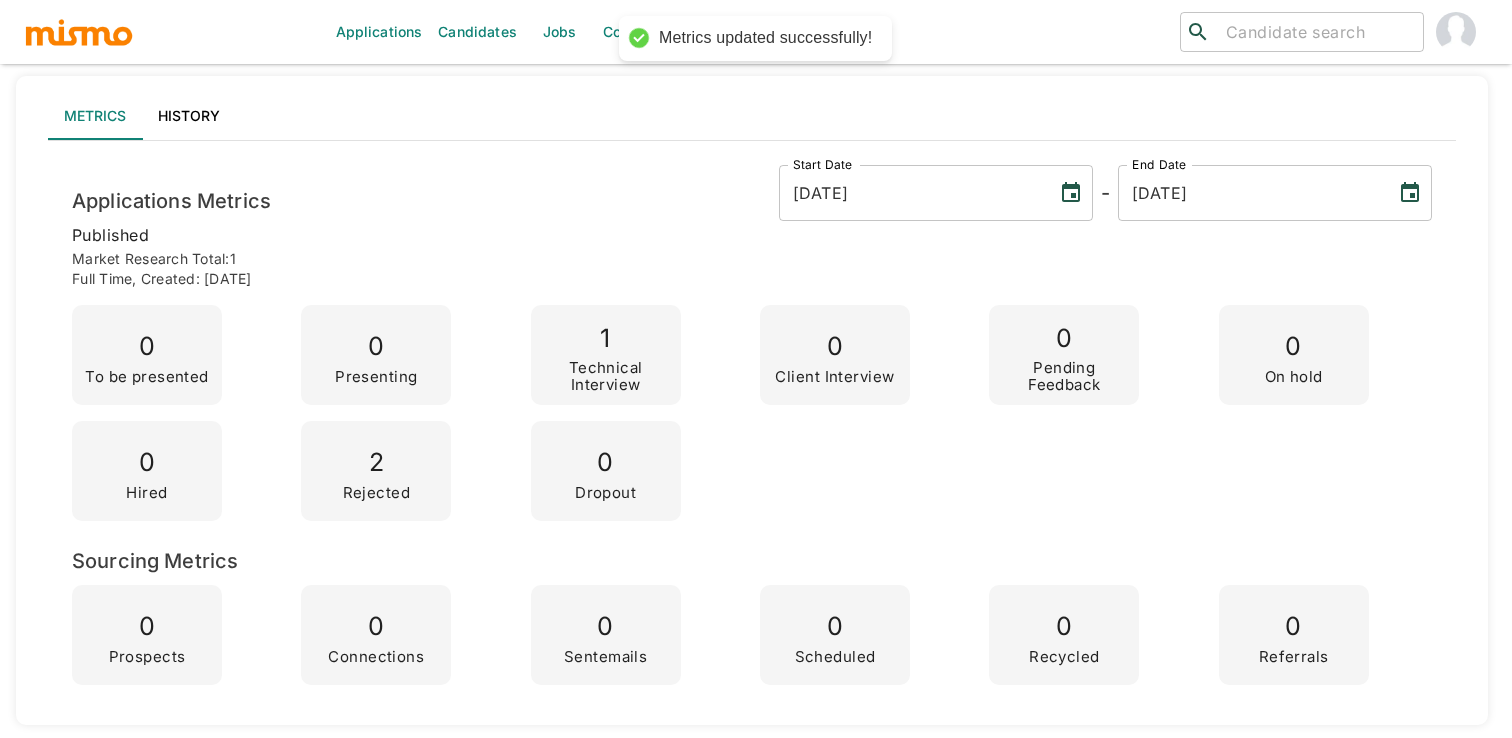 scroll, scrollTop: 0, scrollLeft: 0, axis: both 